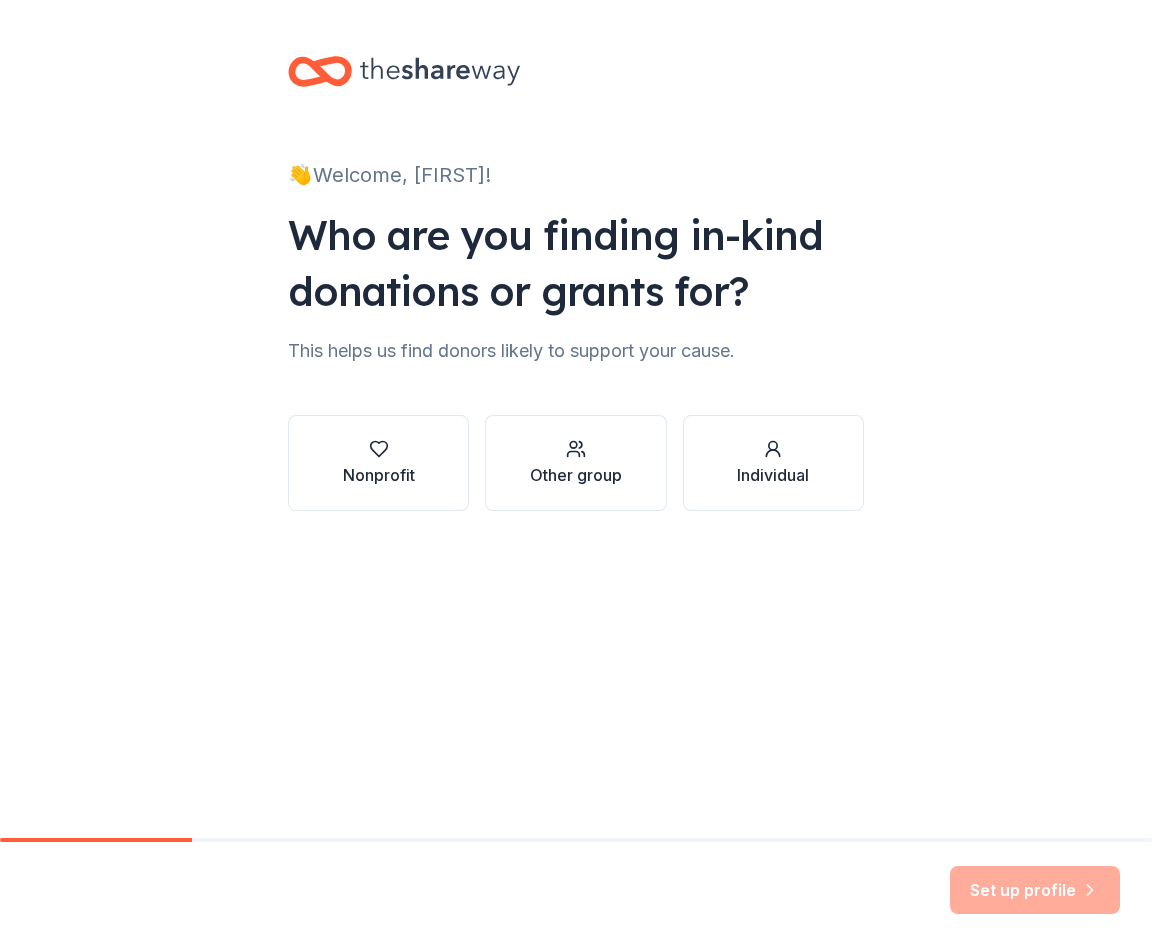 scroll, scrollTop: 0, scrollLeft: 0, axis: both 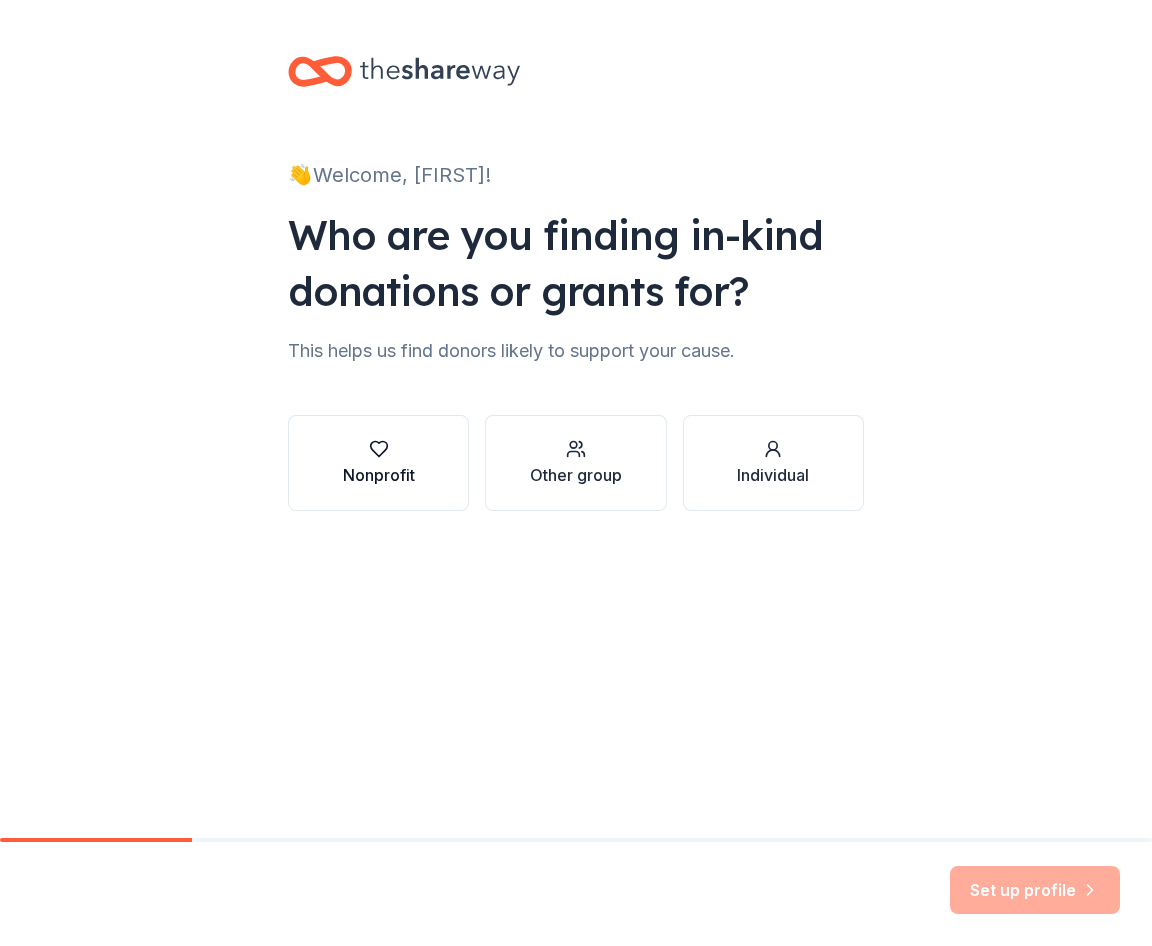 click on "Nonprofit" at bounding box center (379, 475) 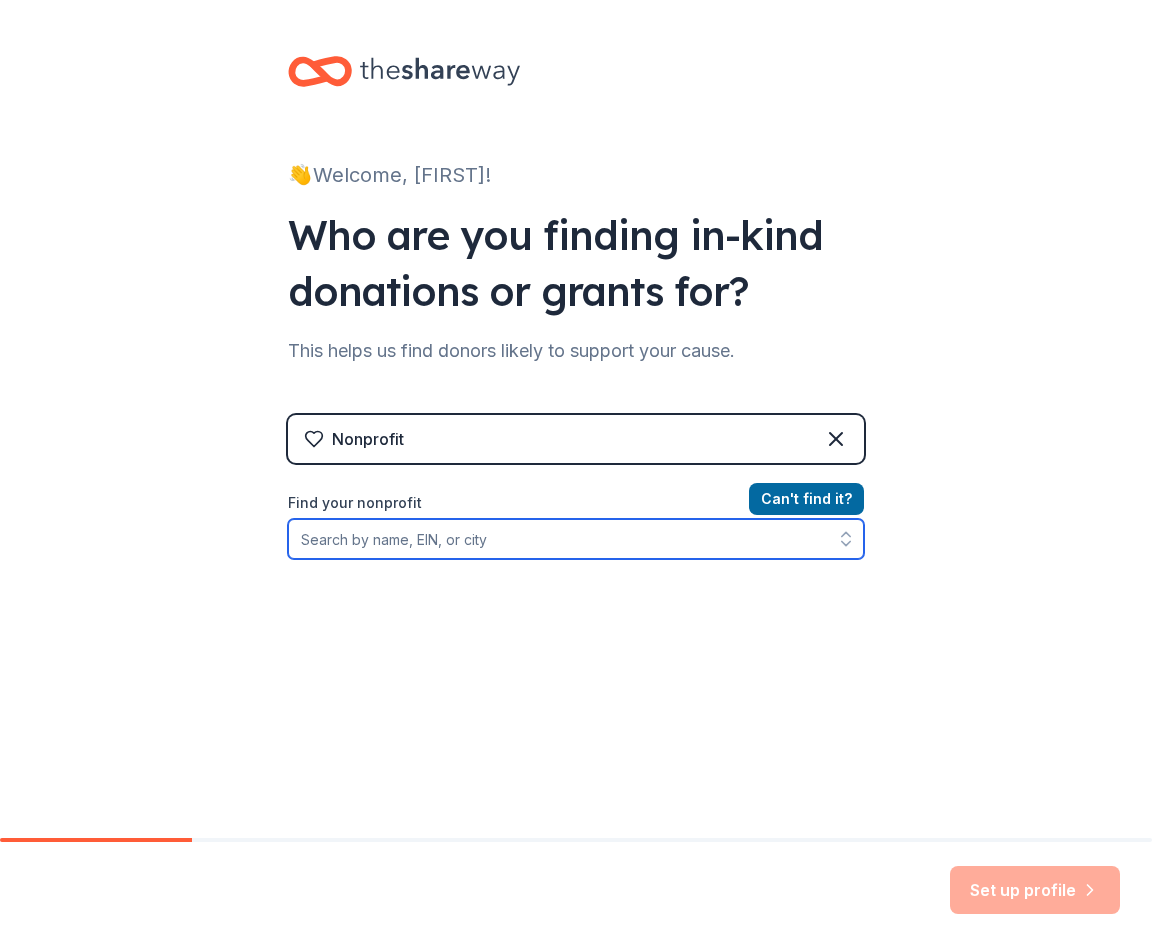 click on "Find your nonprofit" at bounding box center (576, 539) 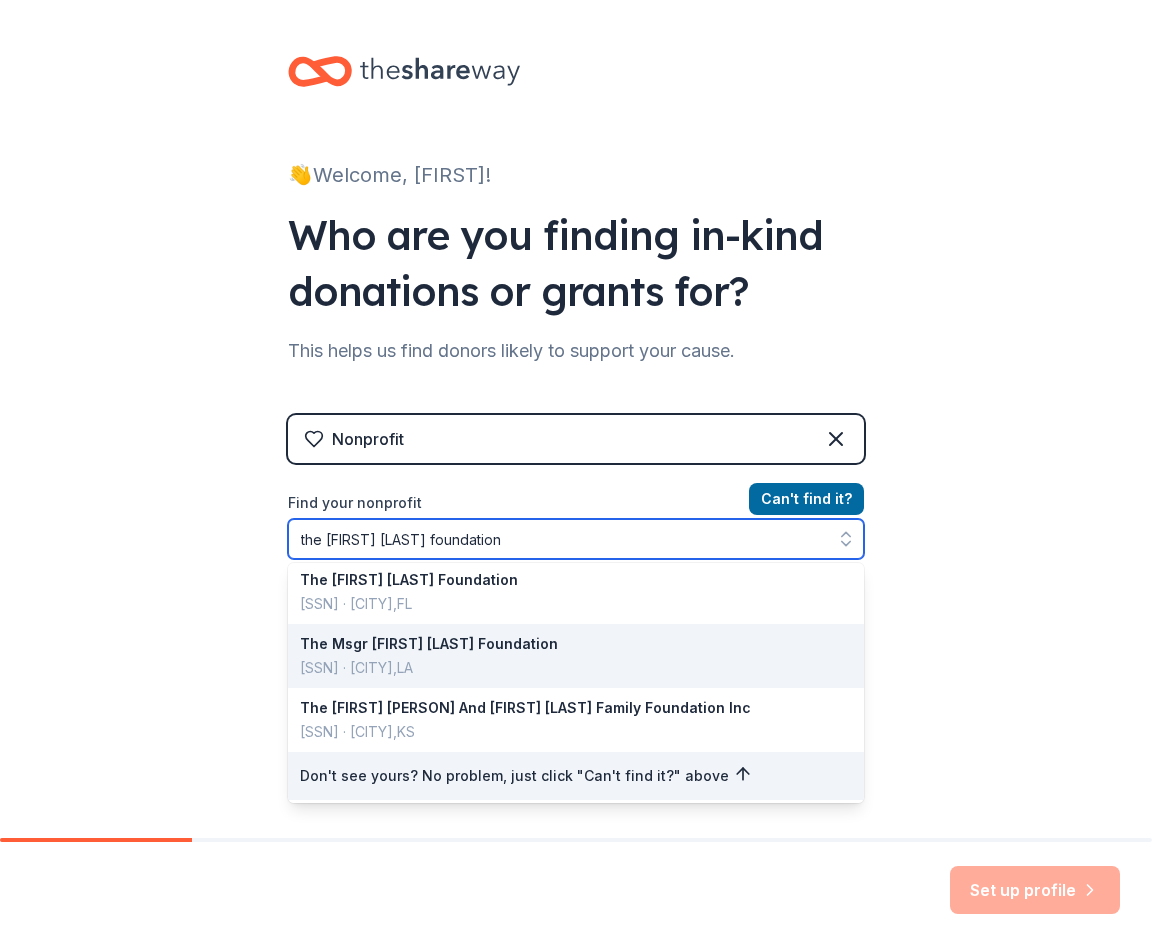 scroll, scrollTop: 8, scrollLeft: 0, axis: vertical 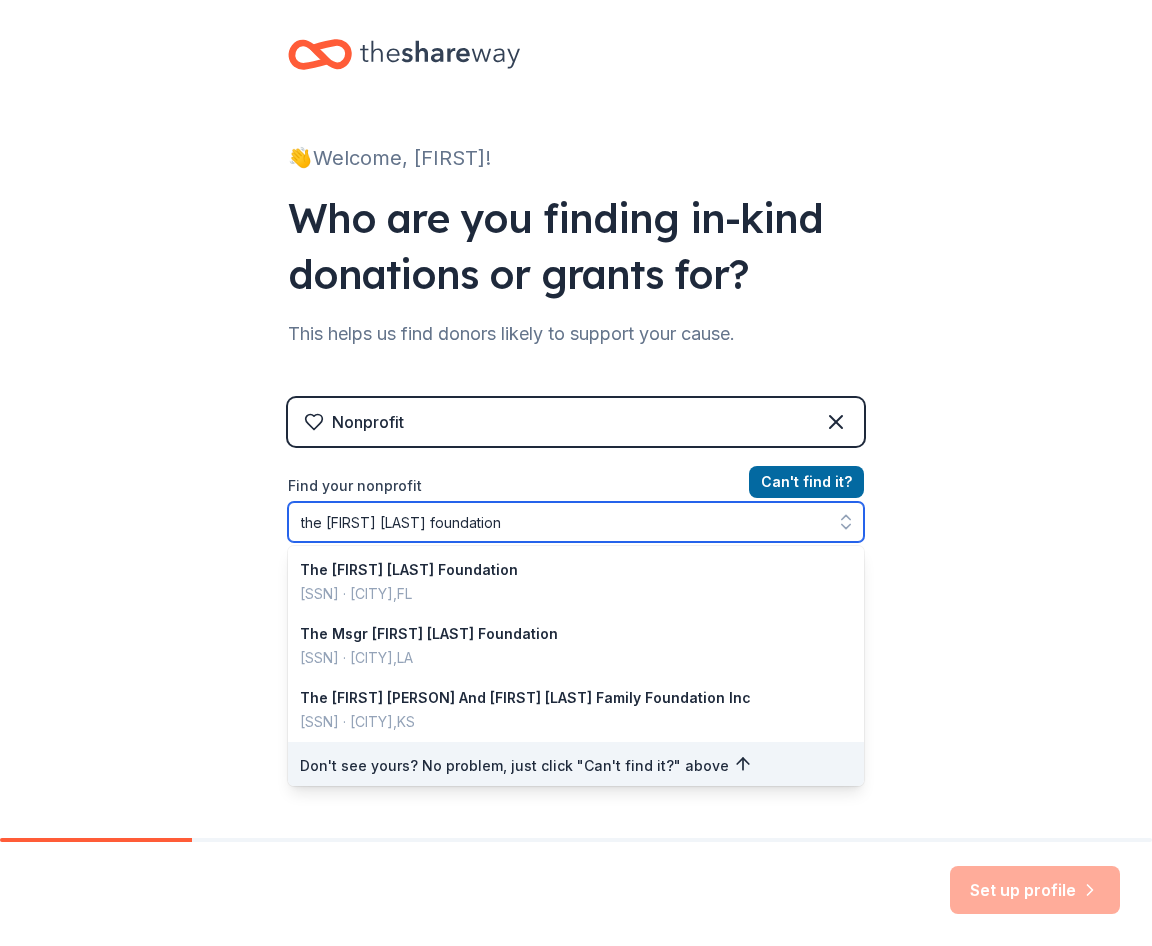 click on "the [FIRST] [LAST] foundation" at bounding box center (576, 522) 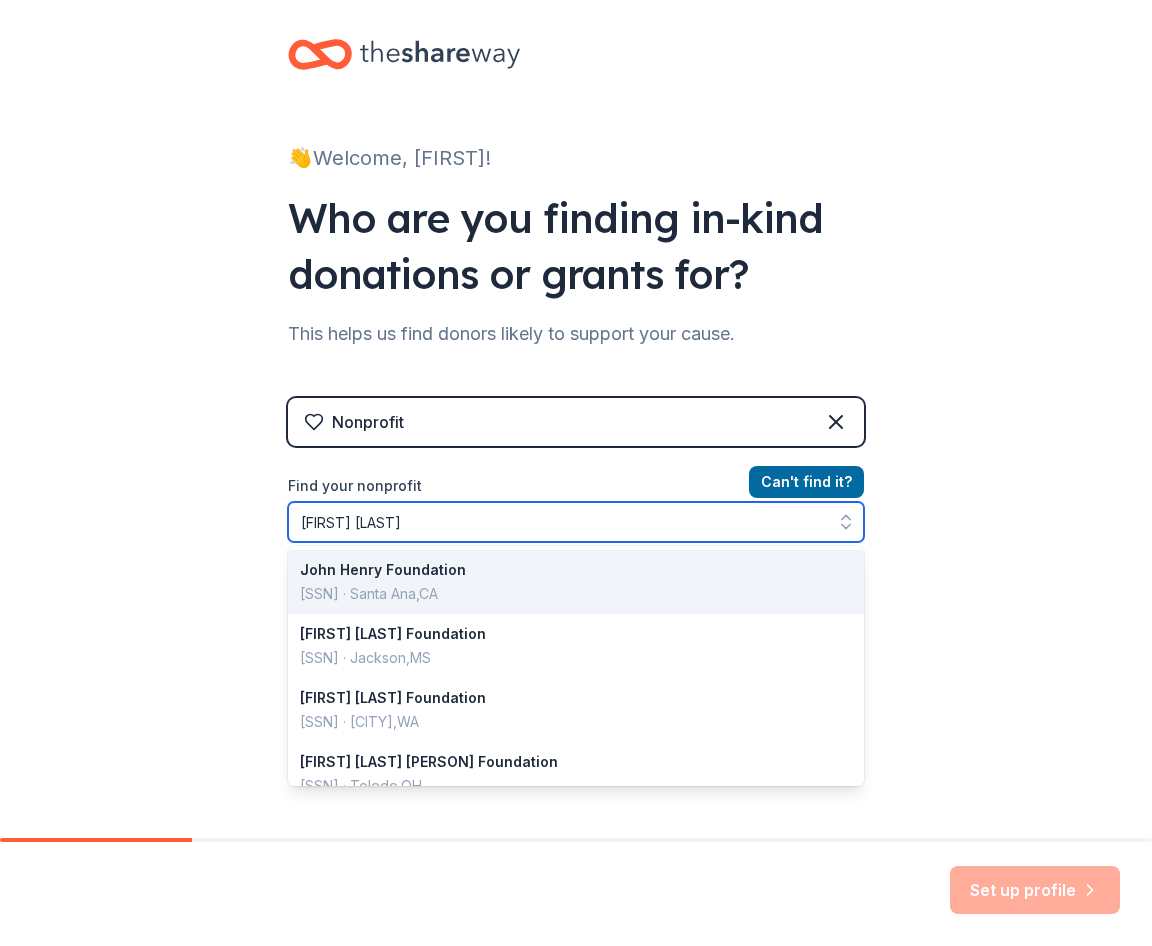 type on "[FIRST] [LAST]" 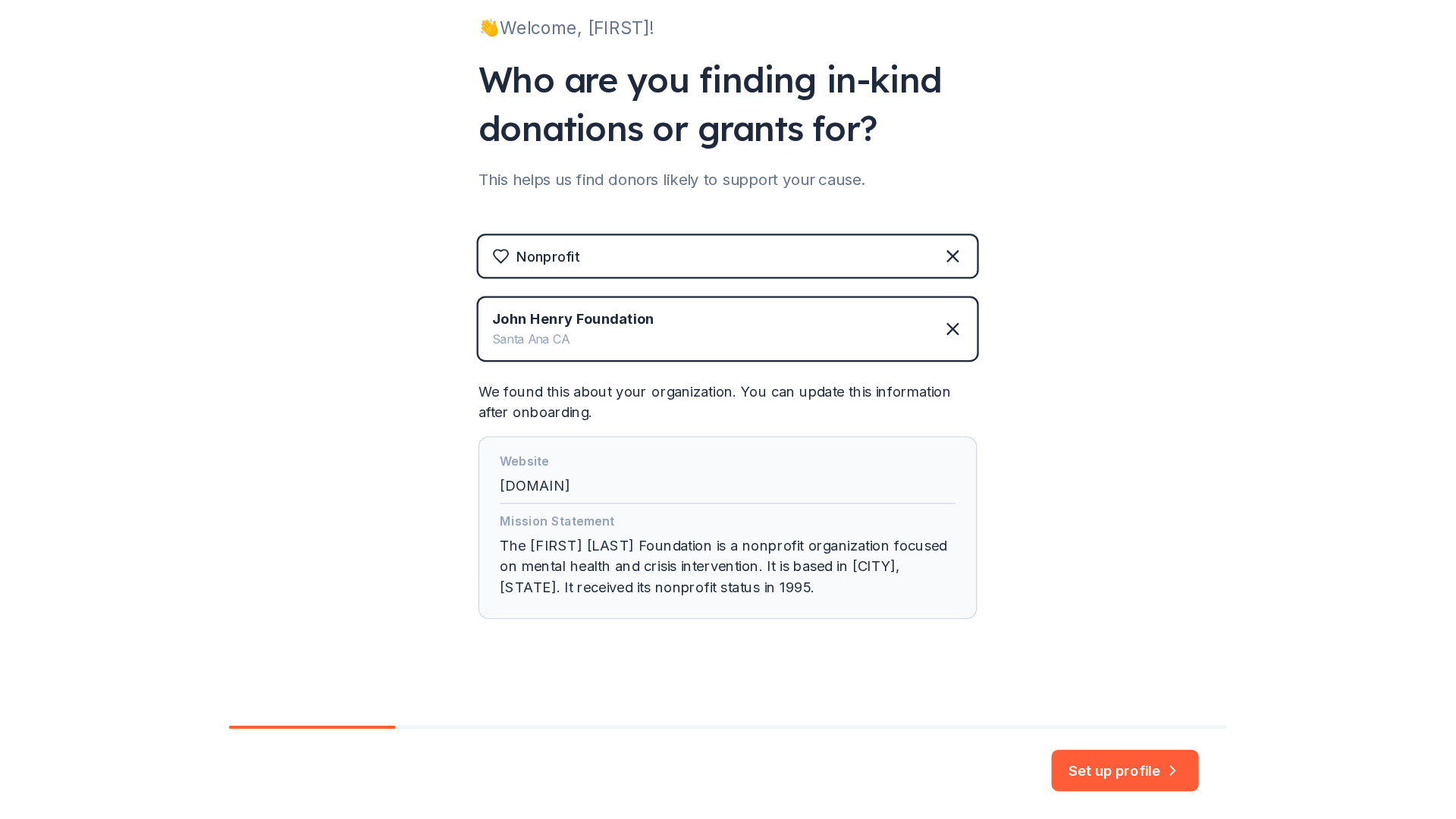 scroll, scrollTop: 118, scrollLeft: 0, axis: vertical 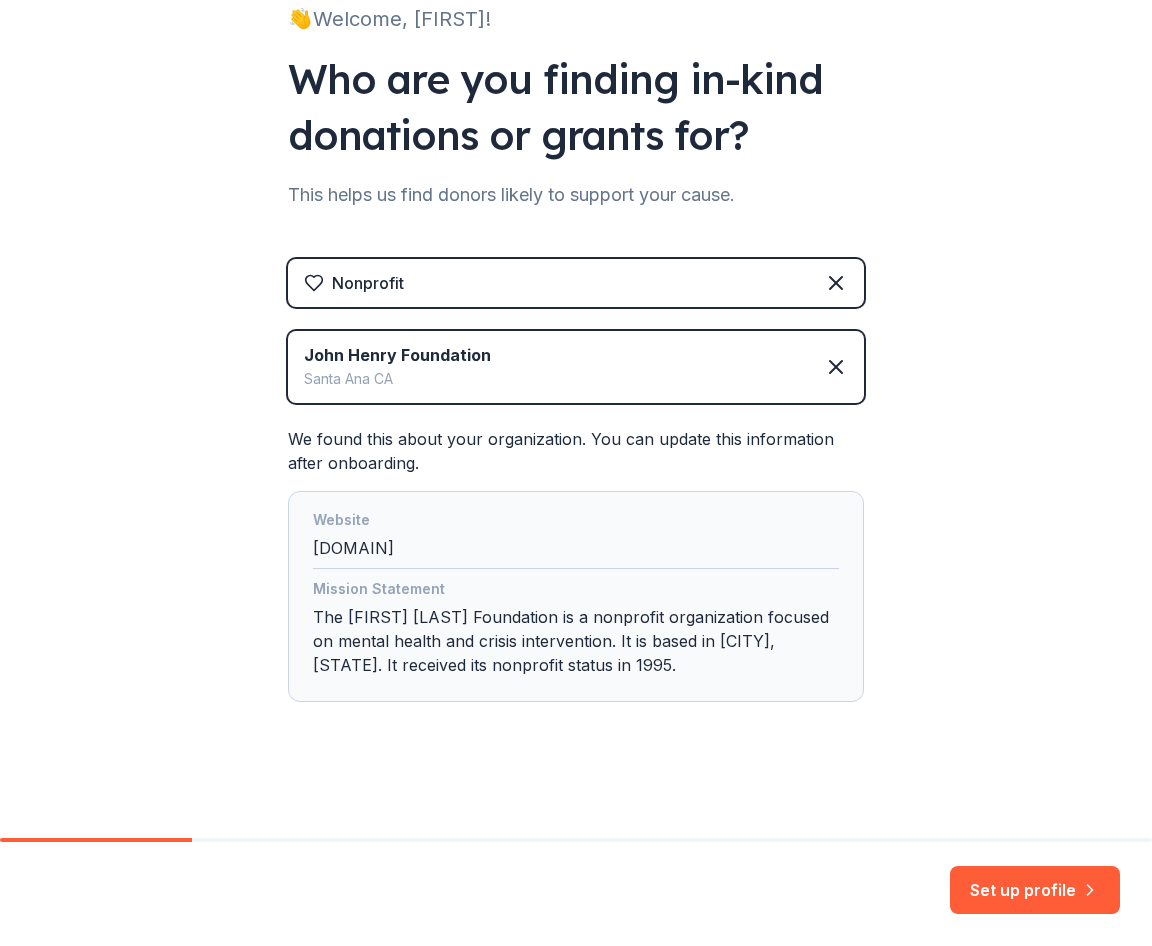 drag, startPoint x: 686, startPoint y: 402, endPoint x: 688, endPoint y: 386, distance: 16.124516 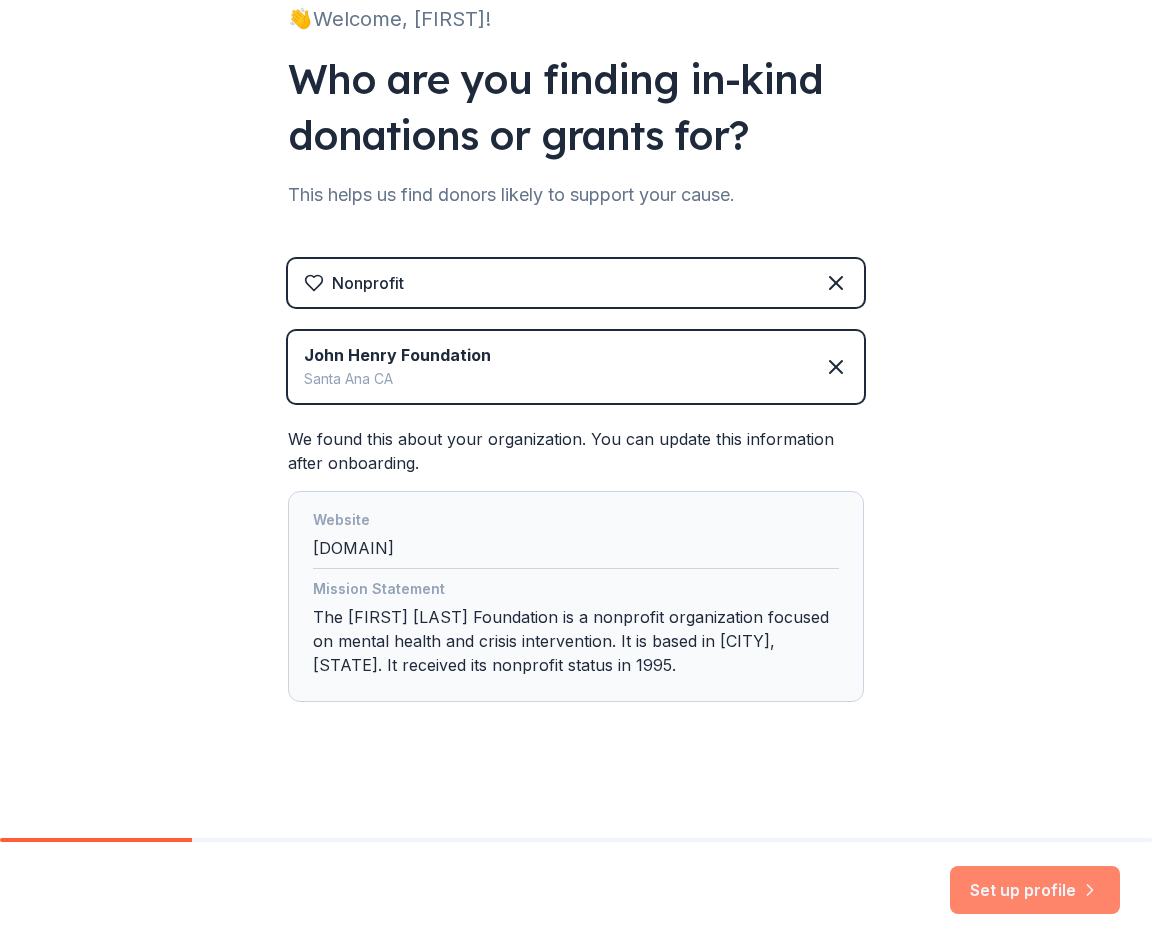 click on "Set up profile" at bounding box center (1035, 890) 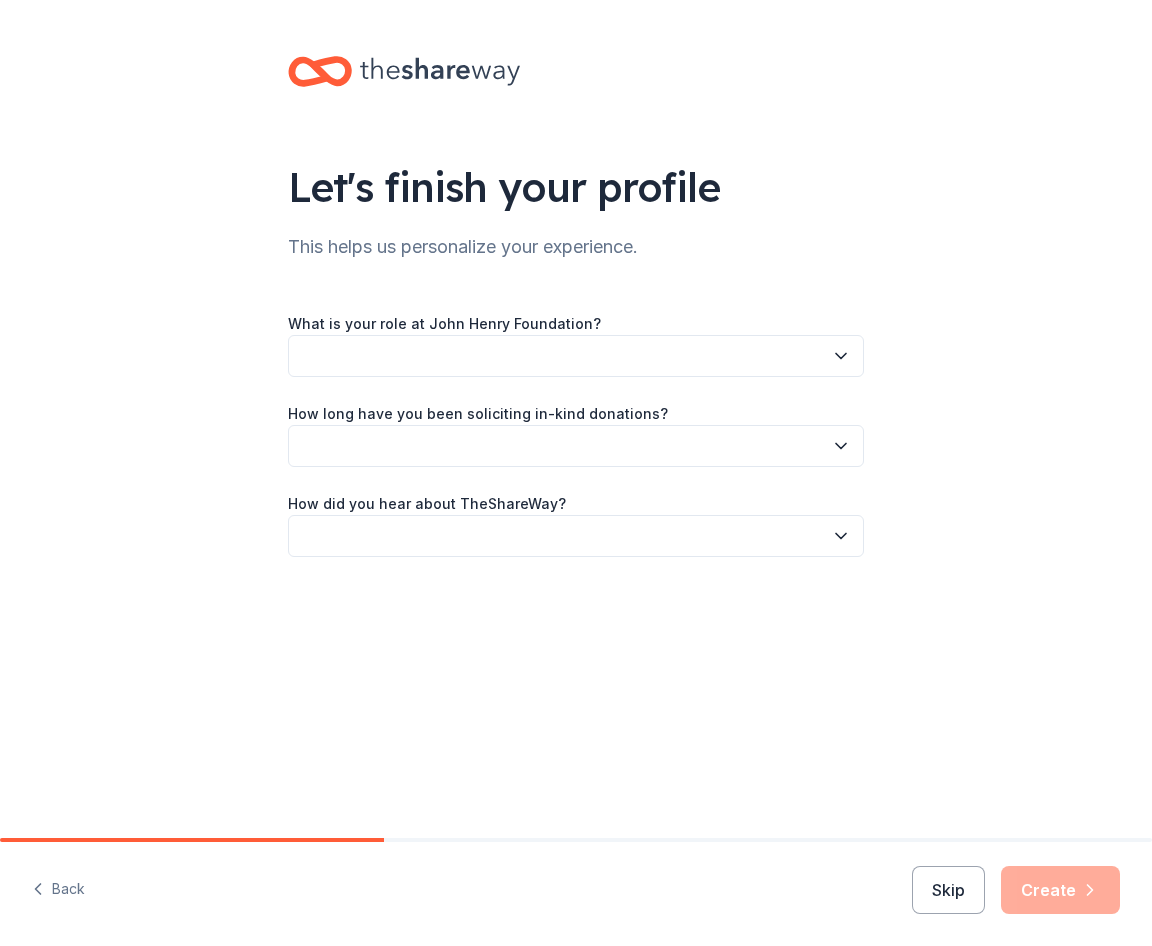 click at bounding box center [576, 356] 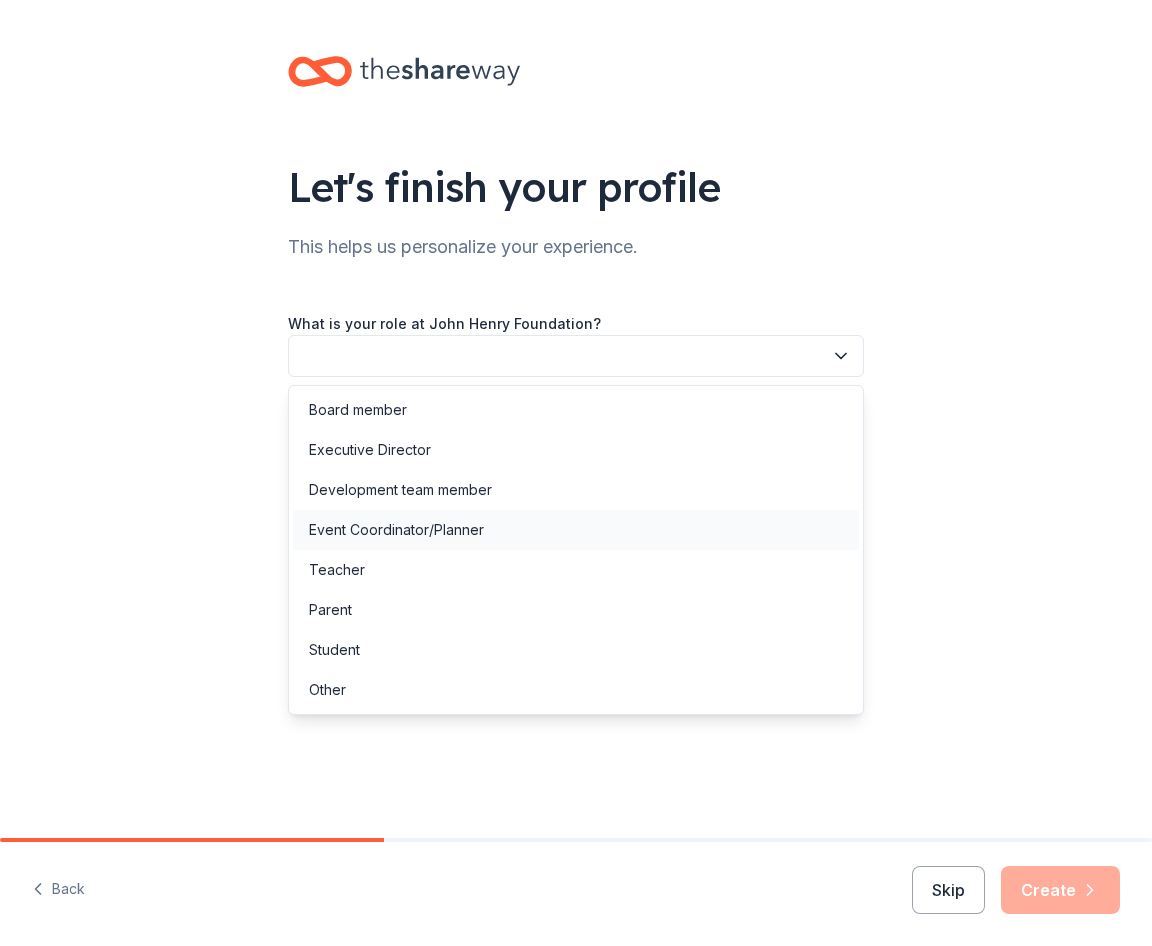 click on "Event Coordinator/Planner" at bounding box center [396, 530] 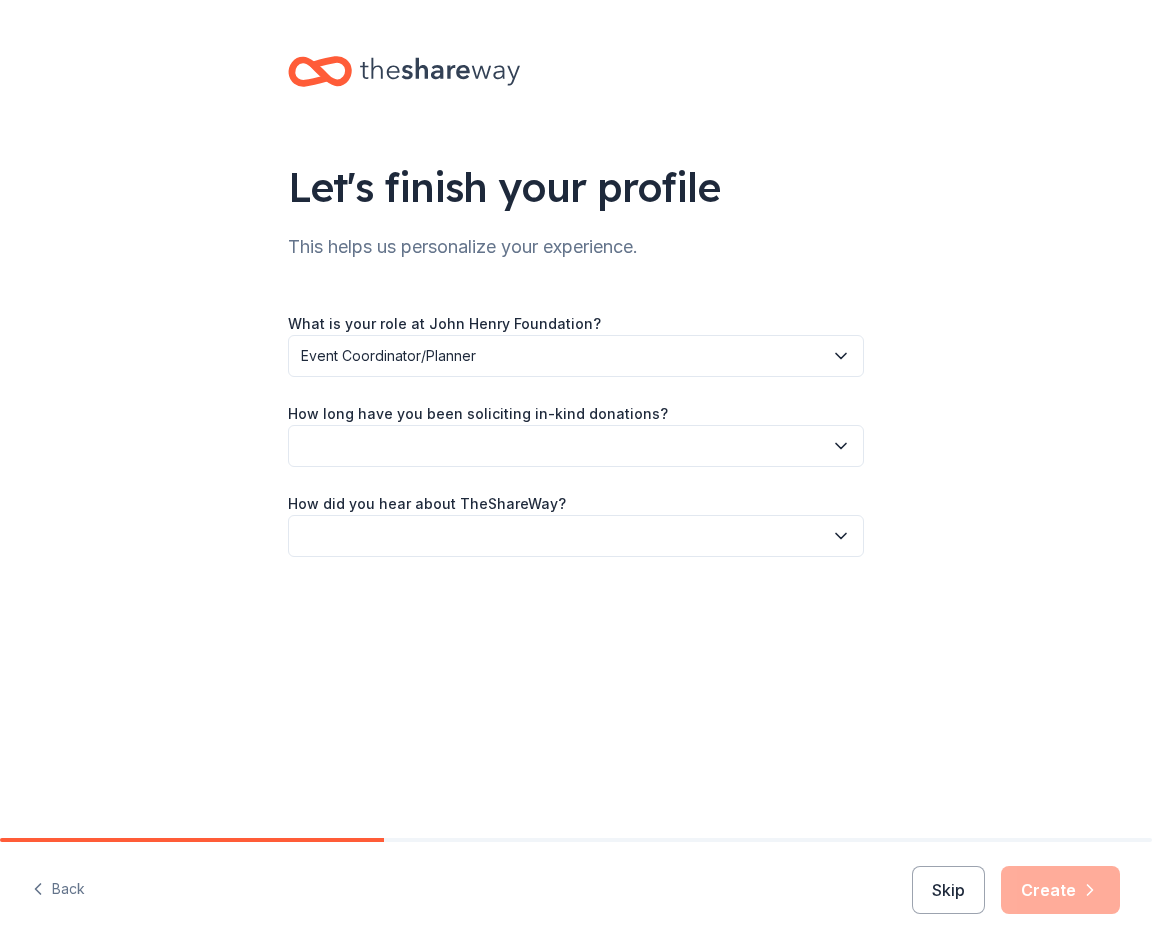 click at bounding box center [576, 446] 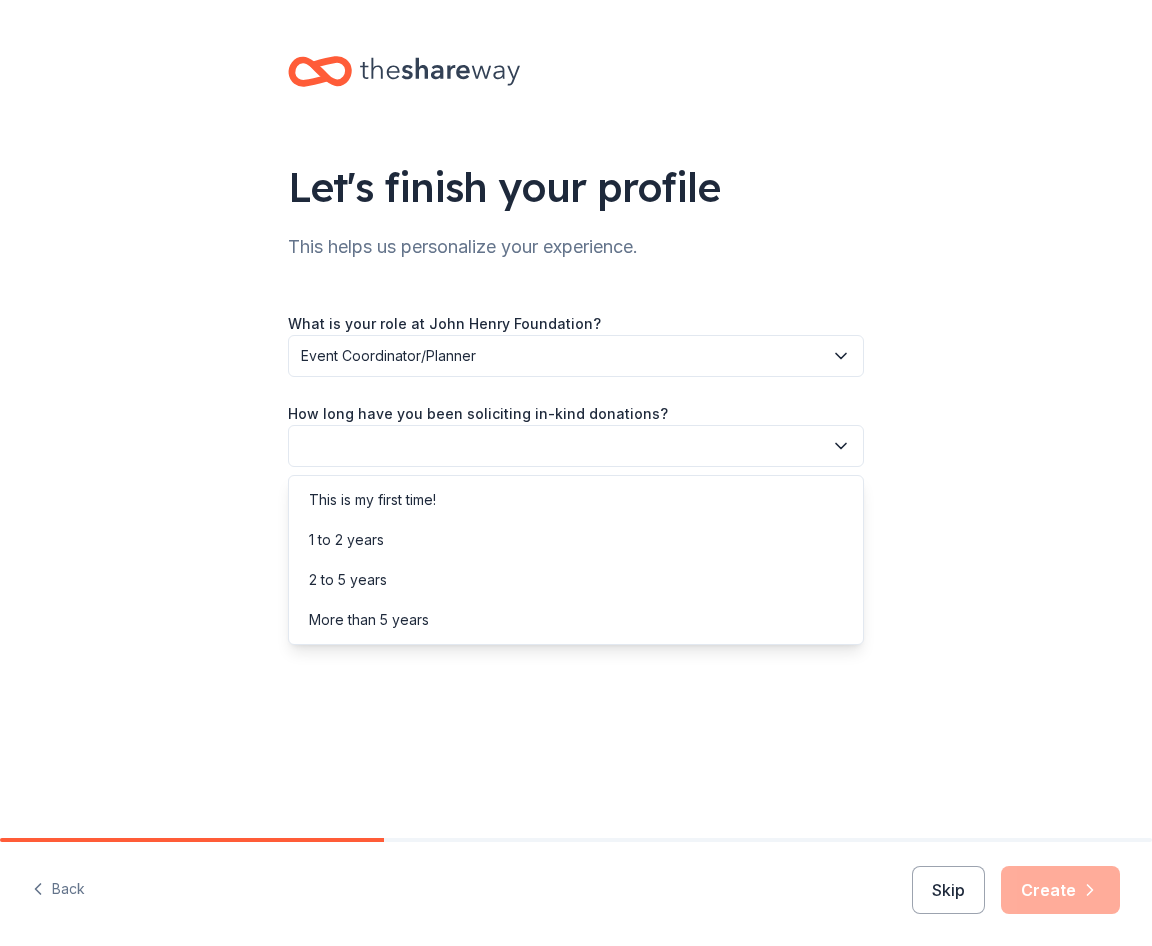 drag, startPoint x: 517, startPoint y: 413, endPoint x: 642, endPoint y: 441, distance: 128.09763 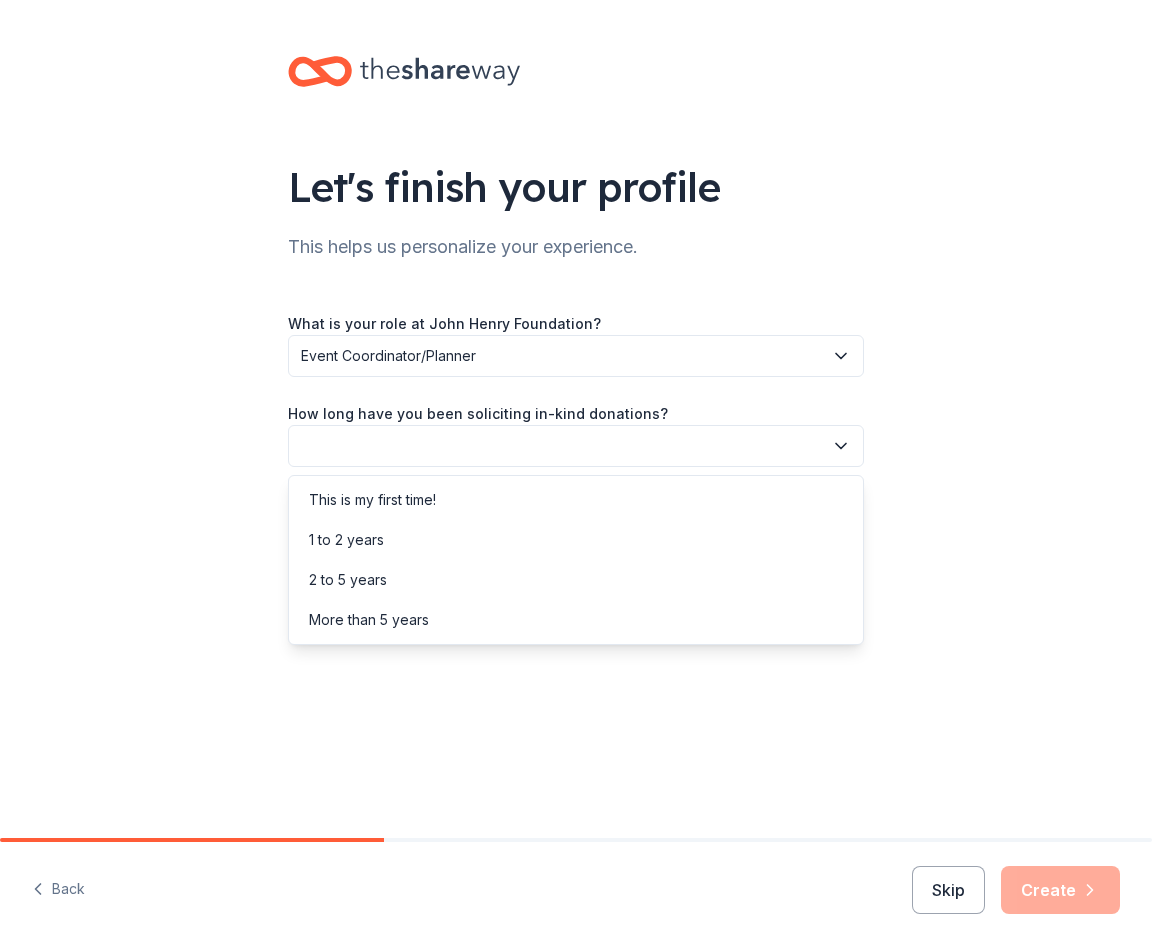 click at bounding box center (576, 446) 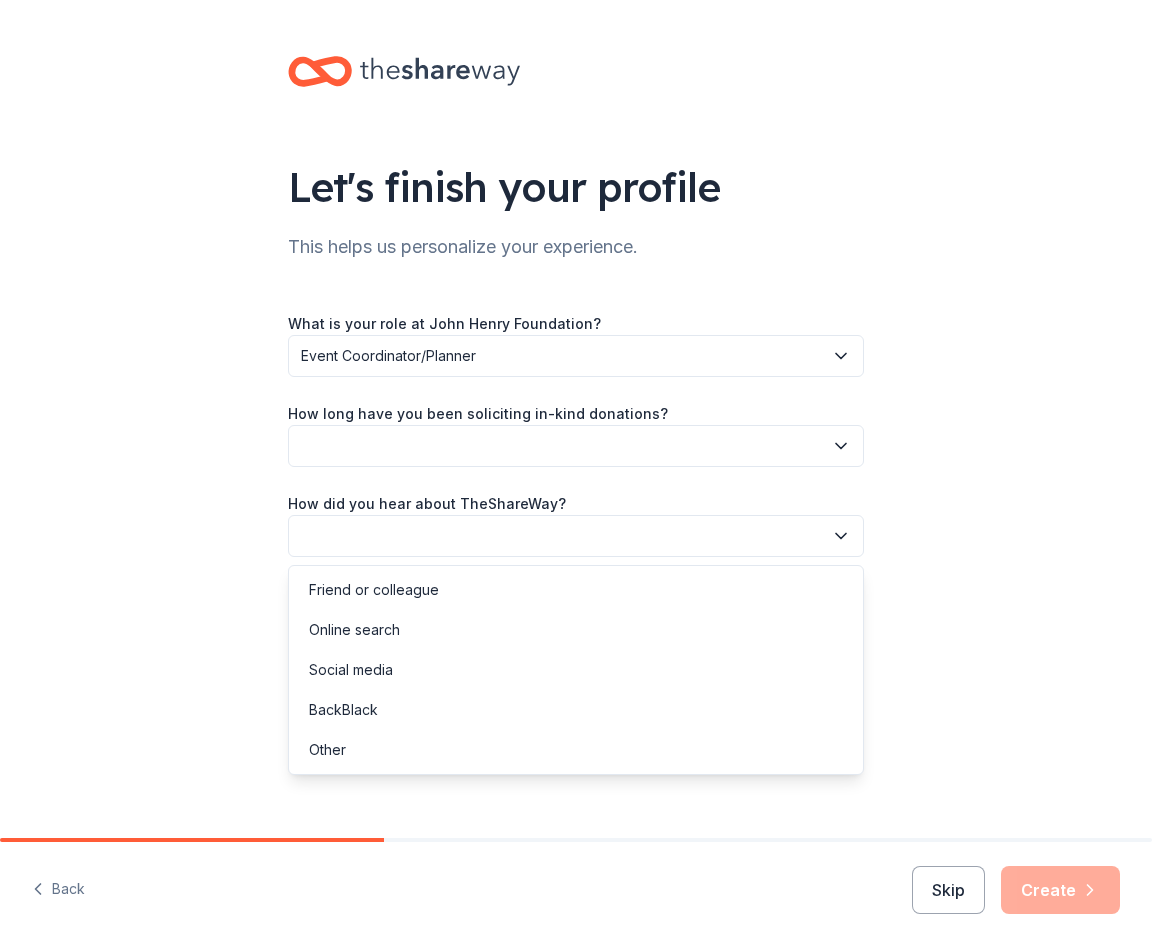click at bounding box center (576, 536) 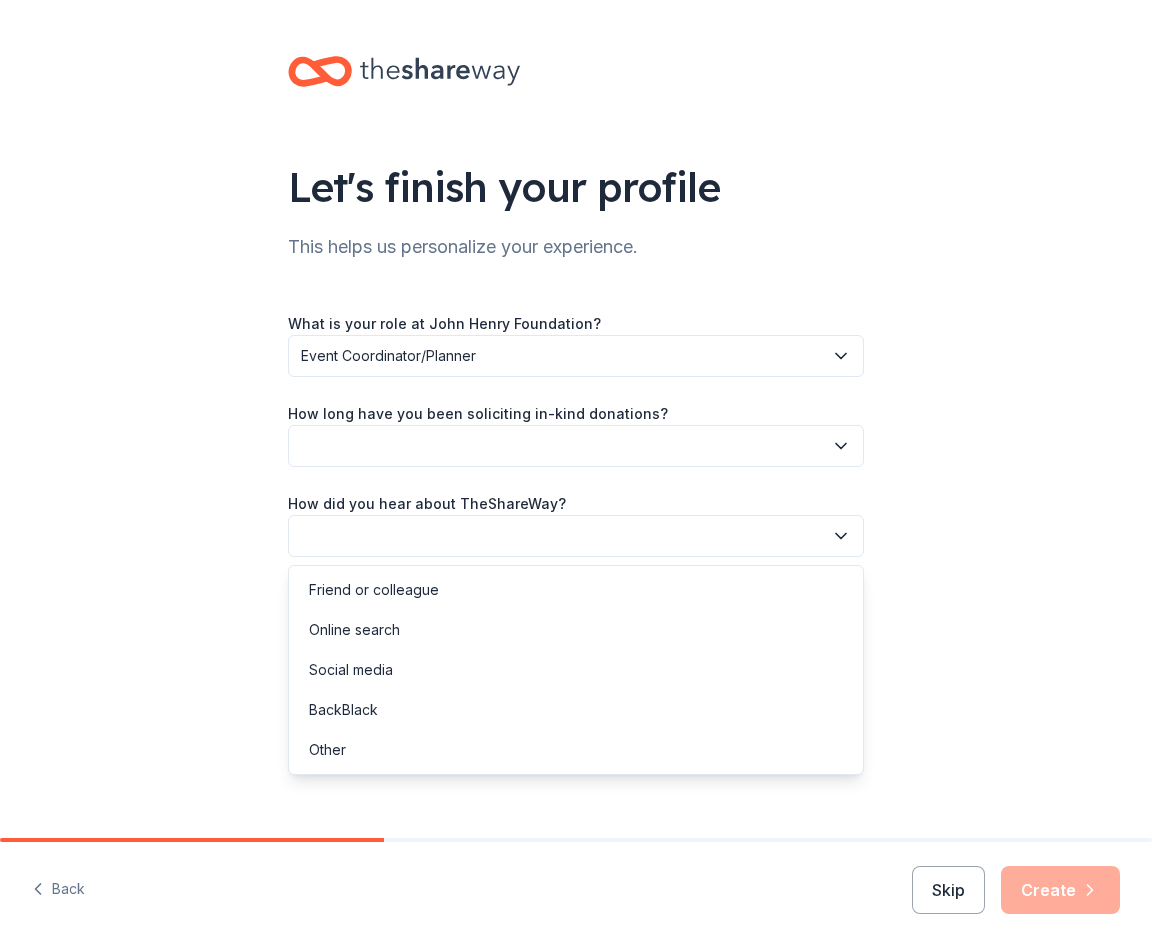 click at bounding box center [576, 536] 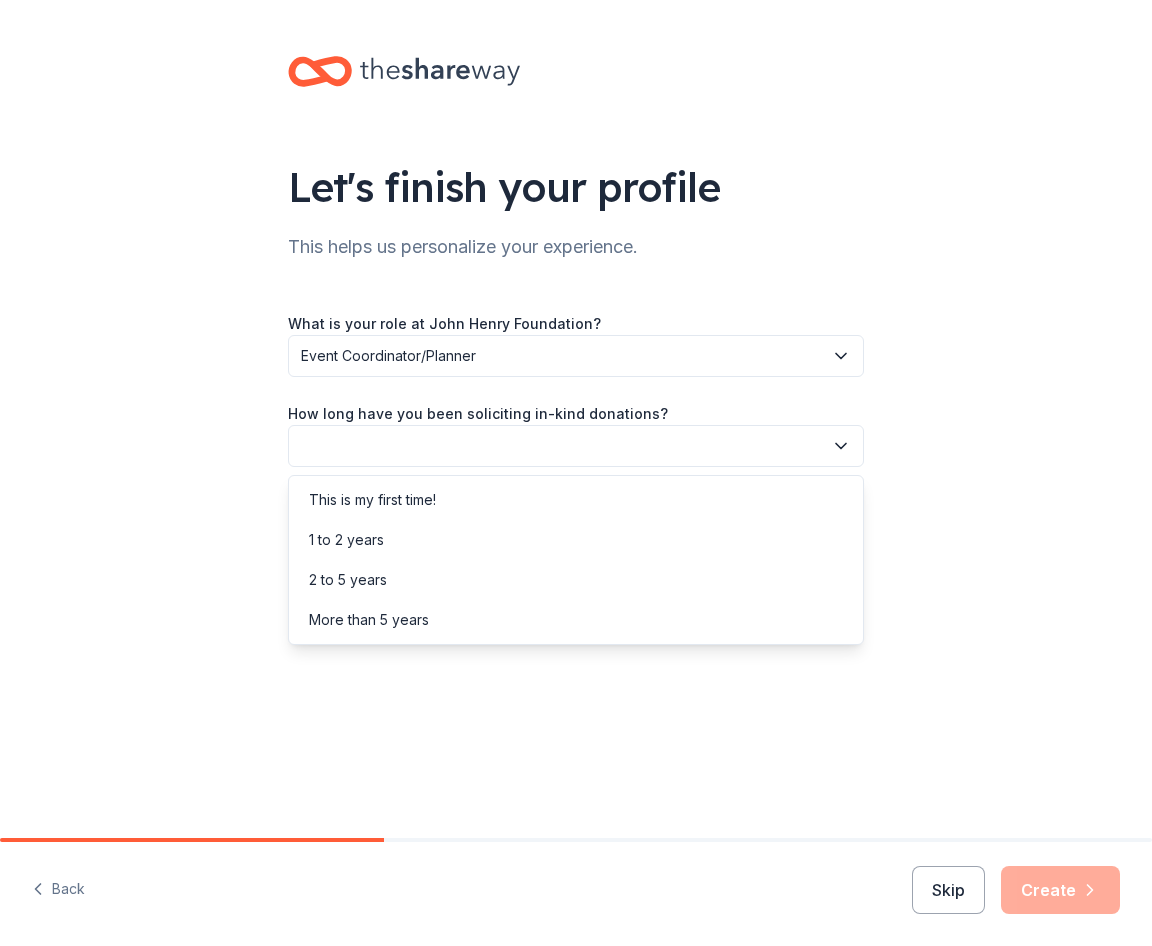 click at bounding box center [576, 446] 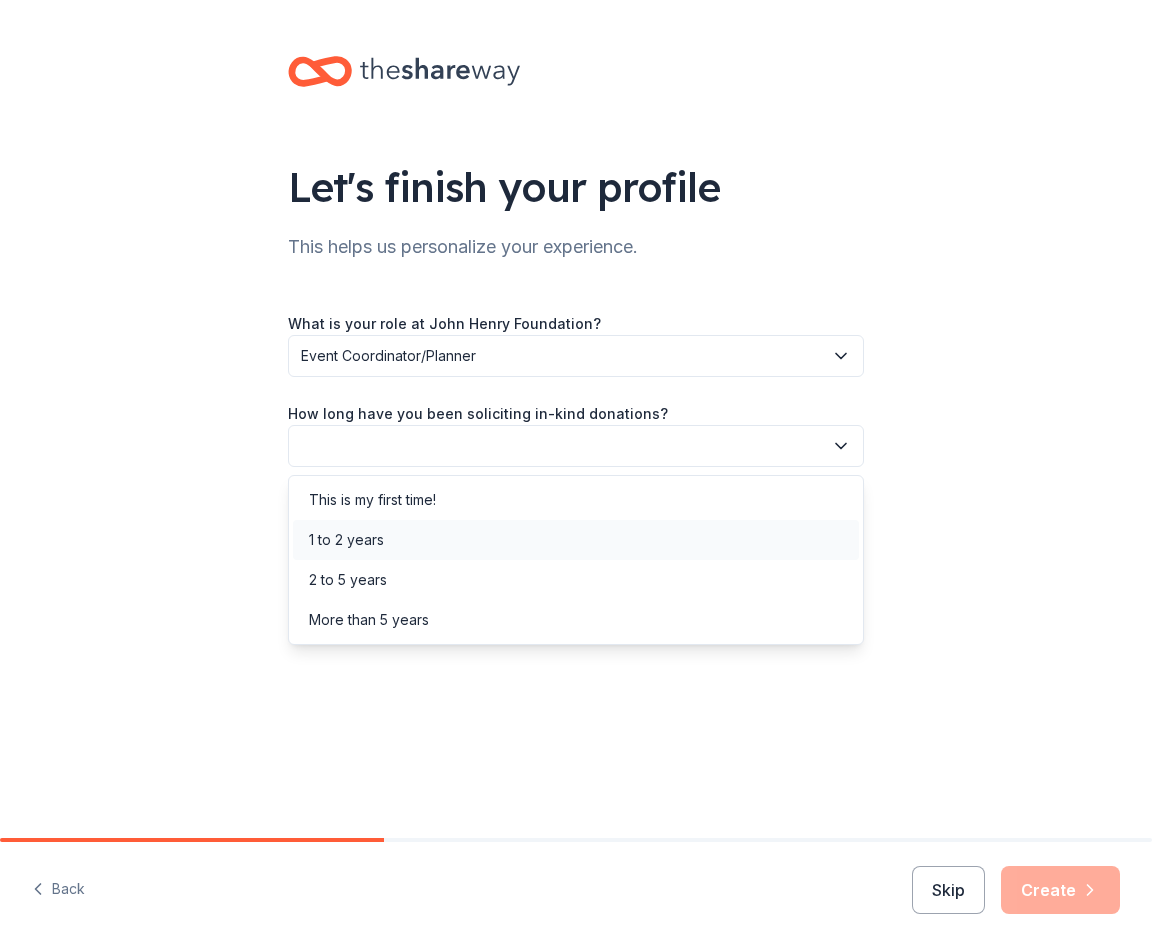 click on "1 to 2 years" at bounding box center [576, 540] 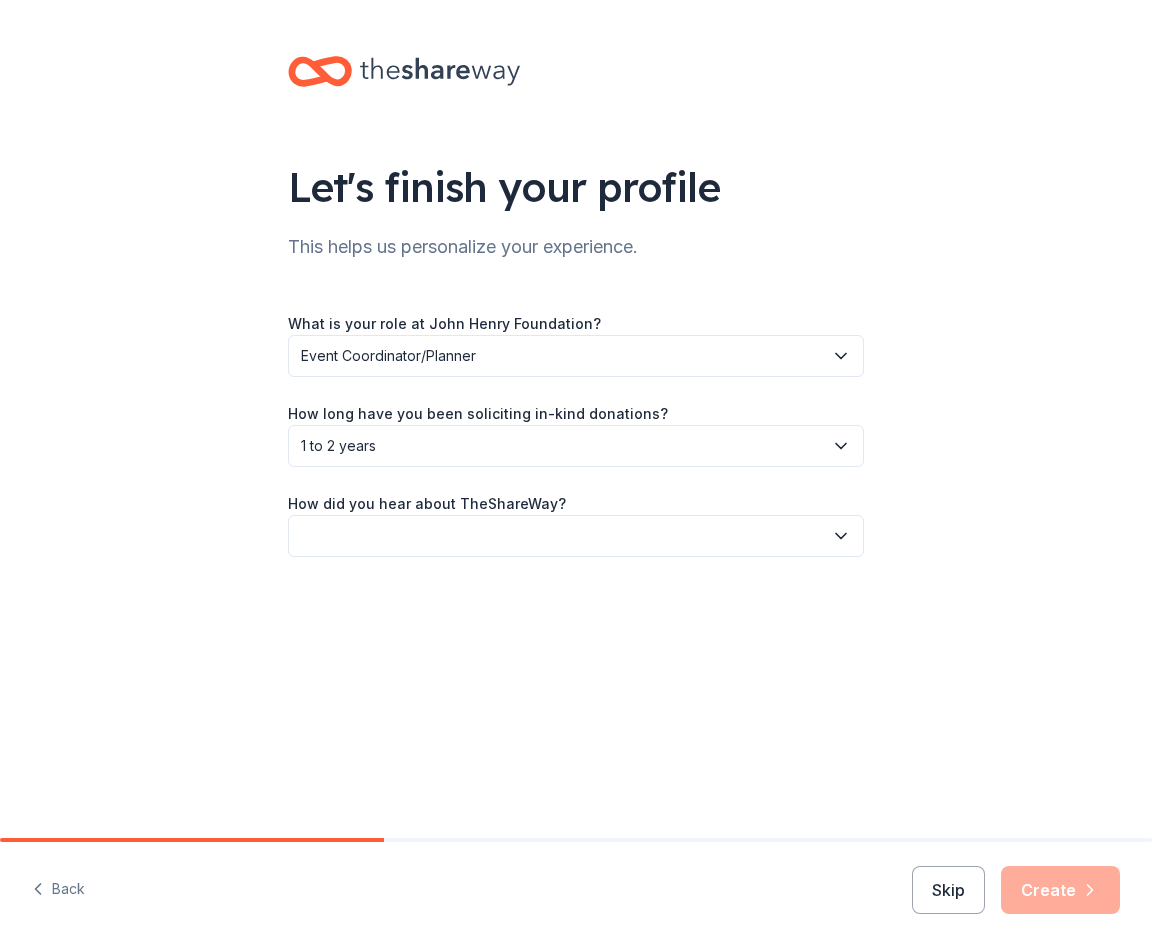 click at bounding box center [576, 536] 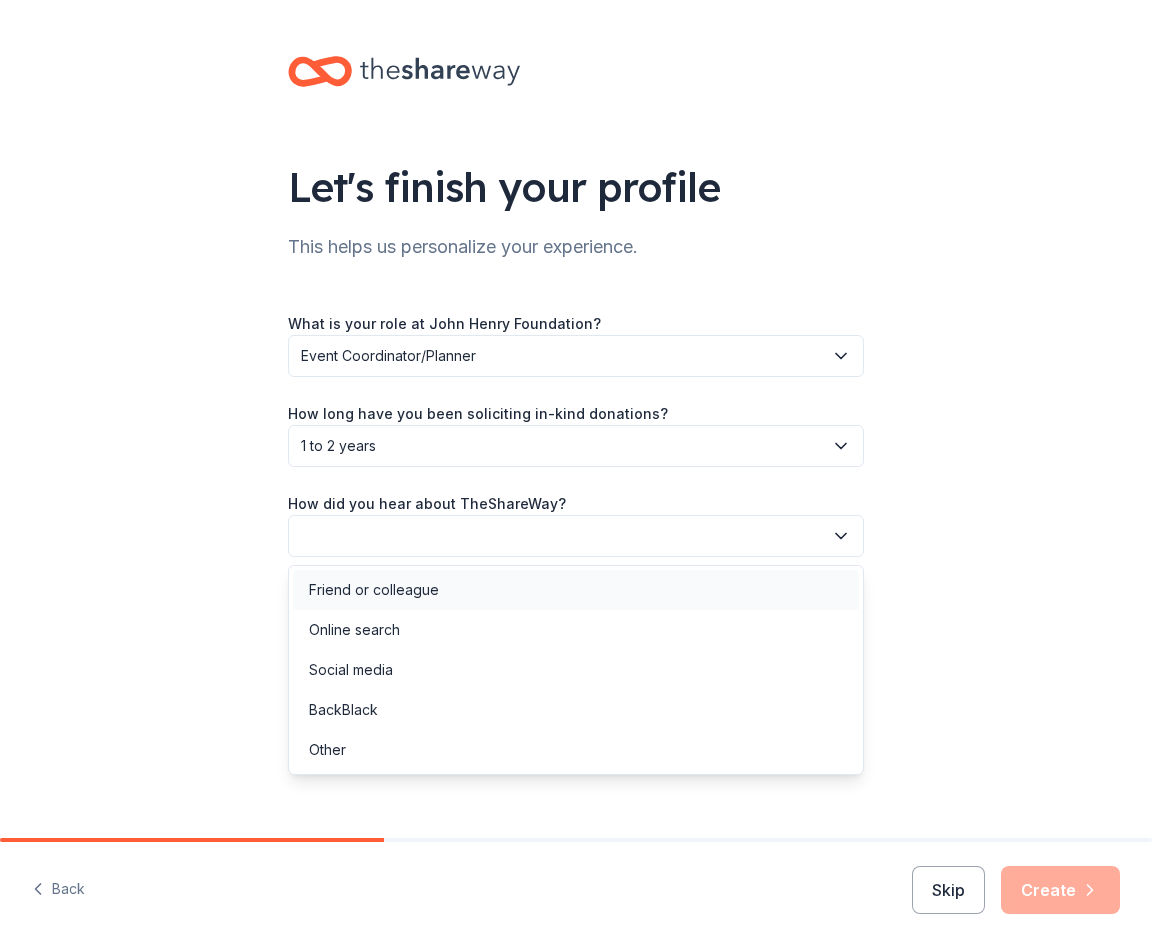 click on "Friend or colleague" at bounding box center [576, 590] 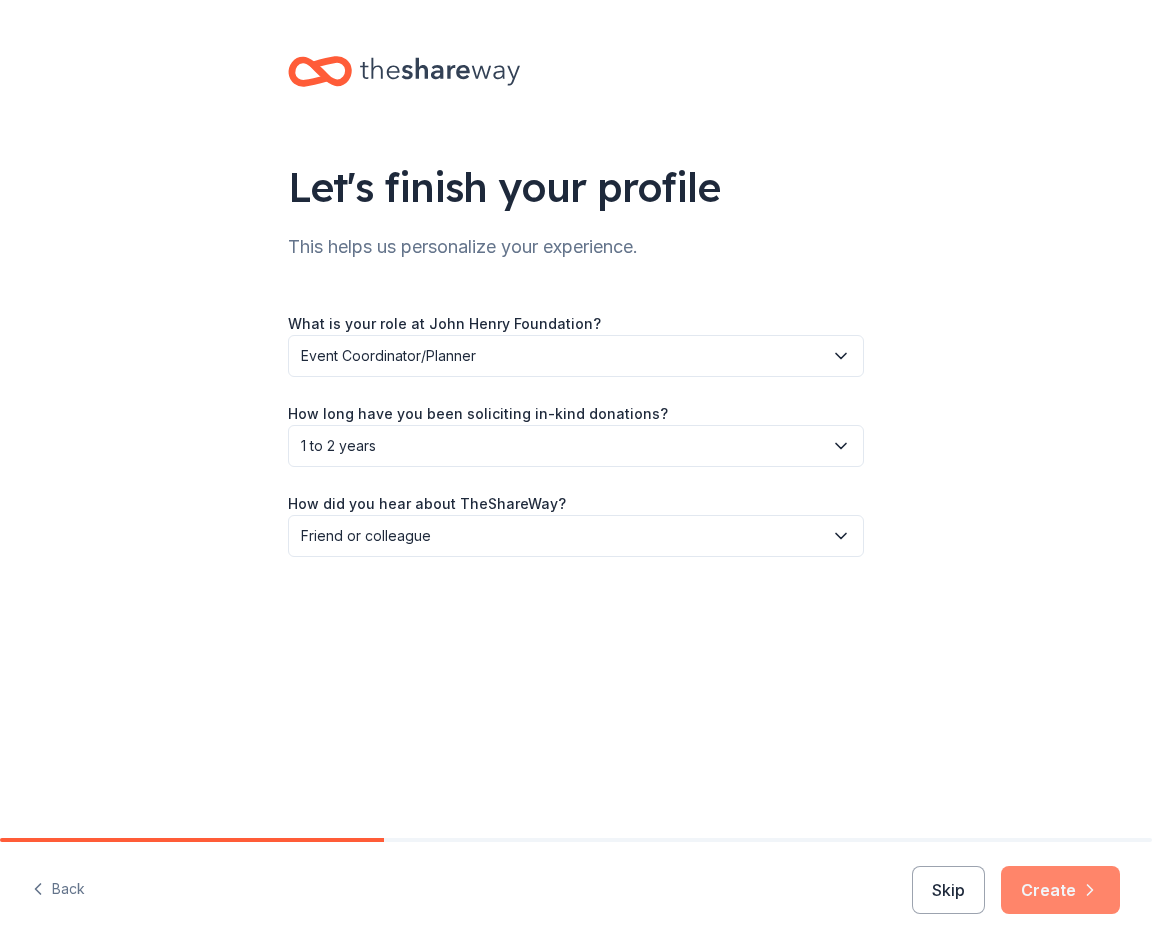 click on "Create" at bounding box center [1060, 890] 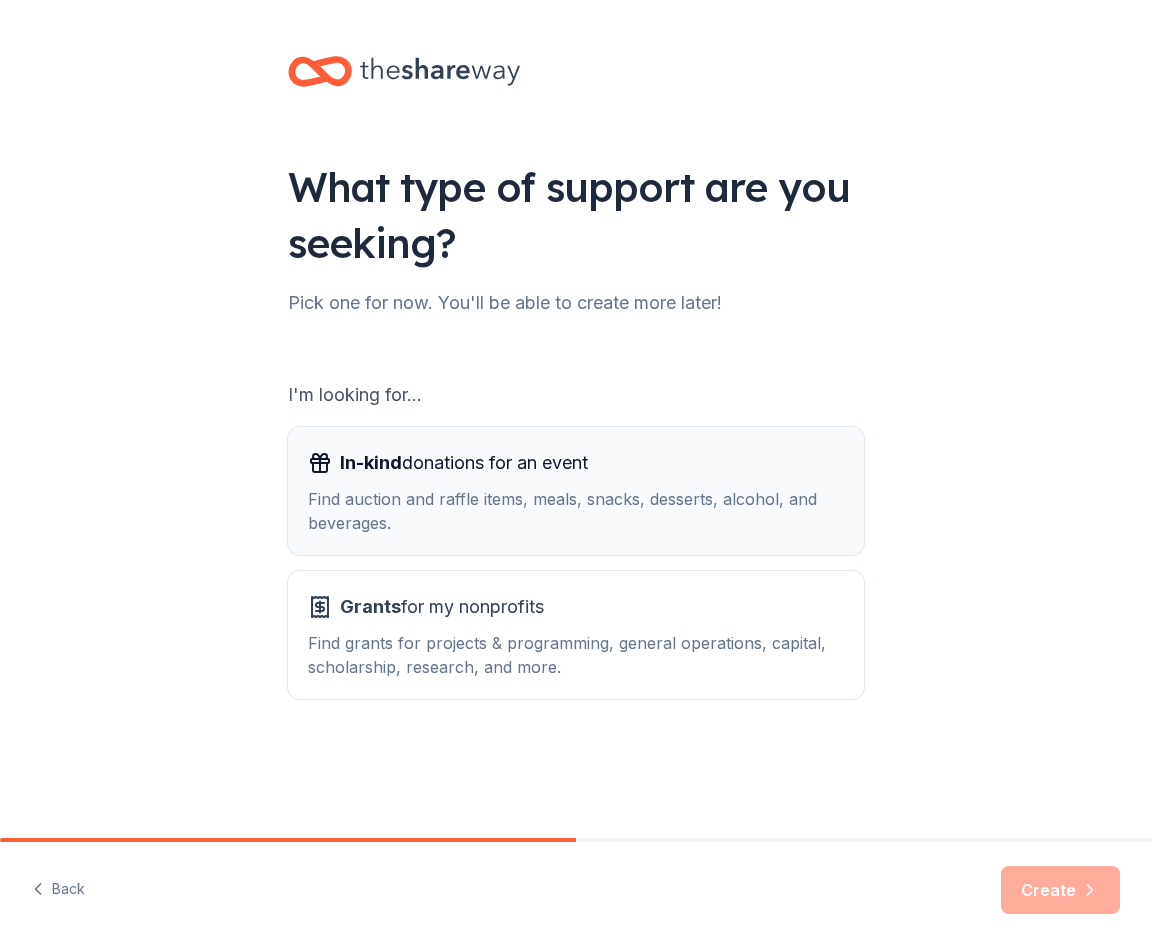 click on "Find auction and raffle items, meals, snacks, desserts, alcohol, and beverages." at bounding box center [576, 511] 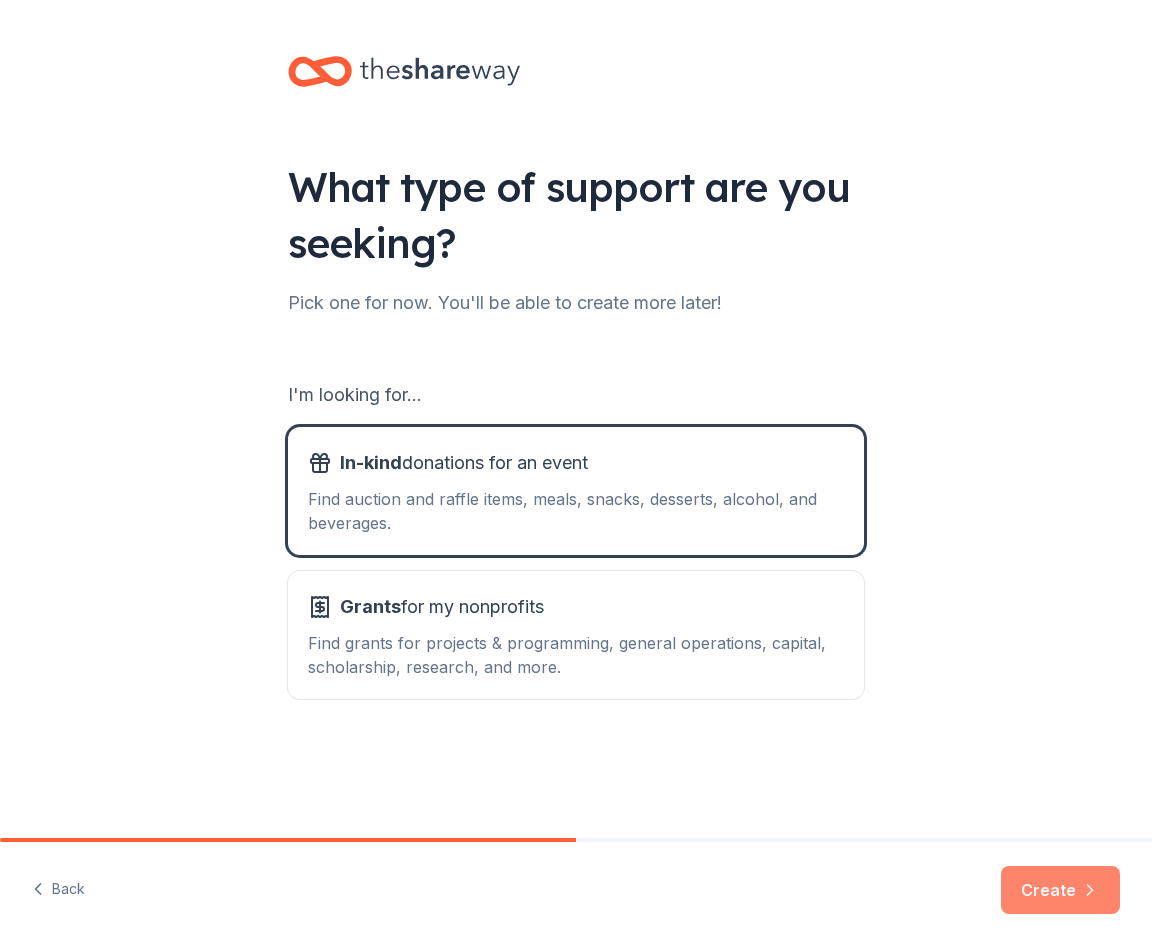 click on "Create" at bounding box center (1060, 890) 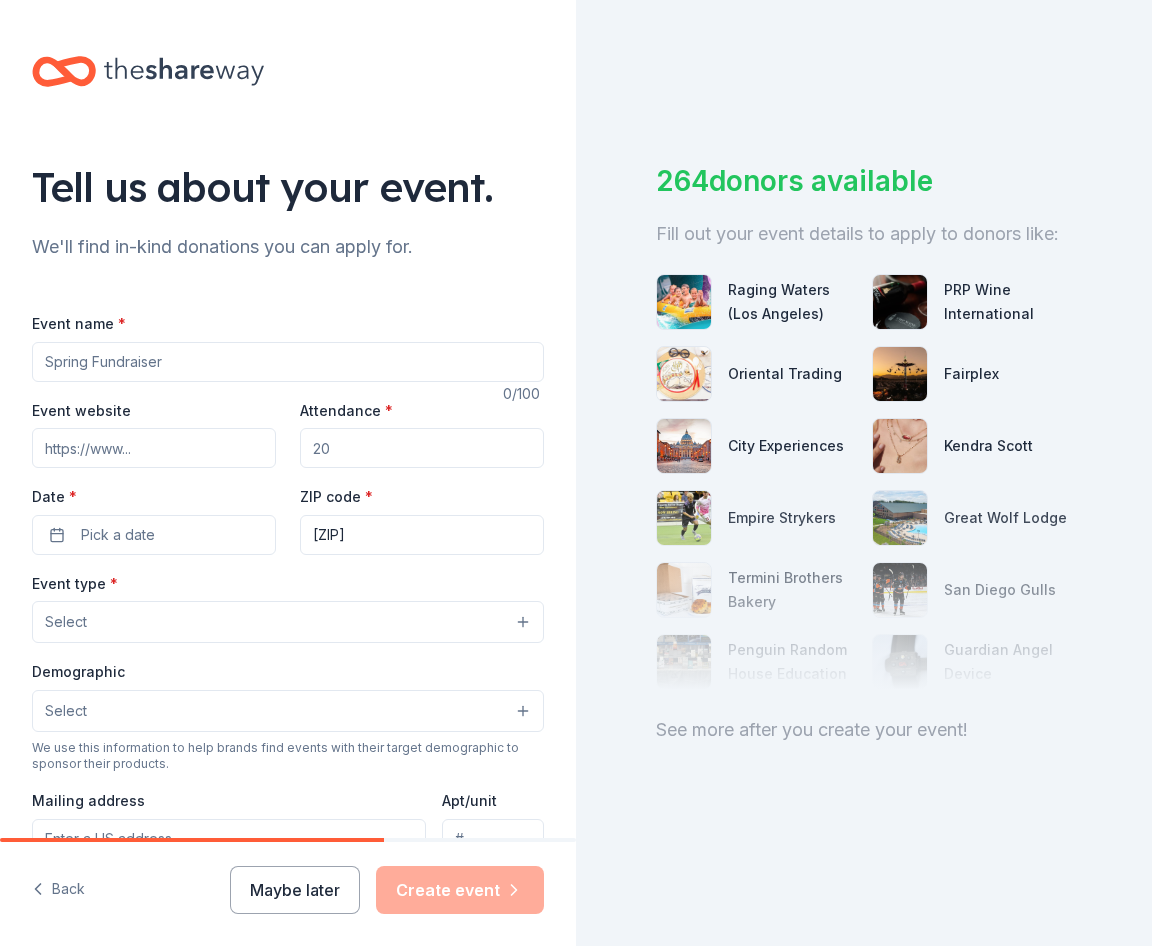 click on "Event name *" at bounding box center [288, 362] 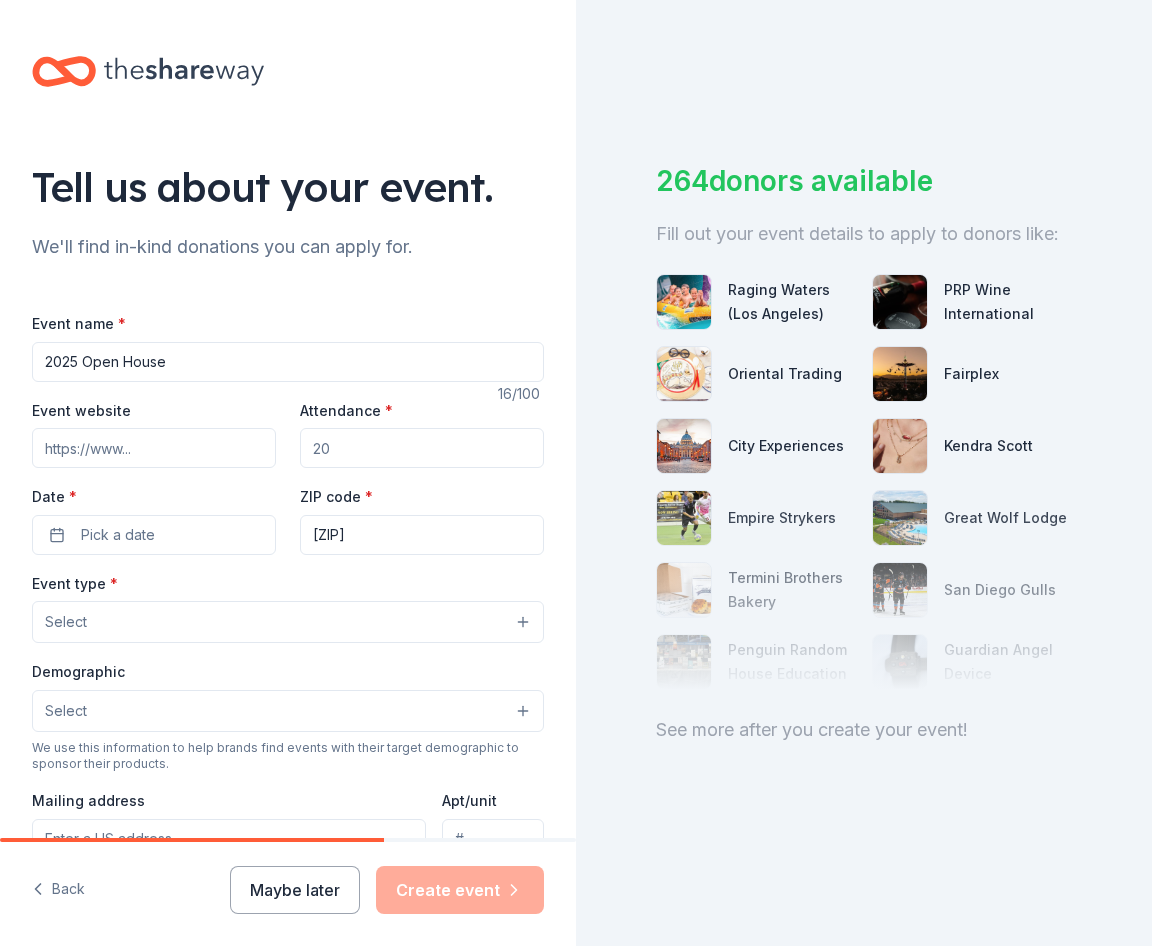 click on "2025 Open House" at bounding box center (288, 362) 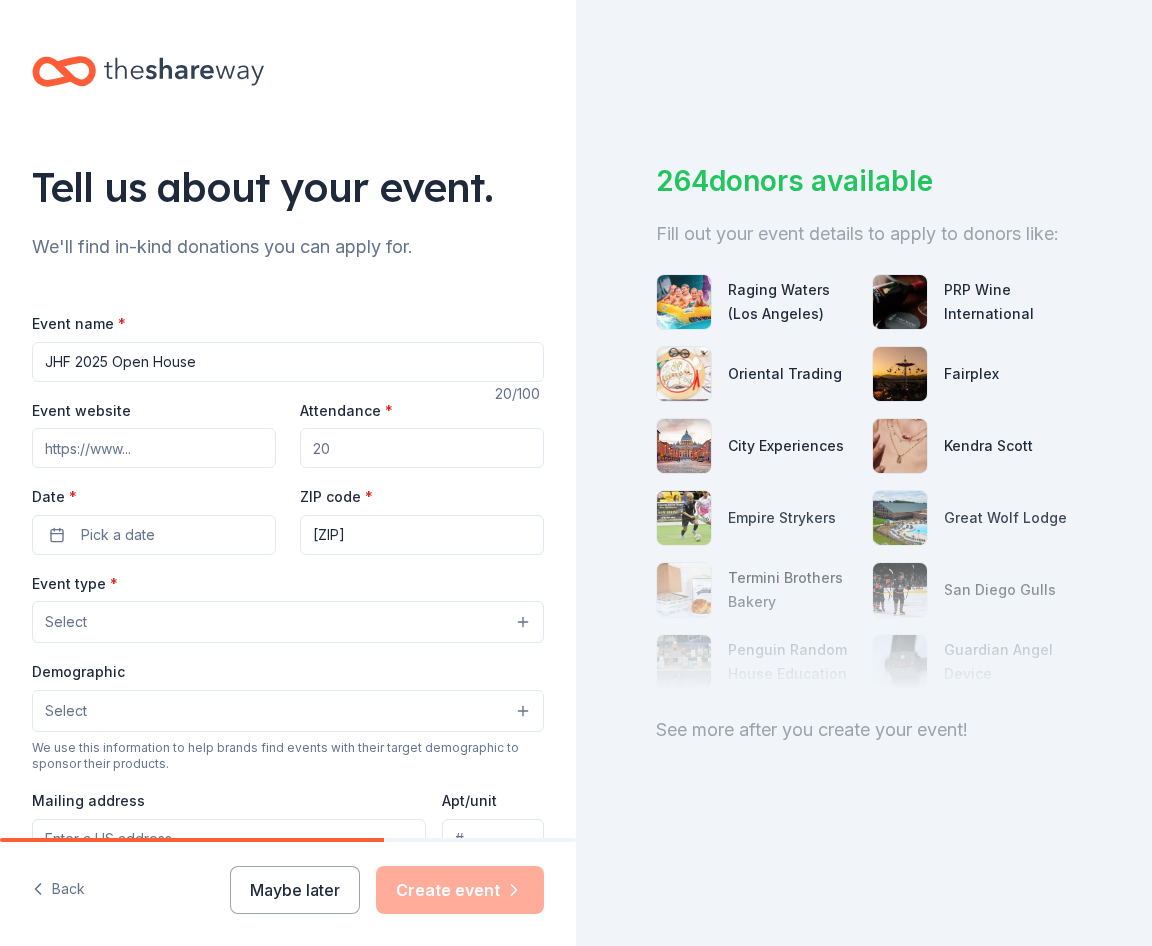 click on "JHF 2025 Open House" at bounding box center [288, 362] 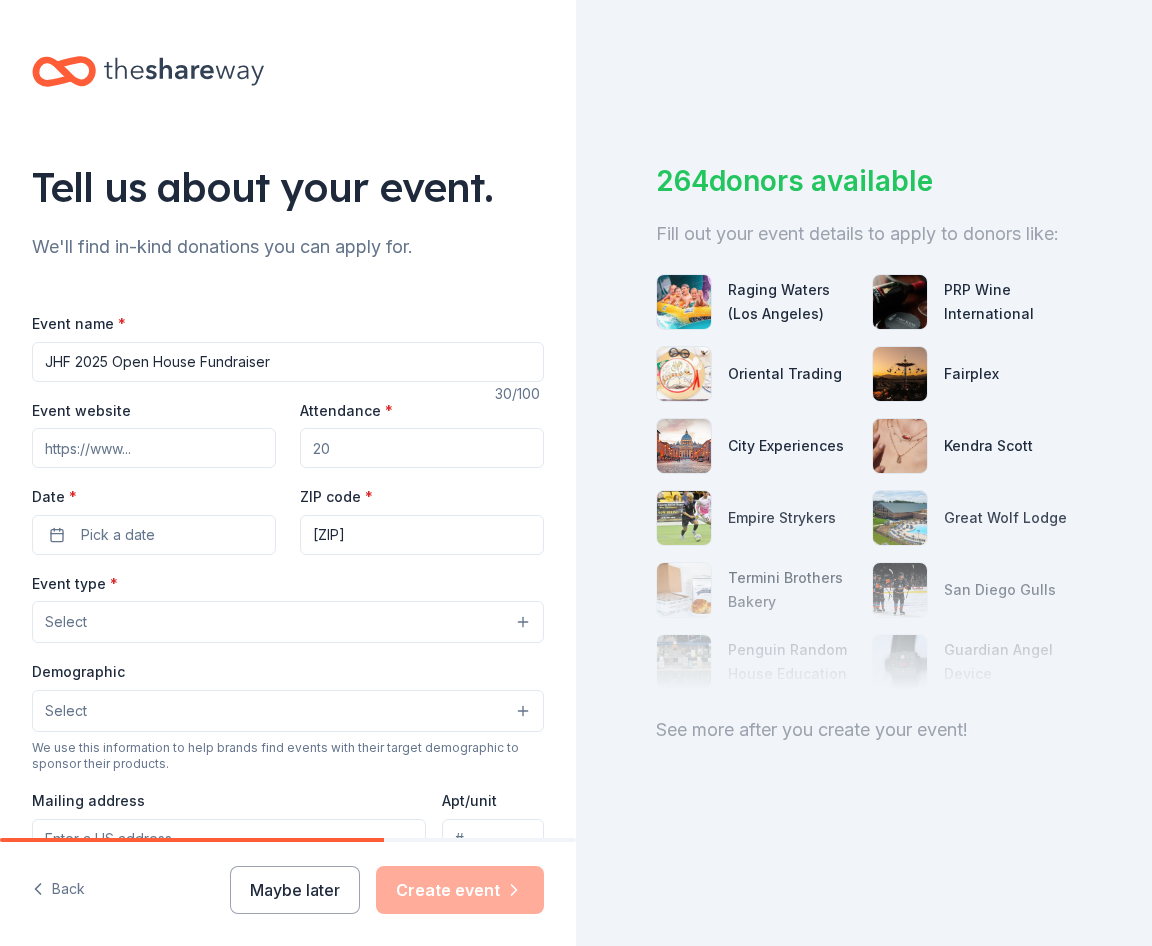 type on "JHF 2025 Open House Fundraiser" 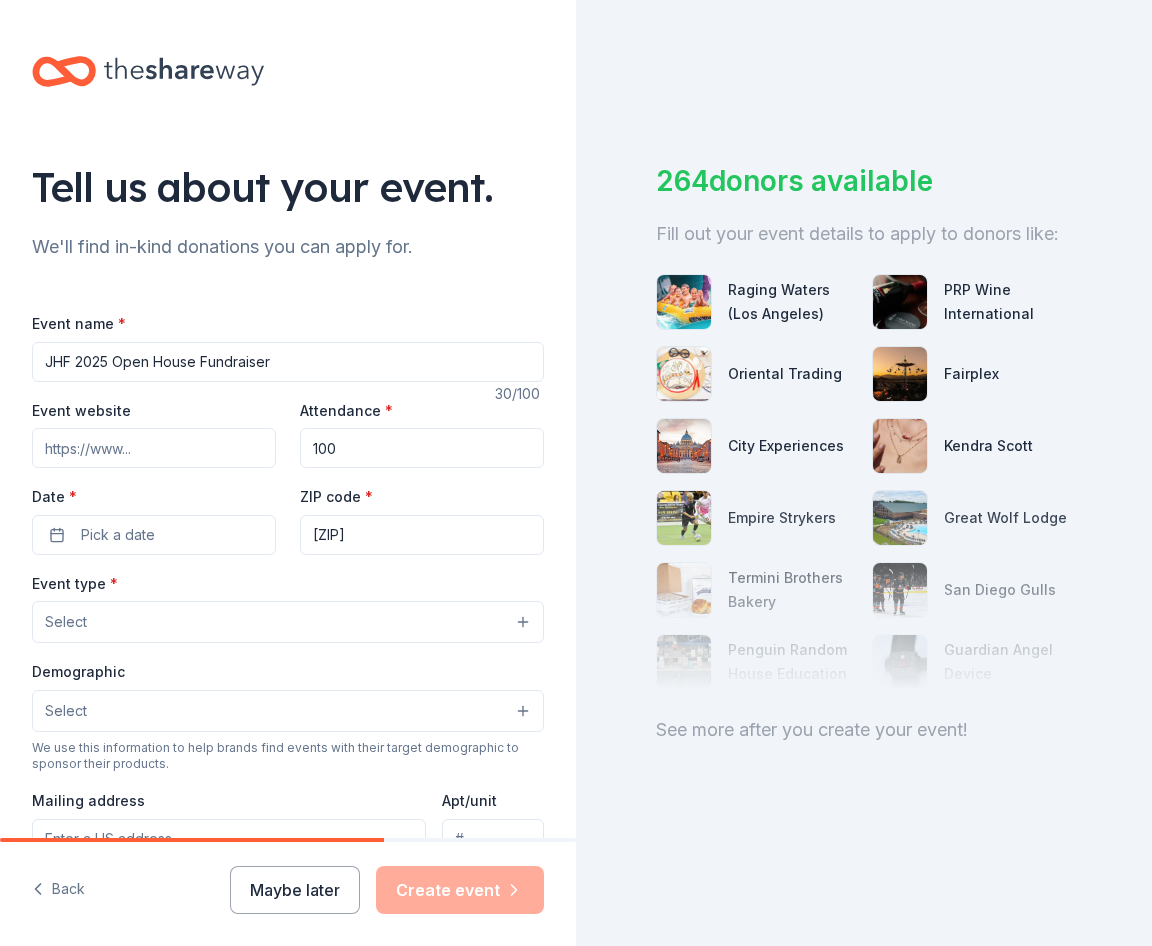 click on "100" at bounding box center [422, 448] 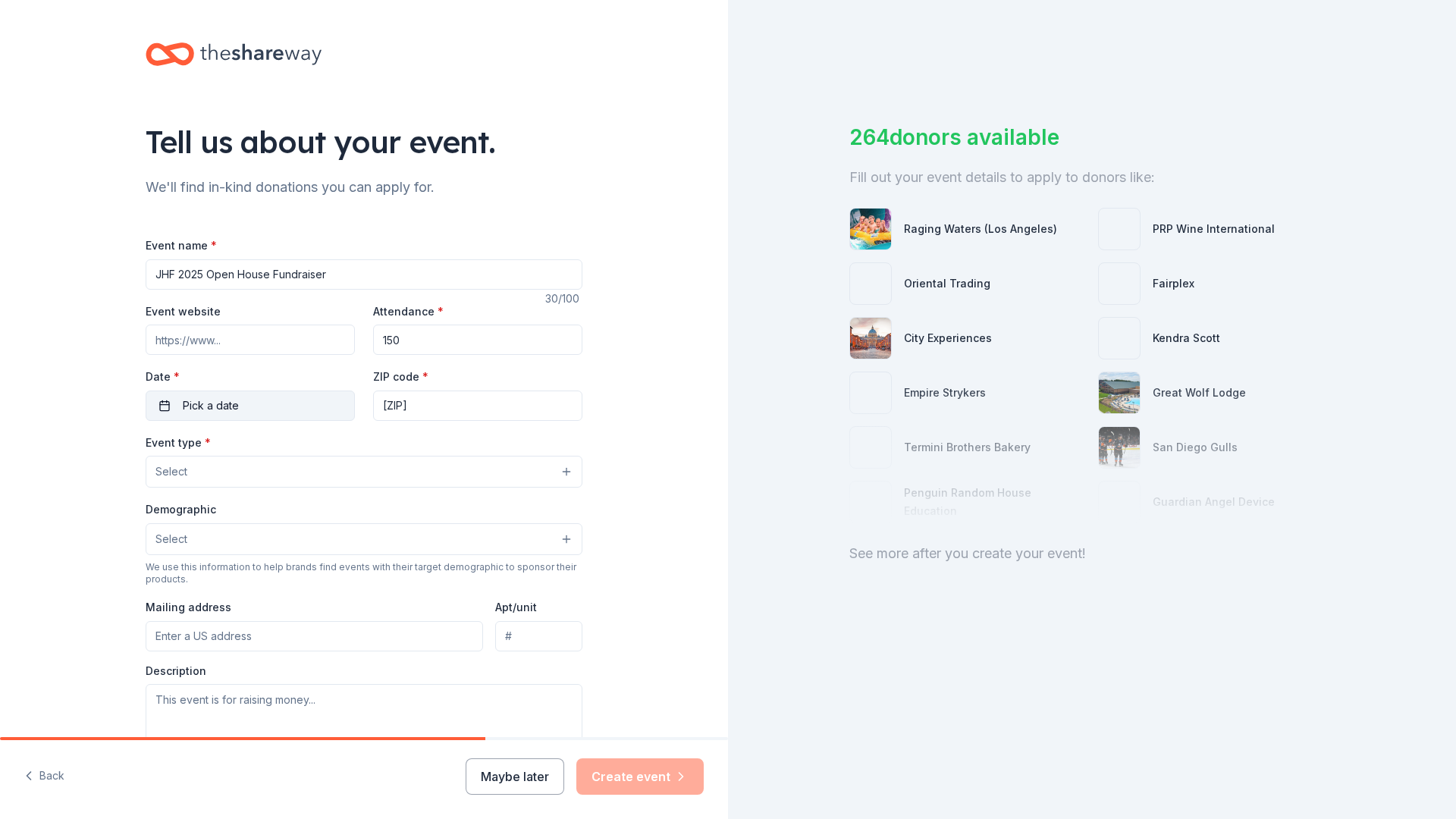 type on "150" 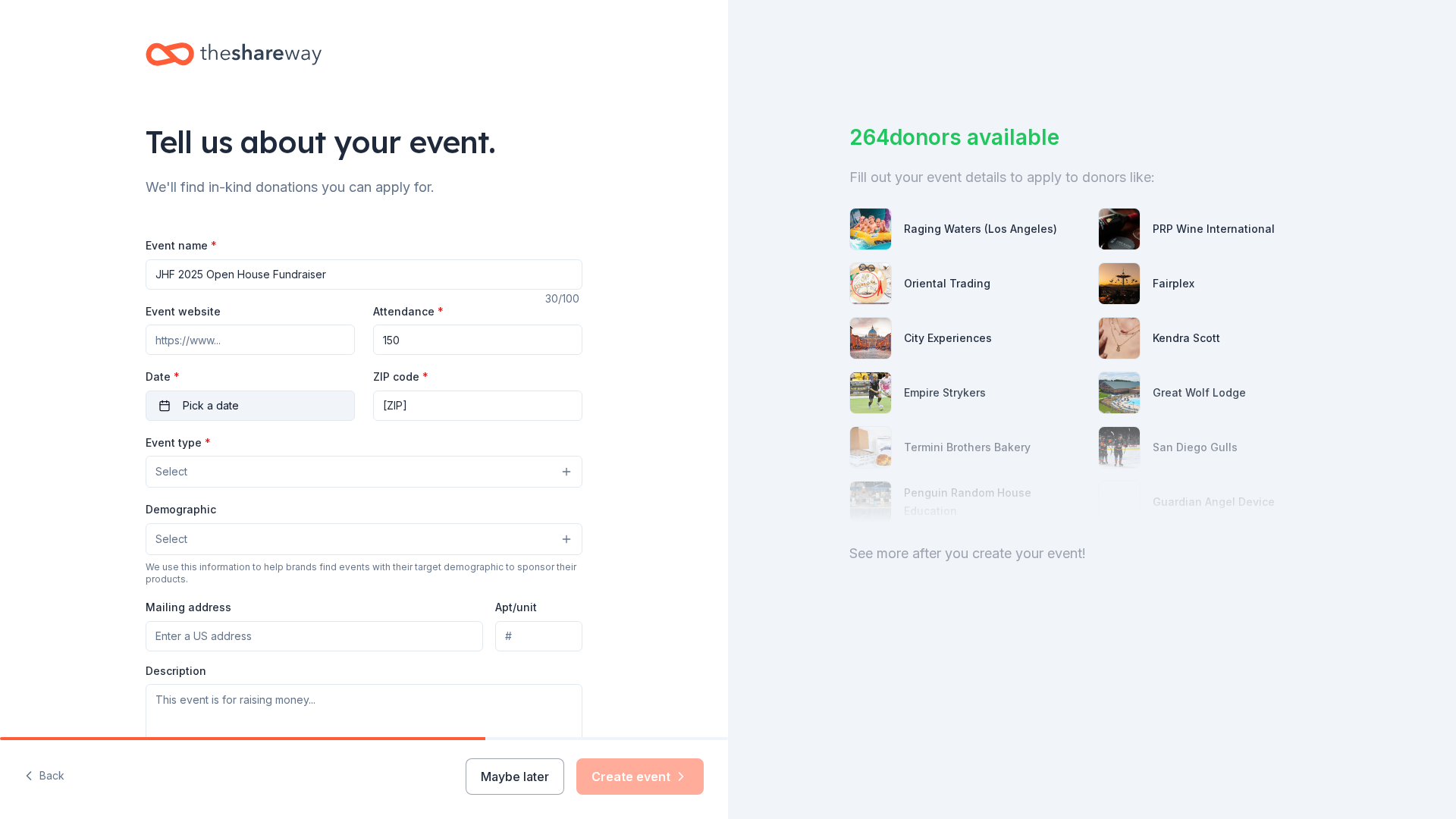 click on "Pick a date" at bounding box center (211, 406) 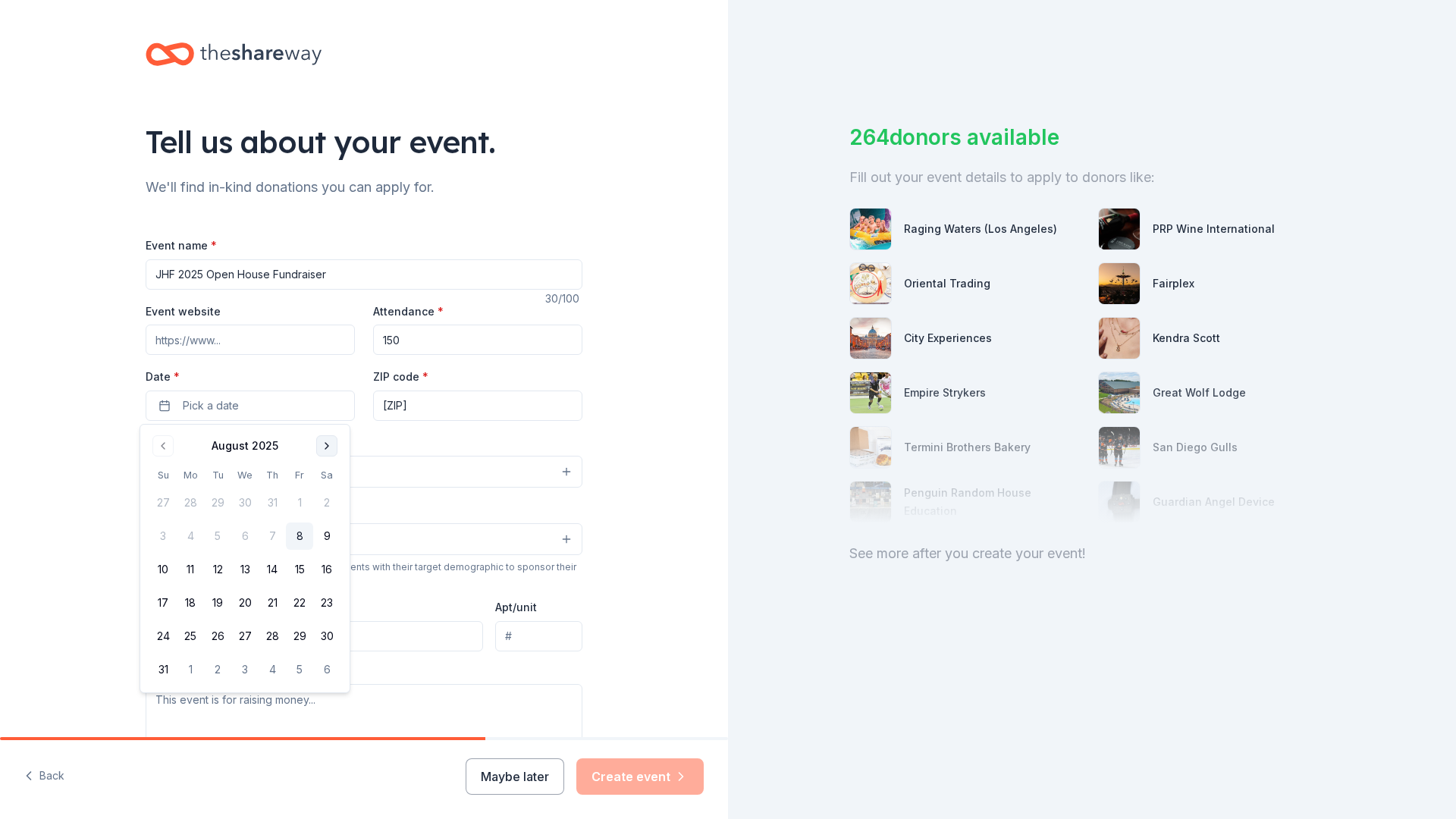 click at bounding box center (327, 446) 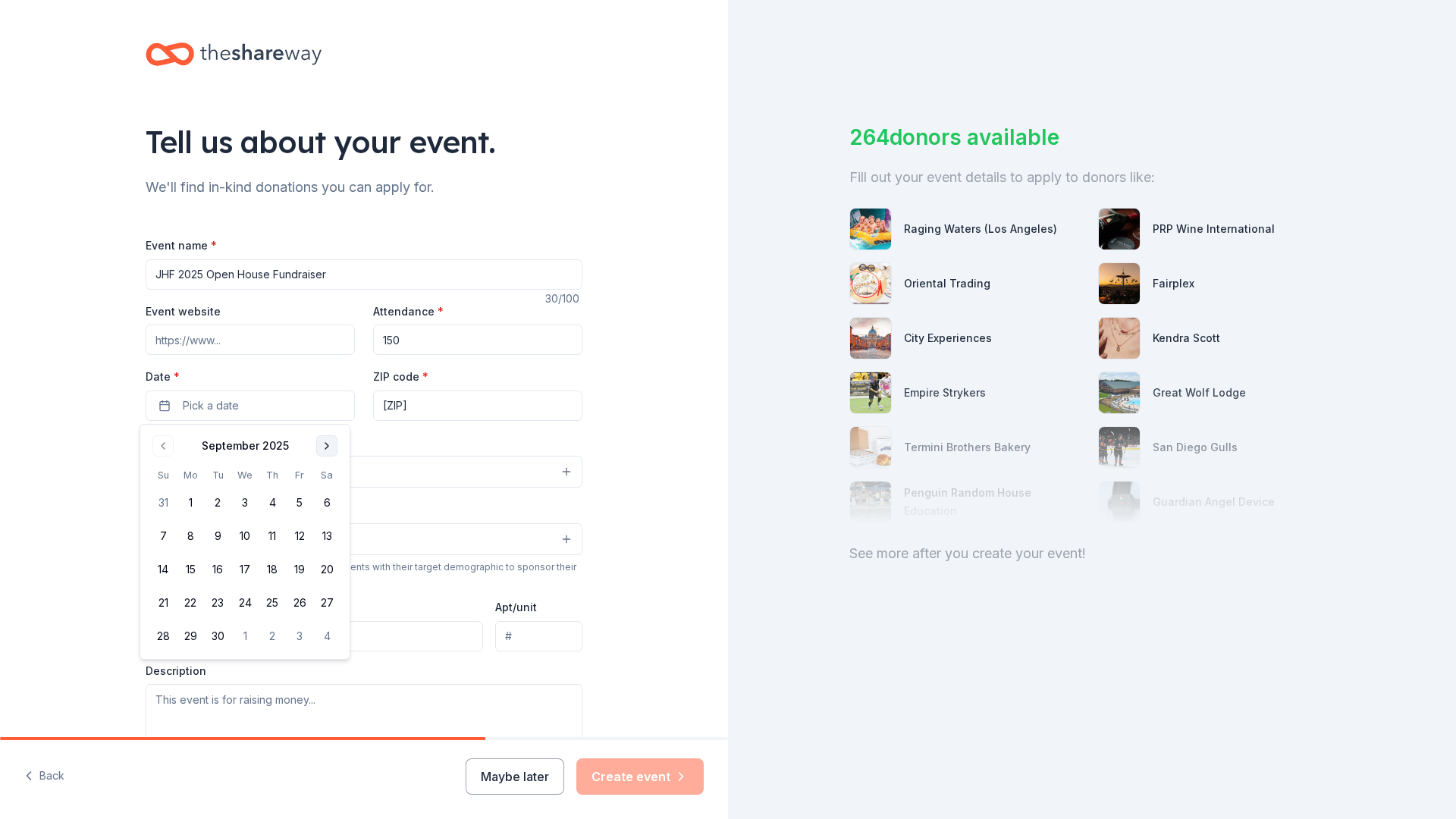 click at bounding box center (327, 446) 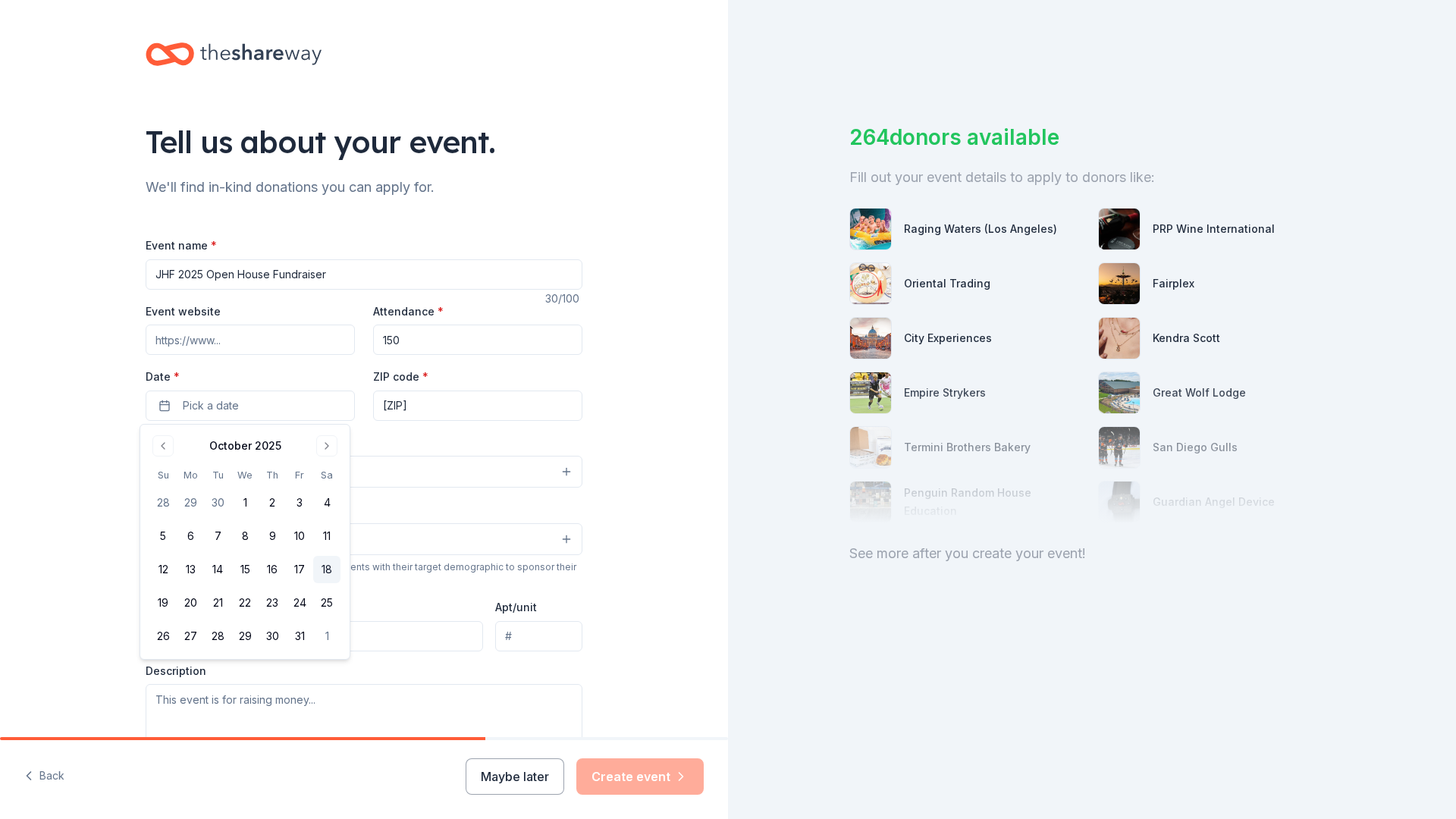 click on "18" at bounding box center [327, 570] 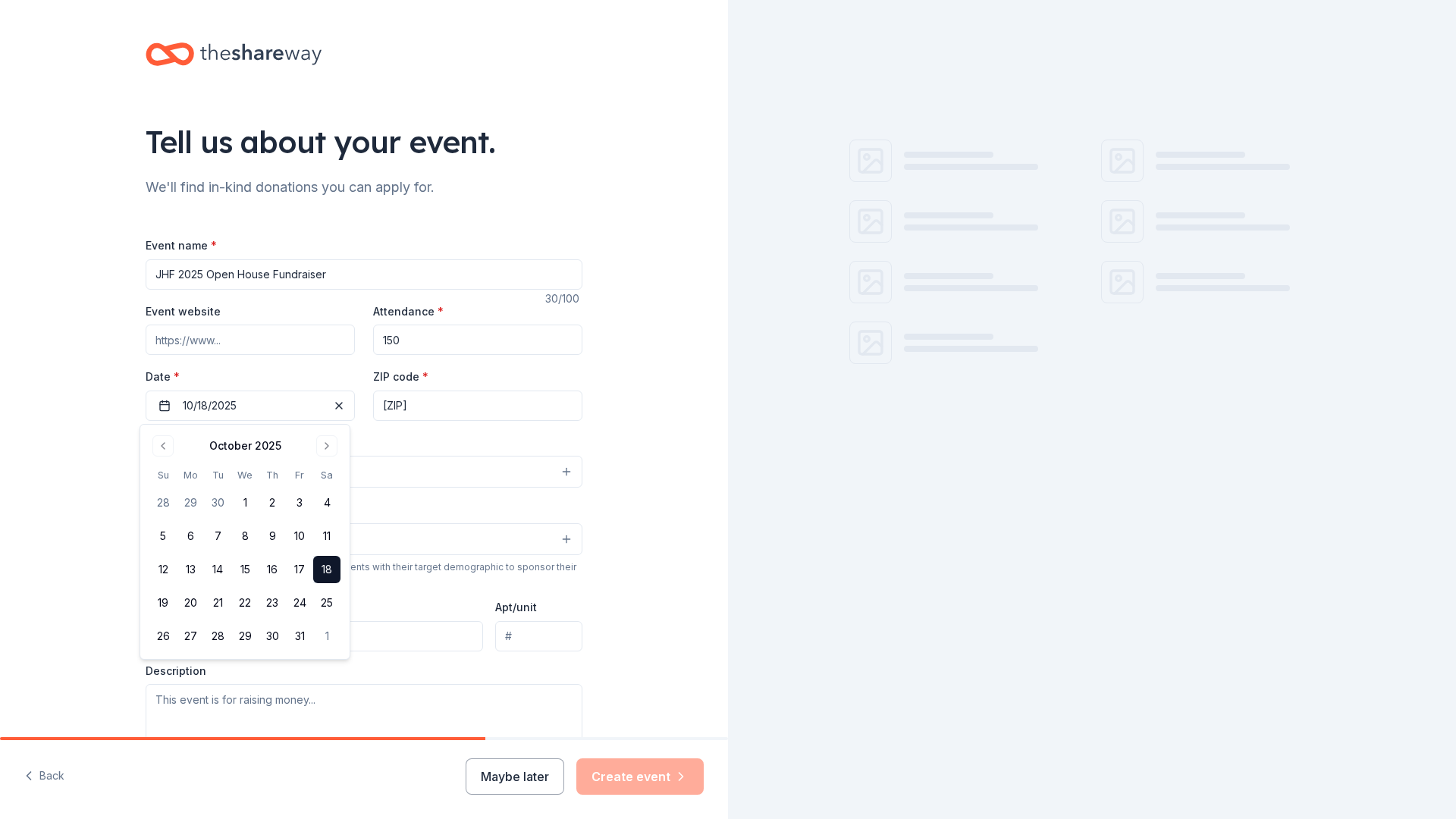 click on "Select" at bounding box center (364, 472) 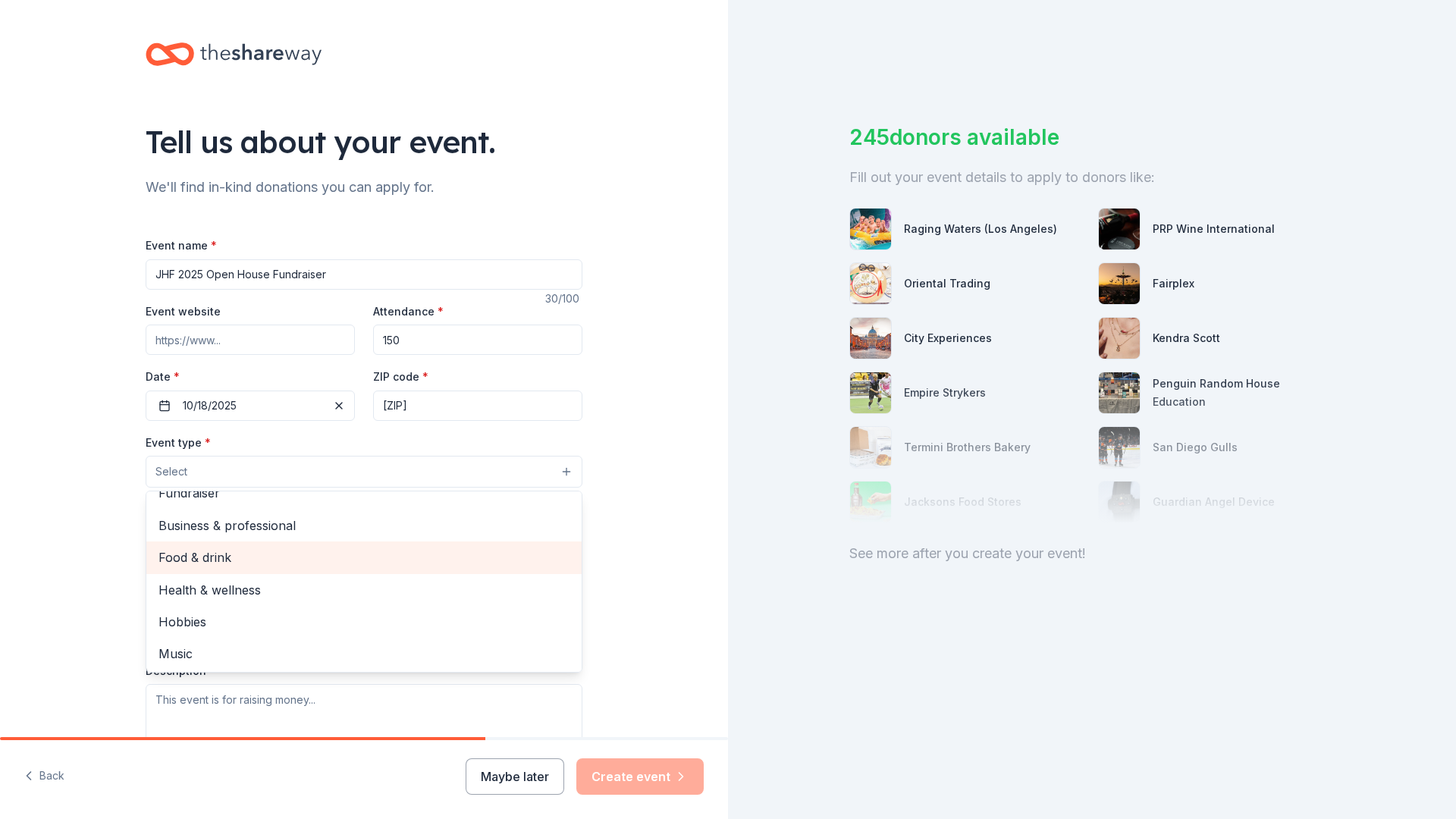 scroll, scrollTop: 0, scrollLeft: 0, axis: both 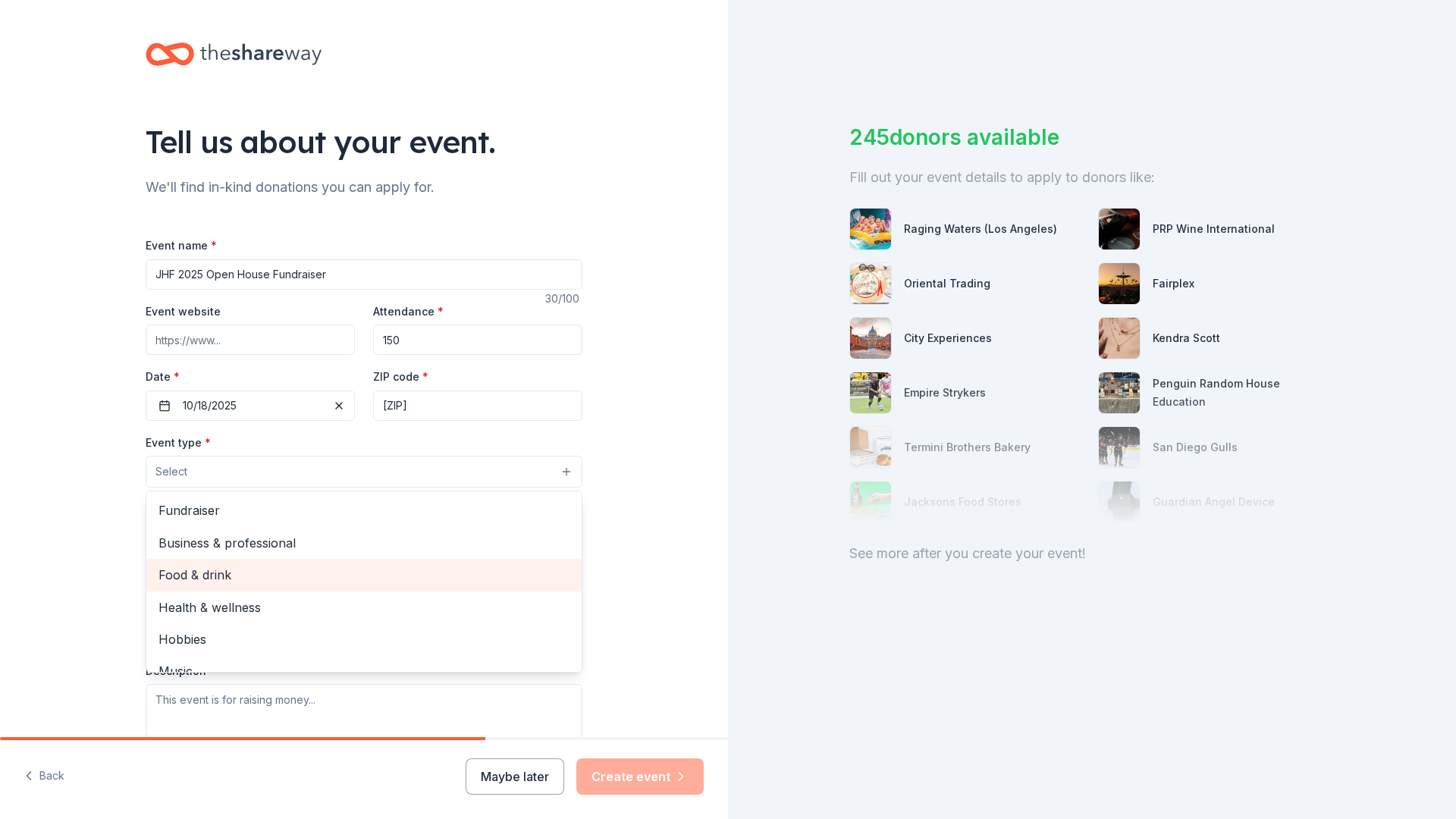 click on "Fundraiser" at bounding box center (364, 510) 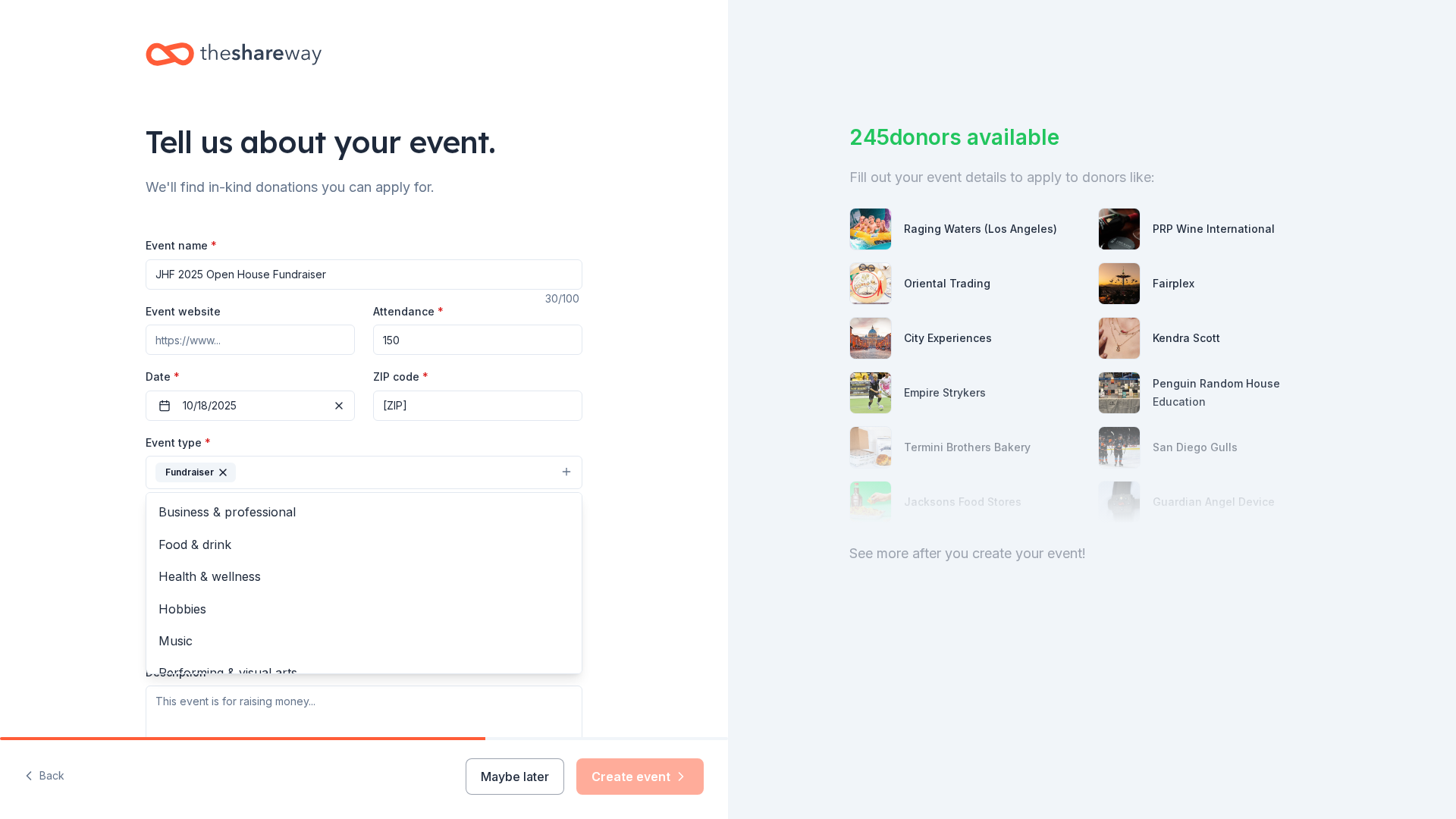 click on "Tell us about your event. We'll find in-kind donations you can apply for. Event name * JHF 2025 Open House Fundraiser 30 /100 Event website Attendance * 150 Date * 10/18/2025 ZIP code * [ZIP] Event type * Fundraiser Business & professional Food & drink Health & wellness Hobbies Music Performing & visual arts Demographic Select We use this information to help brands find events with their target demographic to sponsor their products. Mailing address Apt/unit Description What are you looking for? * Auction & raffle Meals Snacks Desserts Alcohol Beverages Send me reminders Email me reminders of donor application deadlines Recurring event" at bounding box center (364, 505) 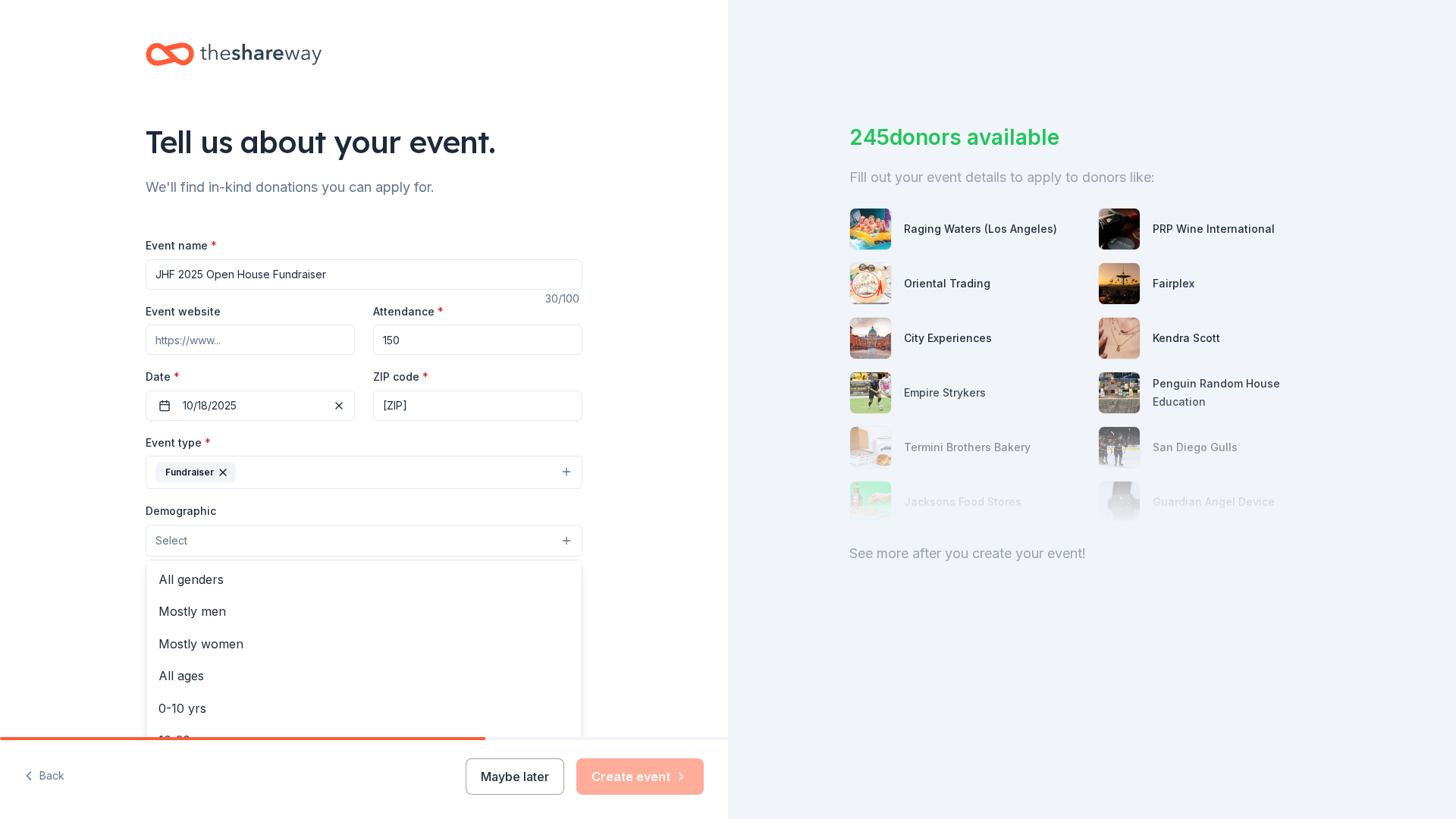 click on "Select" at bounding box center (364, 541) 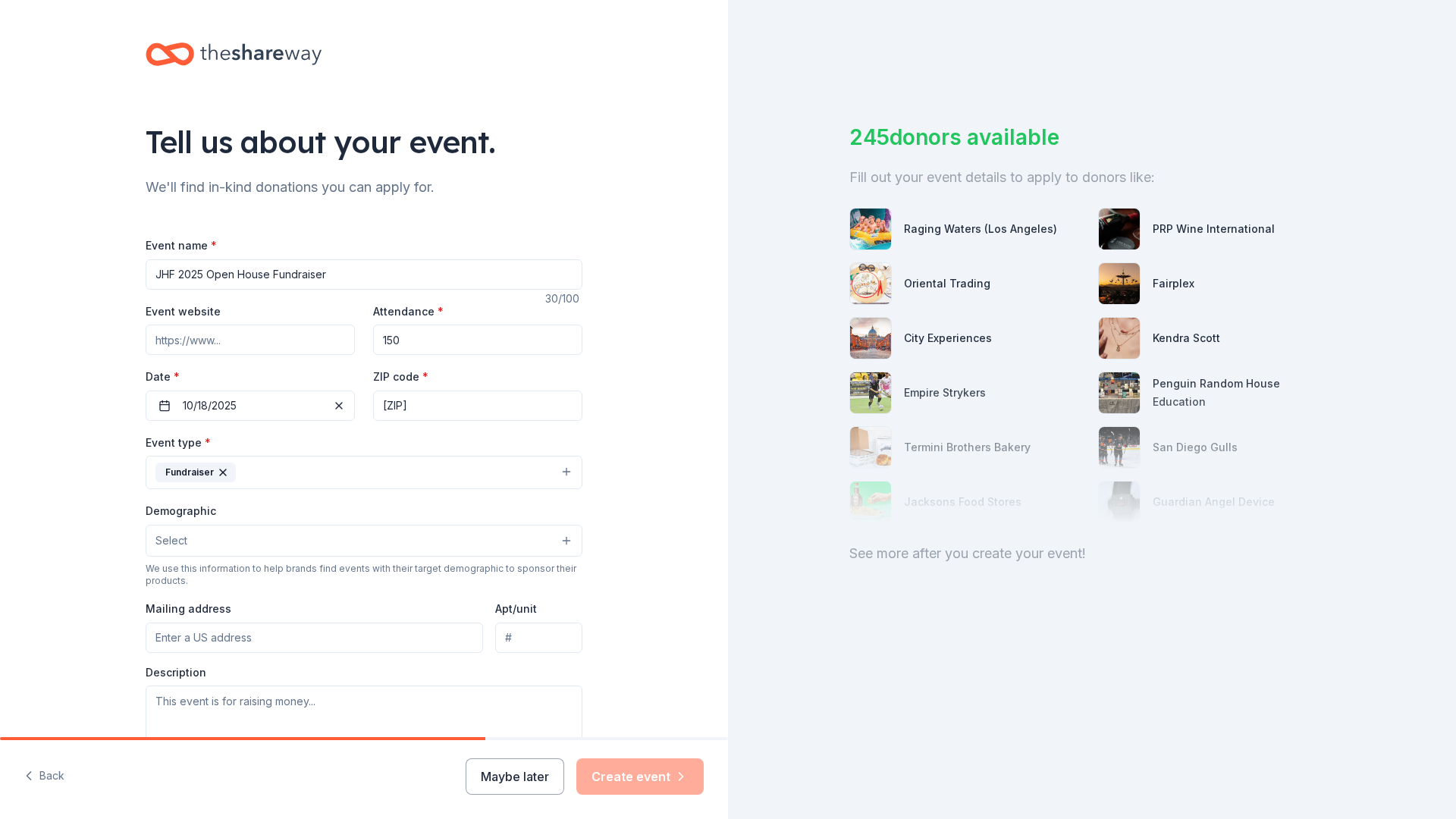 click on "Select" at bounding box center (364, 541) 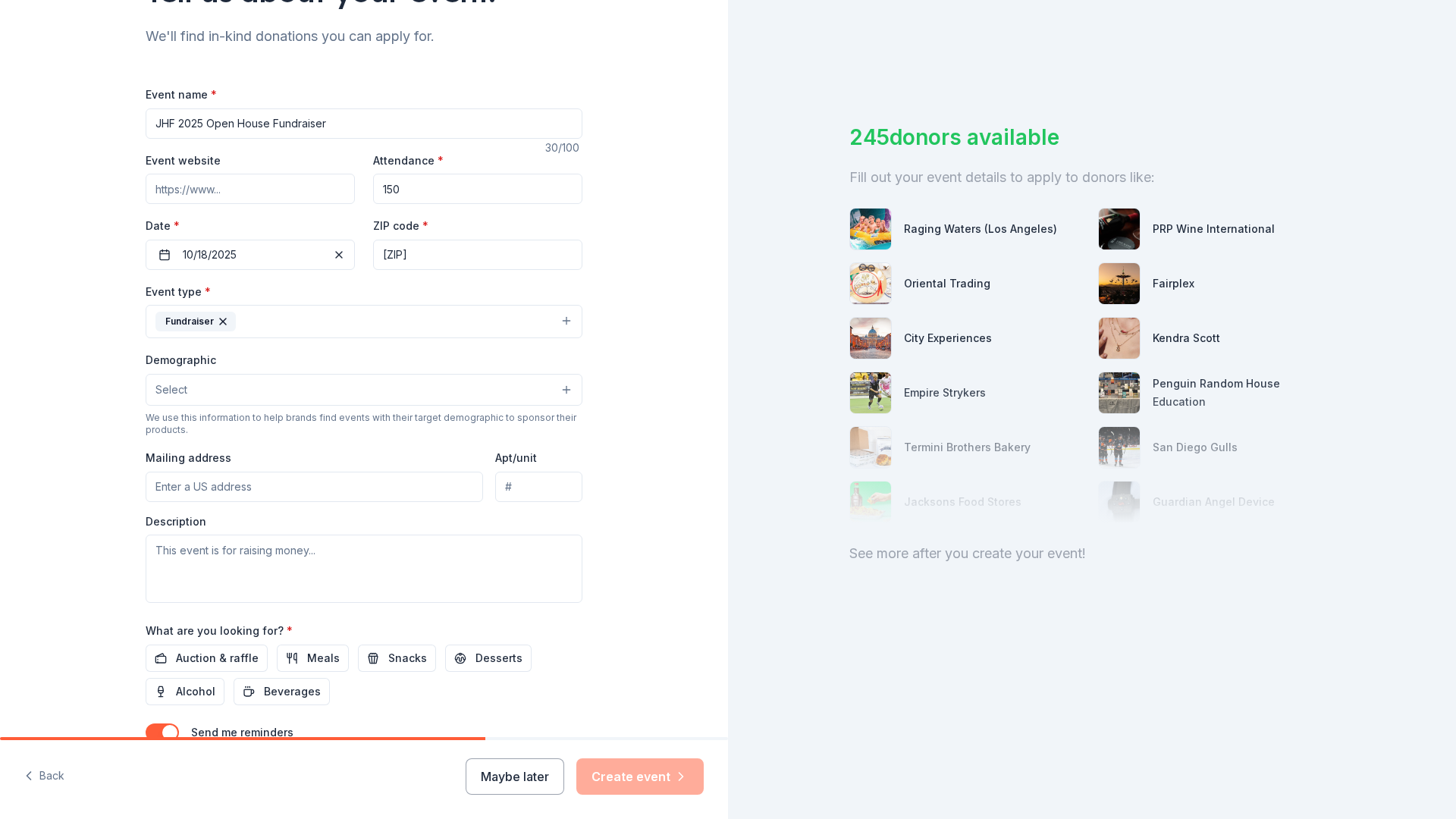 scroll, scrollTop: 152, scrollLeft: 0, axis: vertical 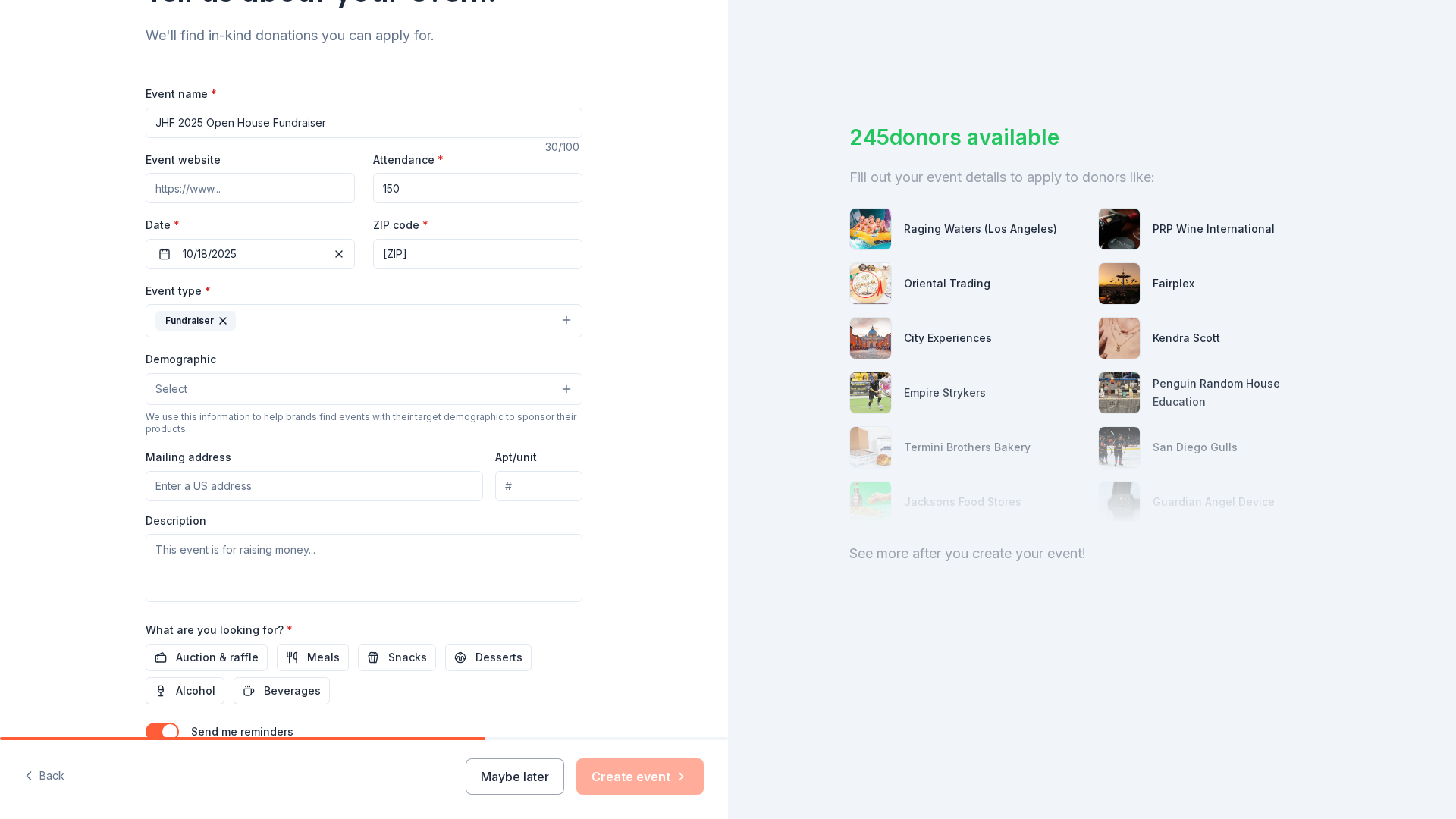 click on "Select" at bounding box center (364, 389) 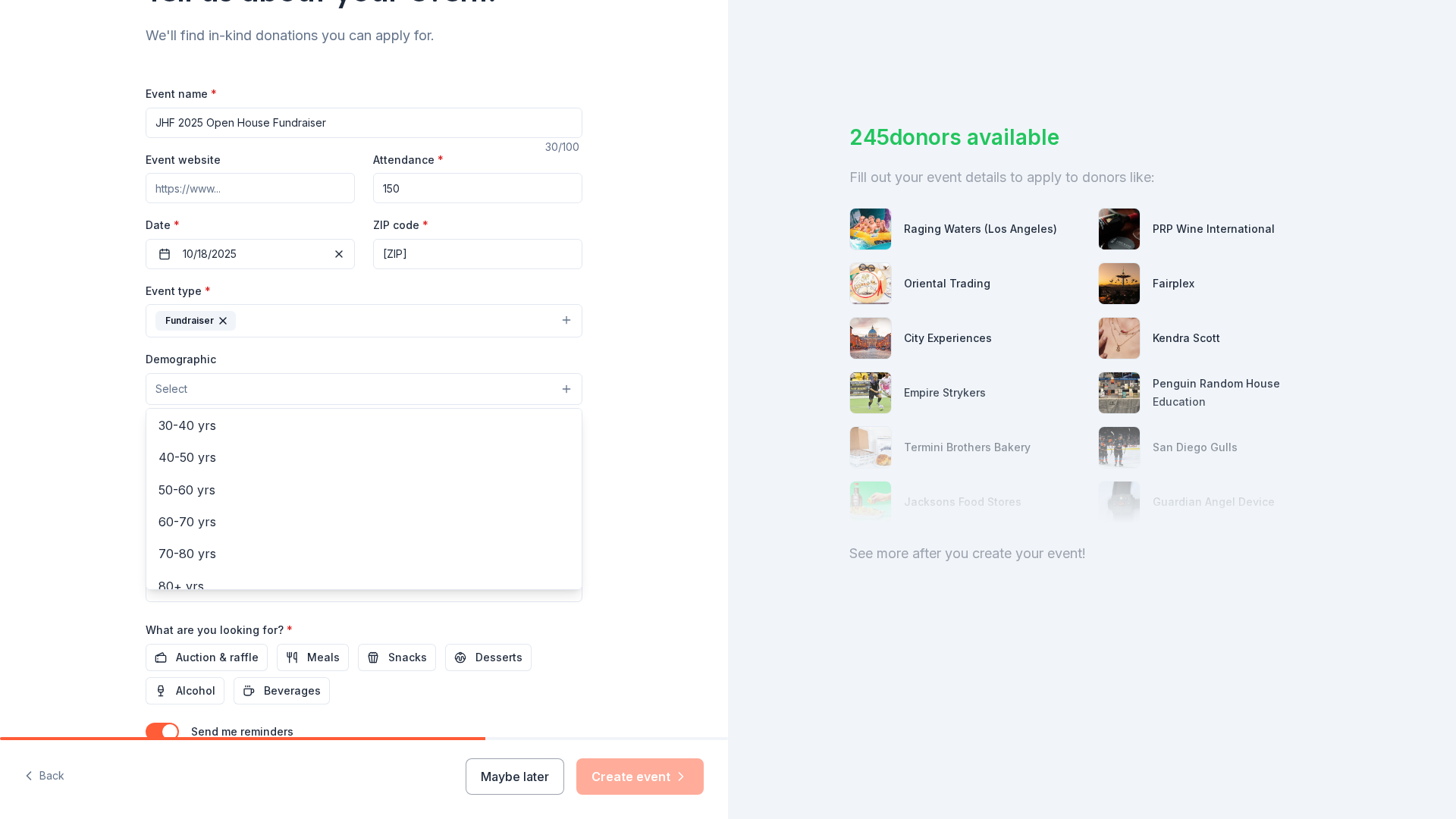 scroll, scrollTop: 243, scrollLeft: 0, axis: vertical 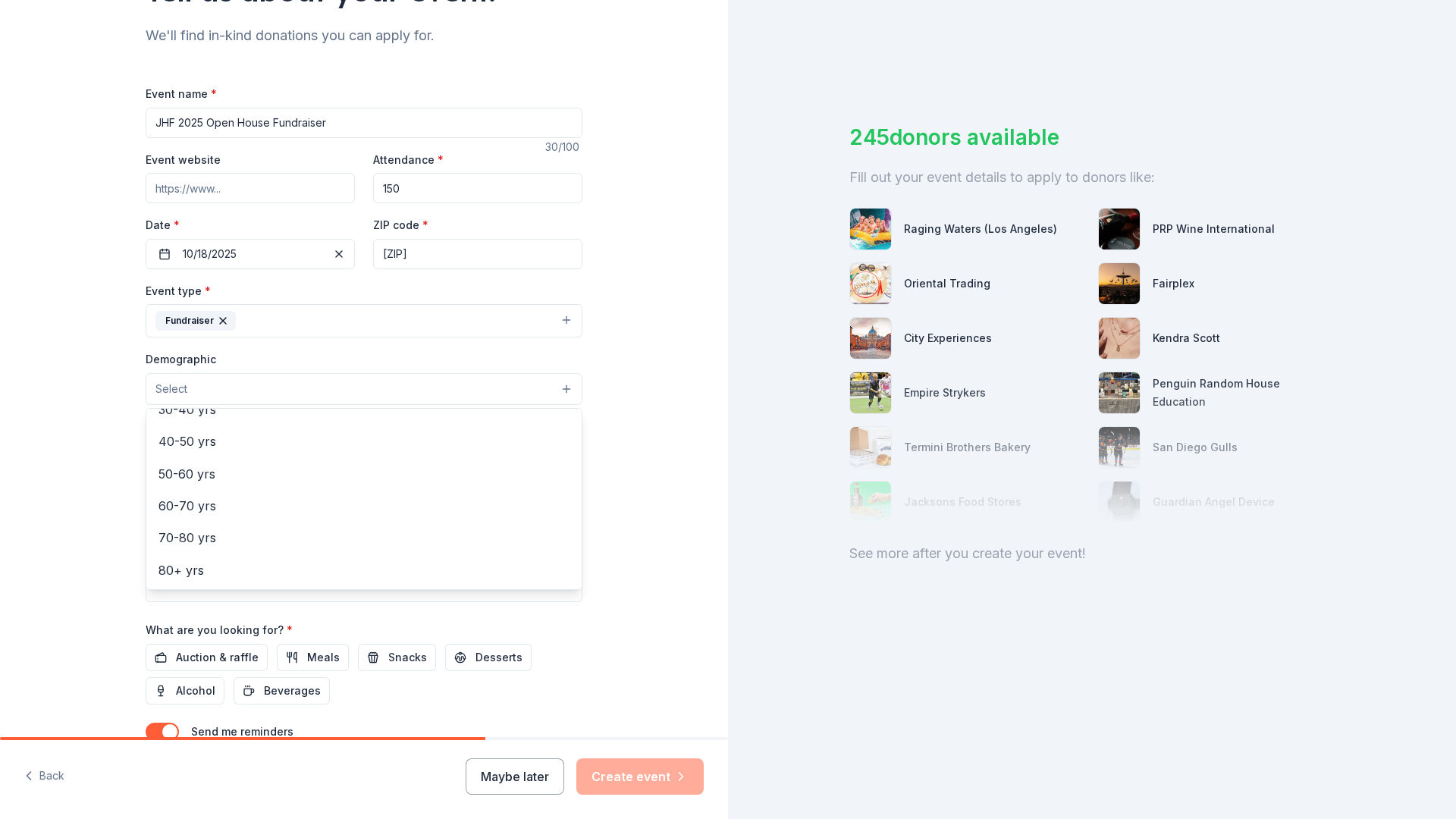 click on "Tell us about your event. We'll find in-kind donations you can apply for. Event name * JHF 2025 Open House Fundraiser 30 /100 Event website Attendance * 150 Date * 10/18/2025 ZIP code * [ZIP] Event type * Fundraiser Demographic Select All genders Mostly men Mostly women All ages 0-10 yrs 10-20 yrs 20-30 yrs 30-40 yrs 40-50 yrs 50-60 yrs 60-70 yrs 70-80 yrs 80+ yrs We use this information to help brands find events with their target demographic to sponsor their products. Mailing address Apt/unit Description What are you looking for? * Auction & raffle Meals Snacks Desserts Alcohol Beverages Send me reminders Email me reminders of donor application deadlines Recurring event" at bounding box center [364, 353] 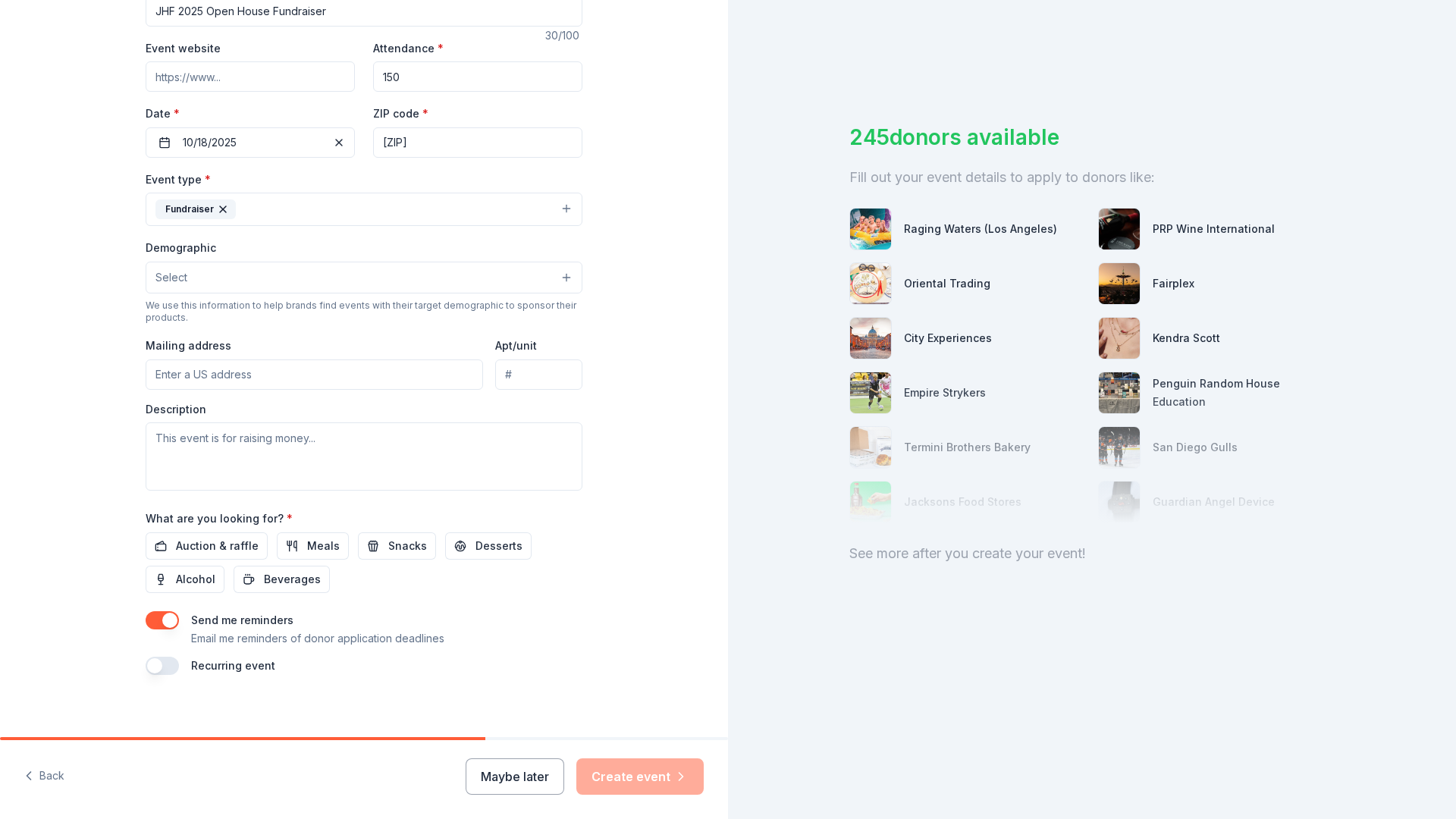 scroll, scrollTop: 274, scrollLeft: 0, axis: vertical 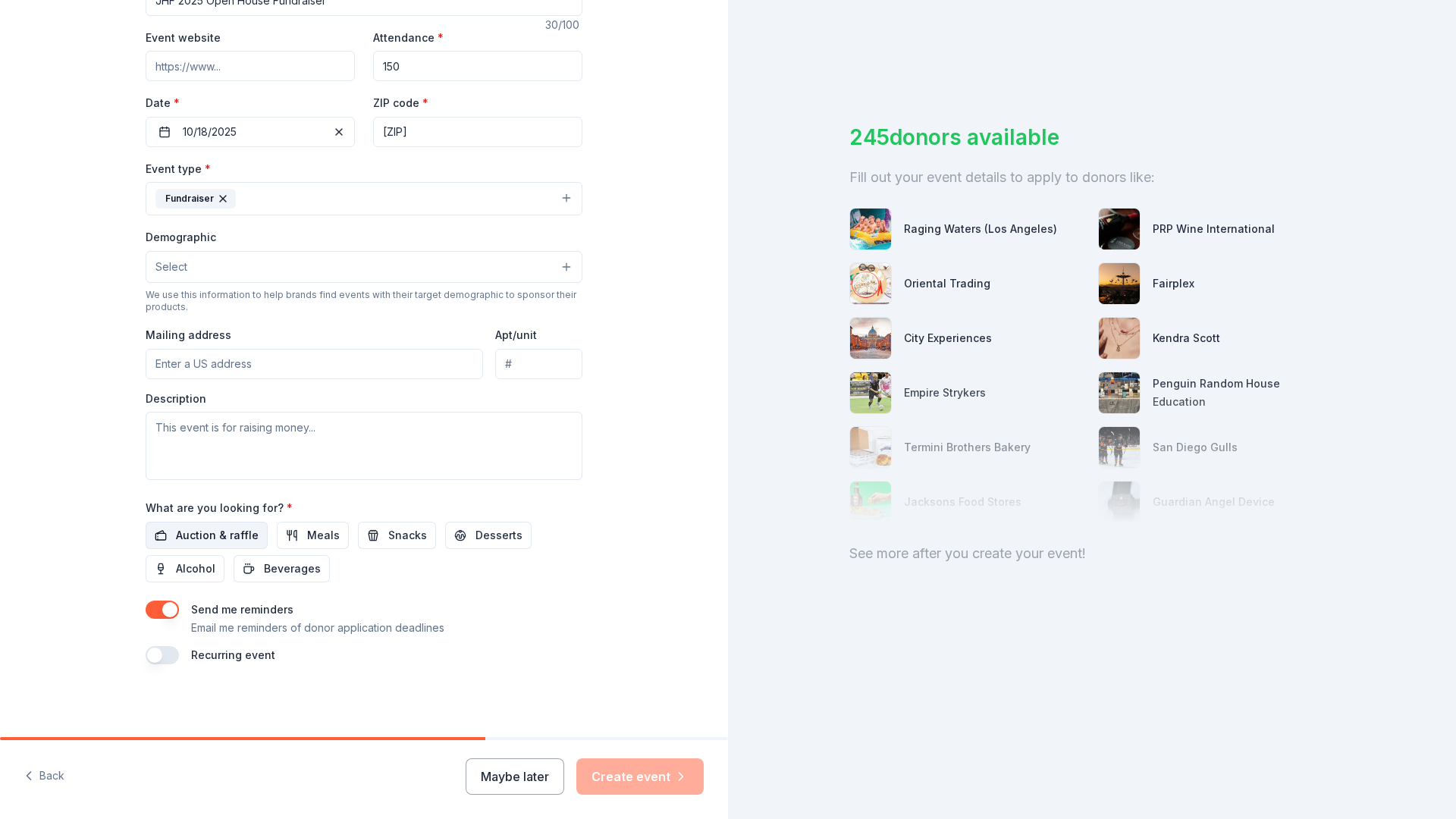 click on "Auction & raffle" at bounding box center [217, 535] 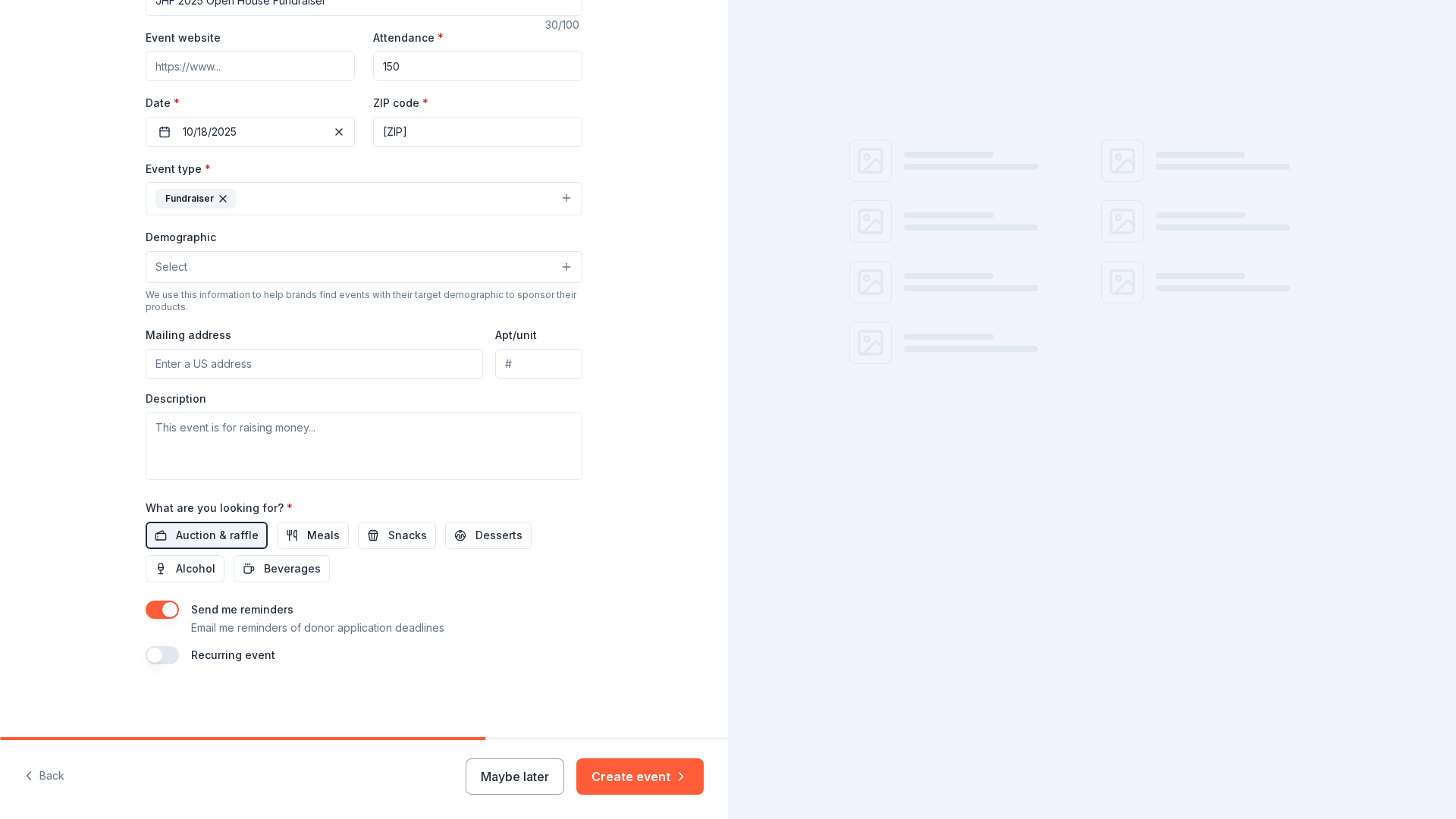 click at bounding box center (162, 610) 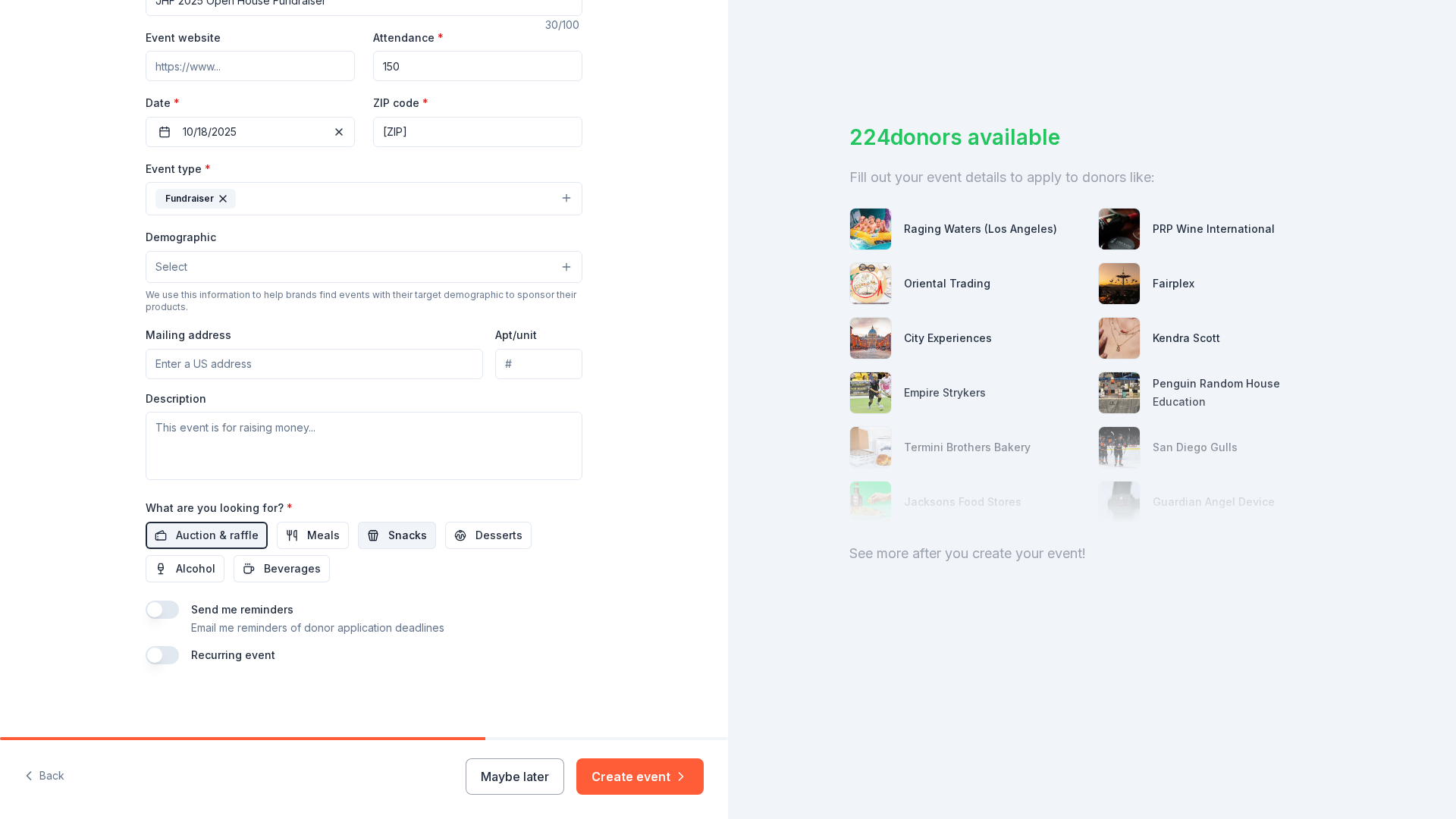 scroll, scrollTop: 0, scrollLeft: 0, axis: both 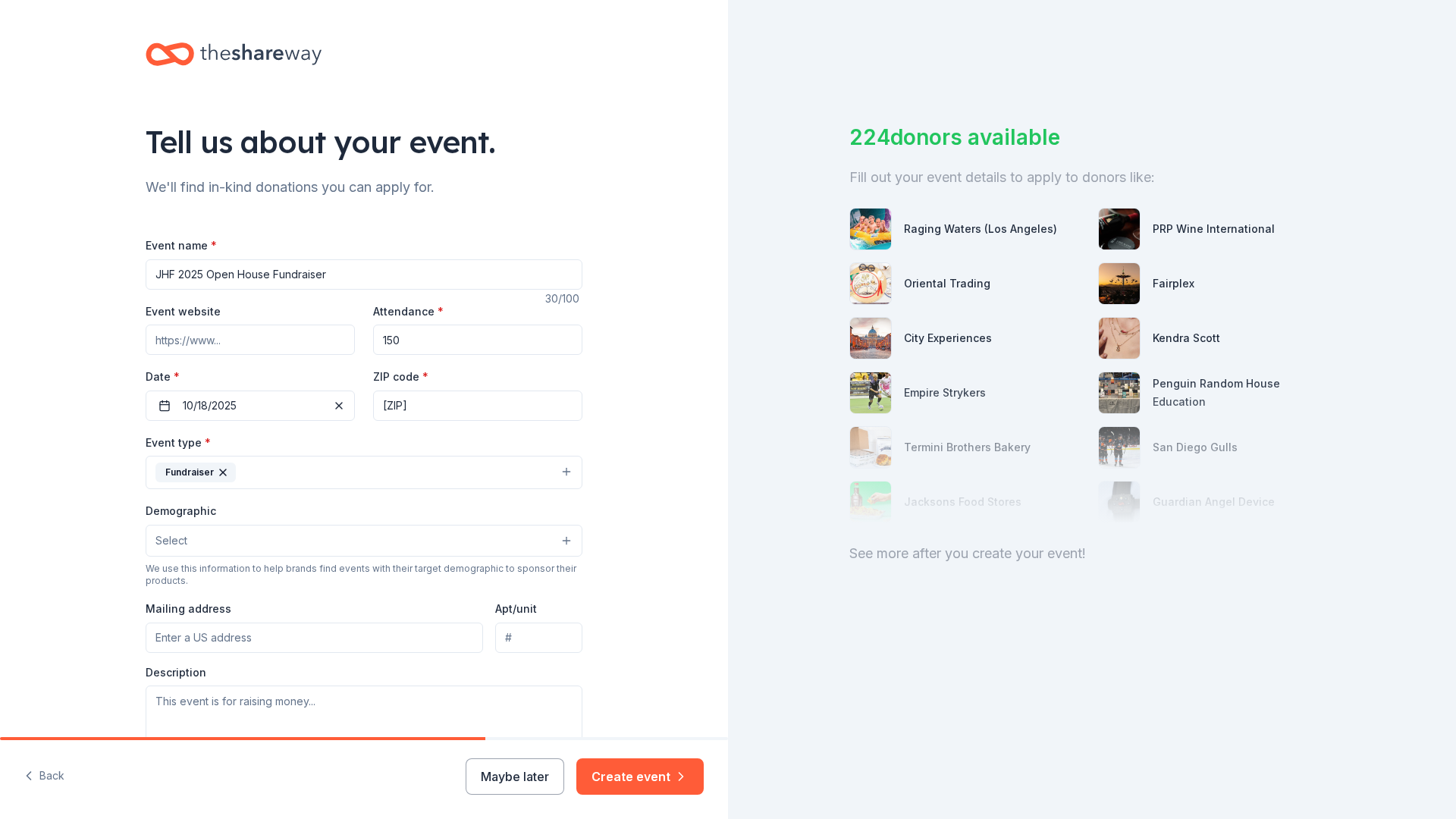click on "Fundraiser" at bounding box center [364, 472] 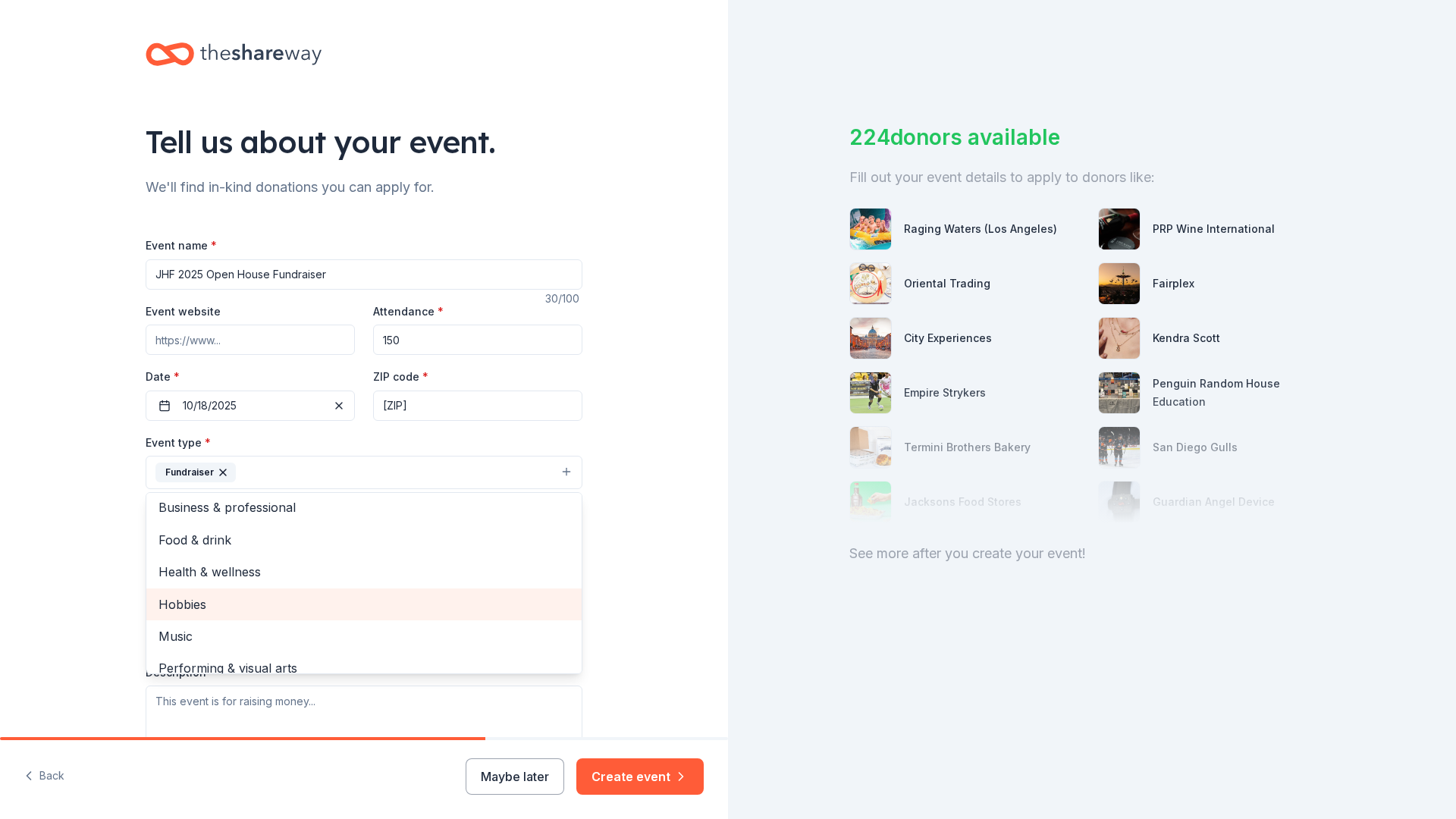 scroll, scrollTop: 0, scrollLeft: 0, axis: both 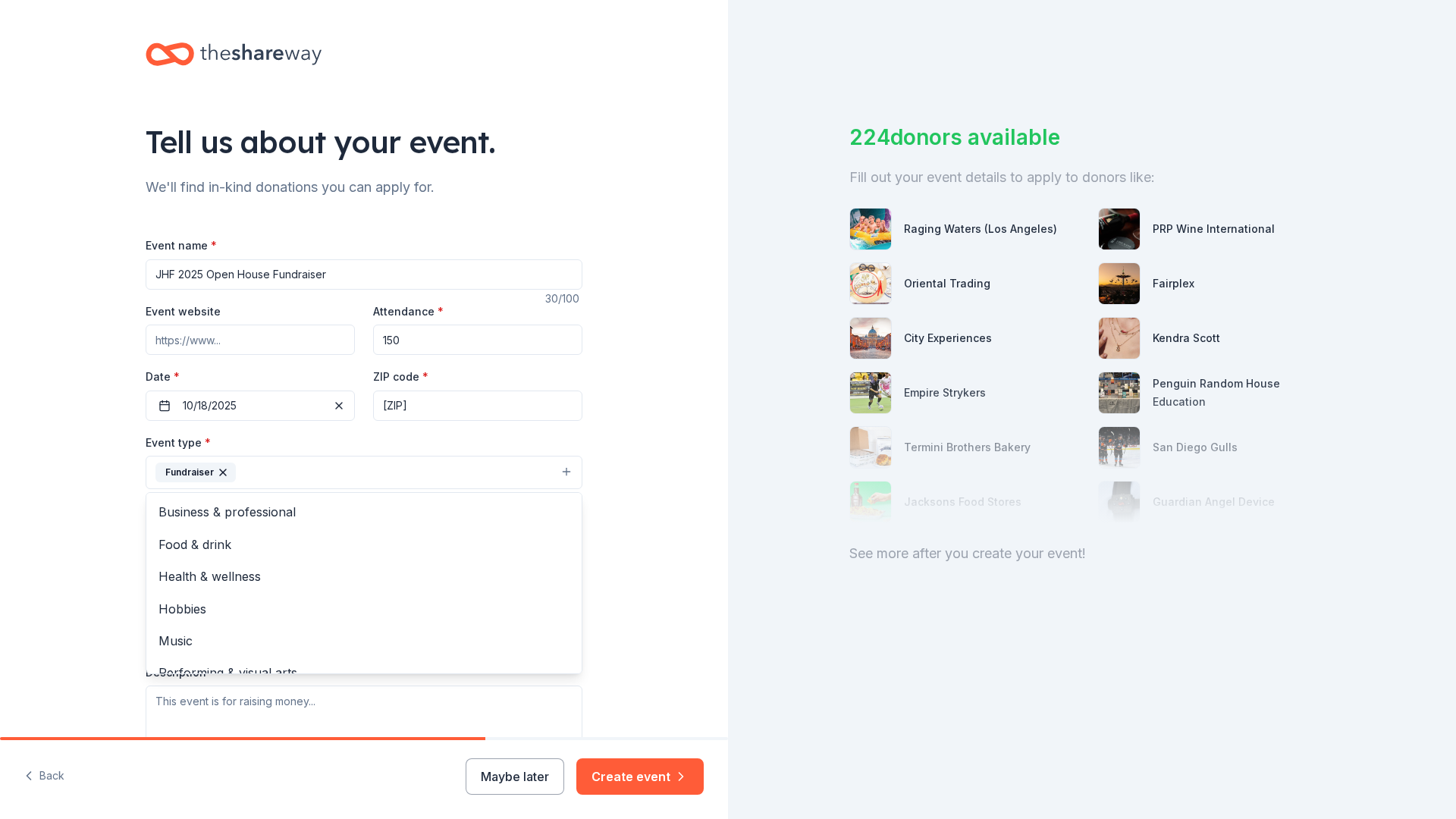 click on "Tell us about your event. We'll find in-kind donations you can apply for. Event name * JHF 2025 Open House Fundraiser 30 /100 Event website Attendance * 150 Date * 10/18/2025 ZIP code * [ZIP] Event type * Fundraiser Demographic Select All genders Mostly men Mostly women All ages 0-10 yrs 10-20 yrs 20-30 yrs 30-40 yrs 40-50 yrs 50-60 yrs 60-70 yrs 70-80 yrs 80+ yrs We use this information to help brands find events with their target demographic to sponsor their products. Mailing address Apt/unit Description What are you looking for? * Auction & raffle Meals Snacks Desserts Alcohol Beverages Send me reminders Email me reminders of donor application deadlines Recurring event Back Maybe later Create event" at bounding box center (364, 410) 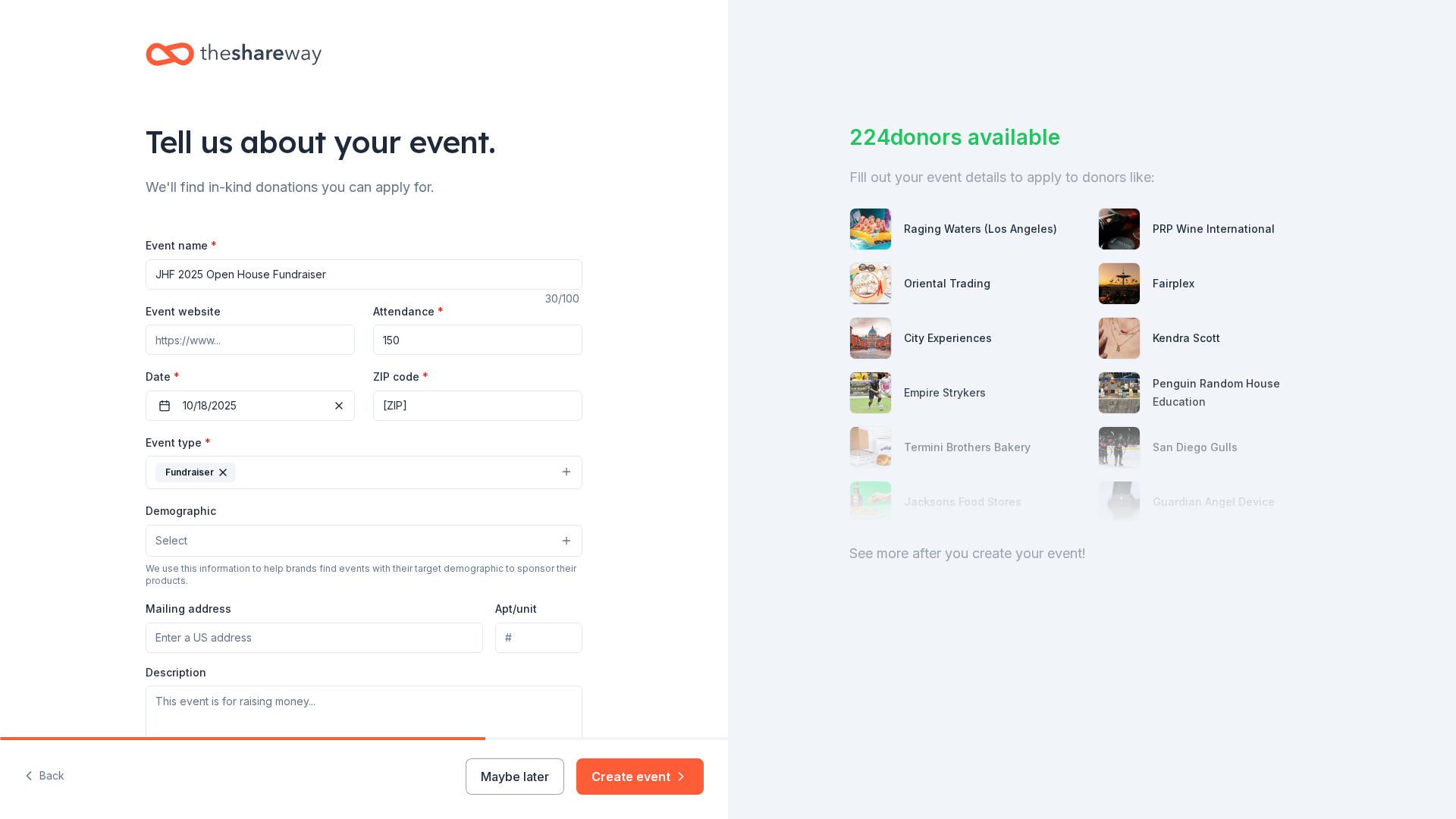 click on "Create event" at bounding box center [640, 777] 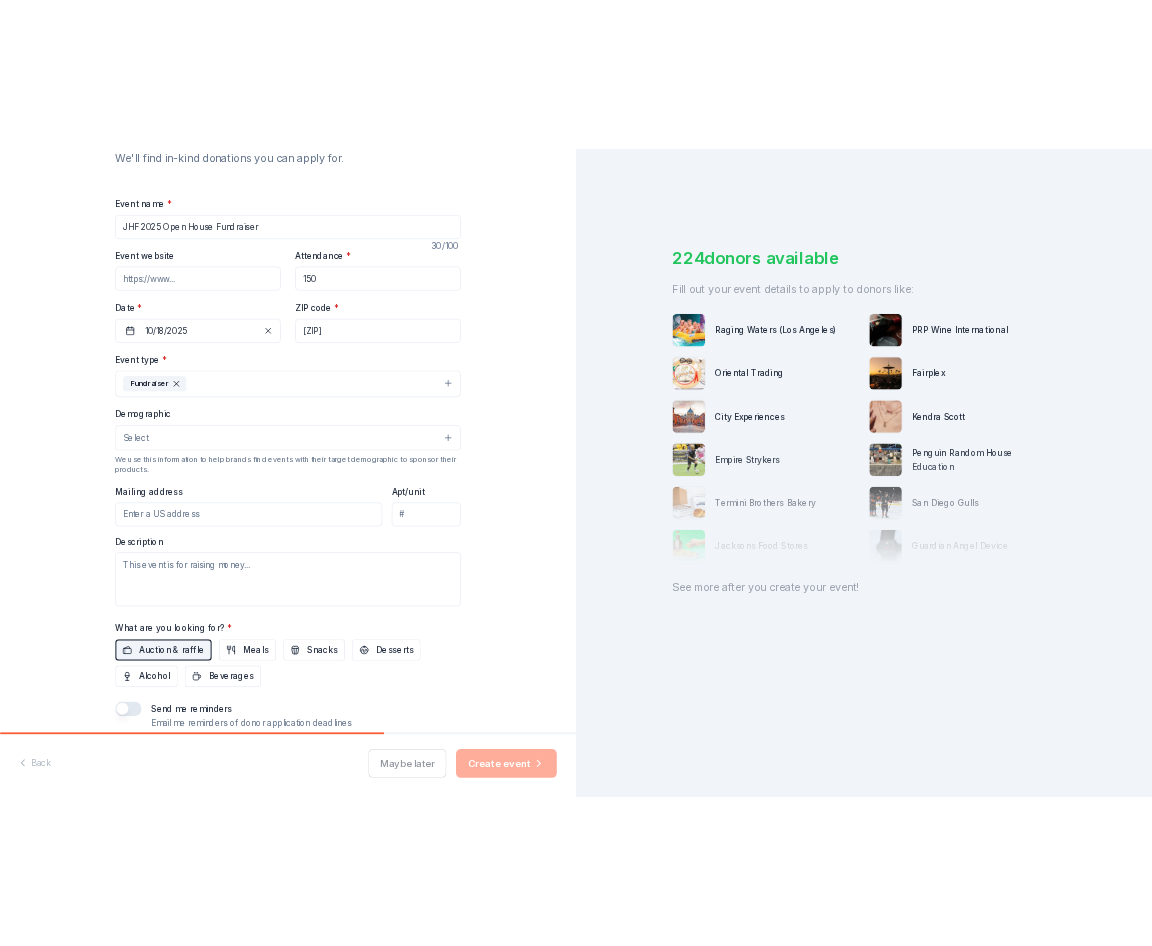 scroll, scrollTop: 361, scrollLeft: 0, axis: vertical 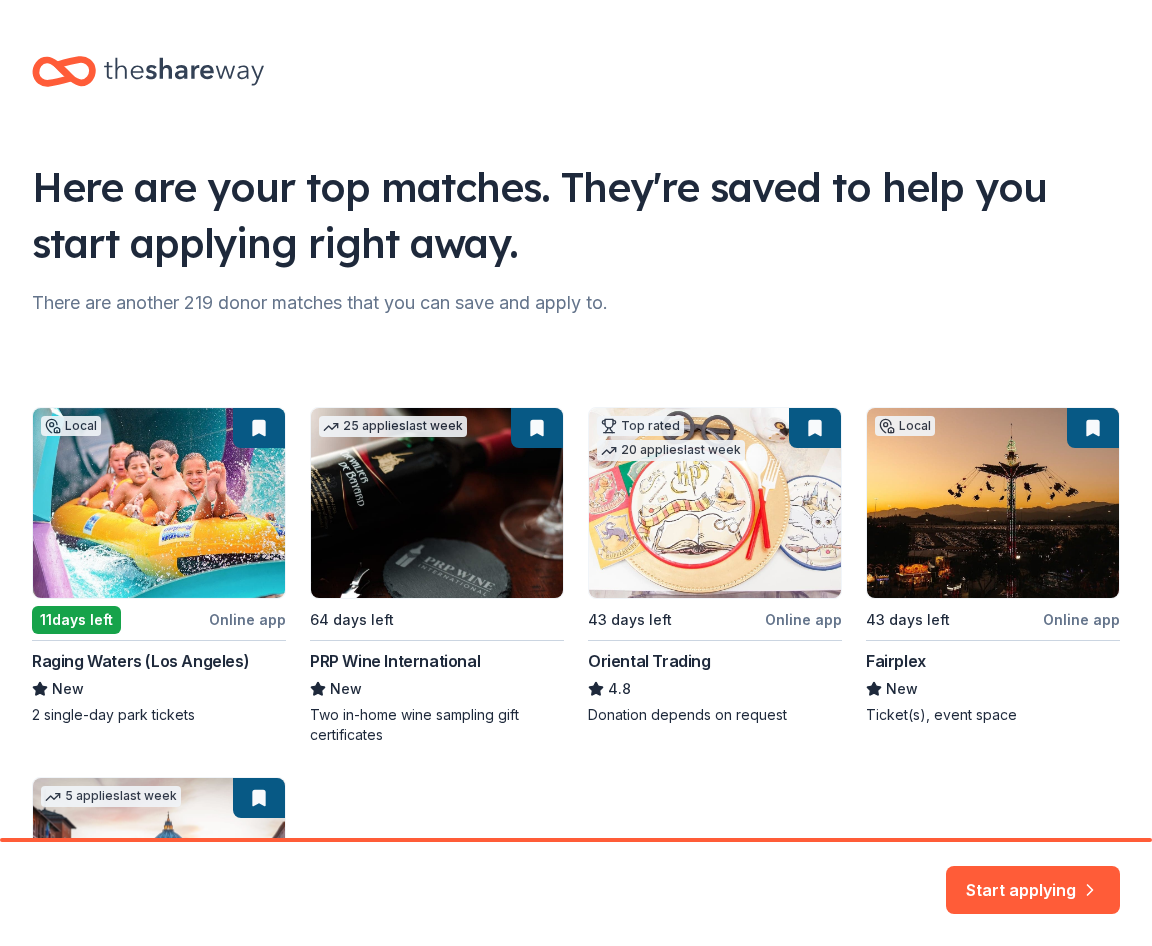 click on "Local 11 days left Online app Raging Waters (Los Angeles) New 2 single-day park tickets 25 applies last week 64 days left PRP Wine International New Two in-home wine sampling gift certificates Top rated 20 applies last week 43 days left Online app Oriental Trading 4.8 Donation depends on request Local 43 days left Online app Fairplex New Ticket(s), event space 5 applies last week 26 days left Online app City Experiences New Ticket(s)" at bounding box center [576, 751] 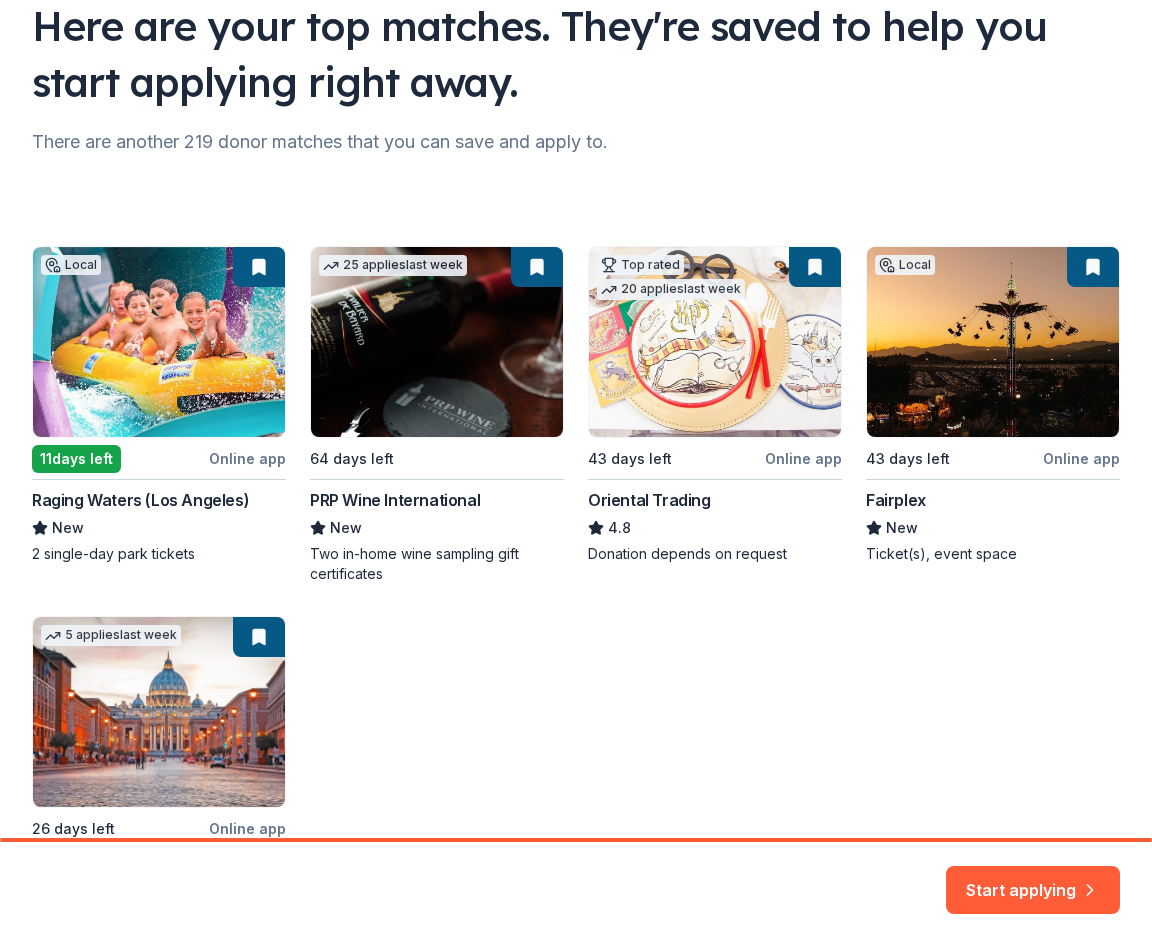 scroll, scrollTop: 153, scrollLeft: 0, axis: vertical 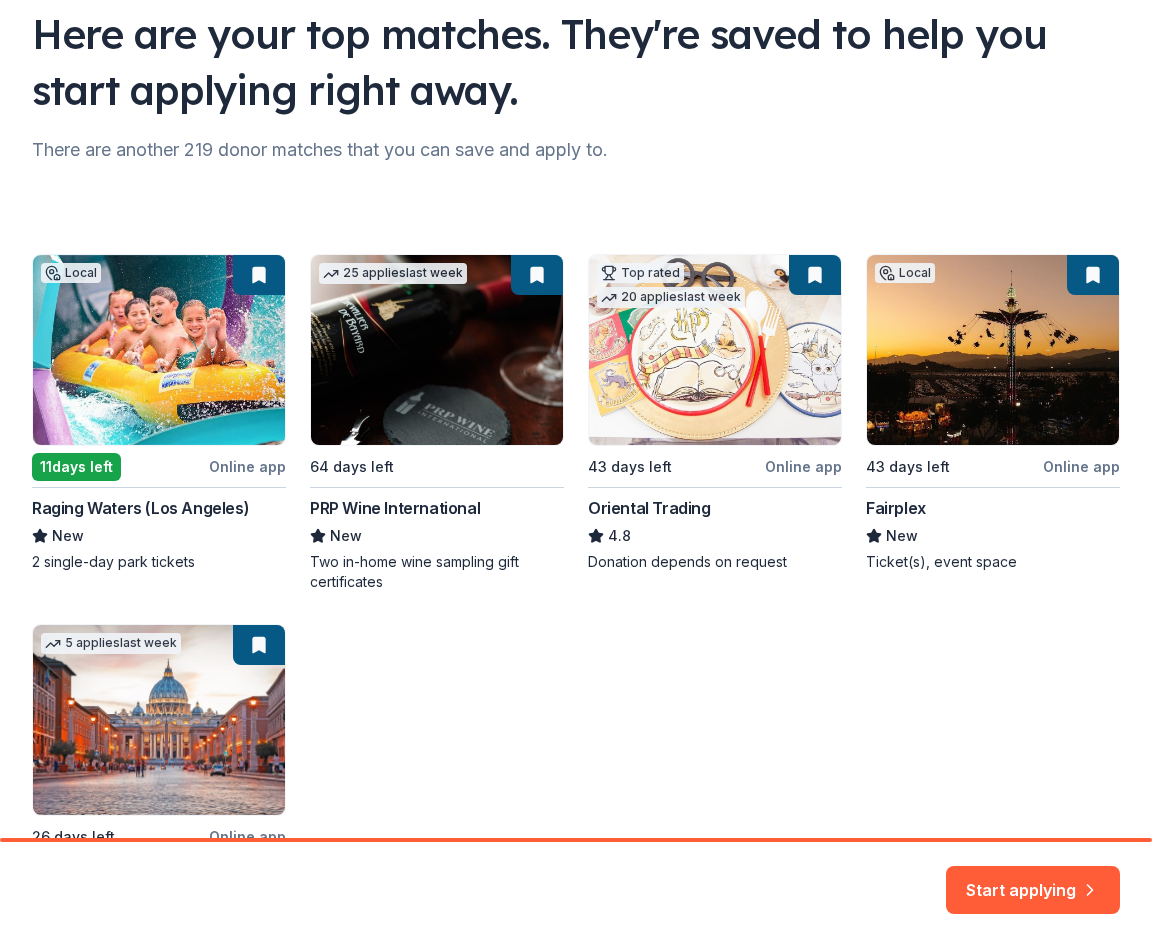 click on "Local 11 days left Online app Raging Waters (Los Angeles) New 2 single-day park tickets 25 applies last week 64 days left PRP Wine International New Two in-home wine sampling gift certificates Top rated 20 applies last week 43 days left Online app Oriental Trading 4.8 Donation depends on request Local 43 days left Online app Fairplex New Ticket(s), event space 5 applies last week 26 days left Online app City Experiences New Ticket(s)" at bounding box center (576, 598) 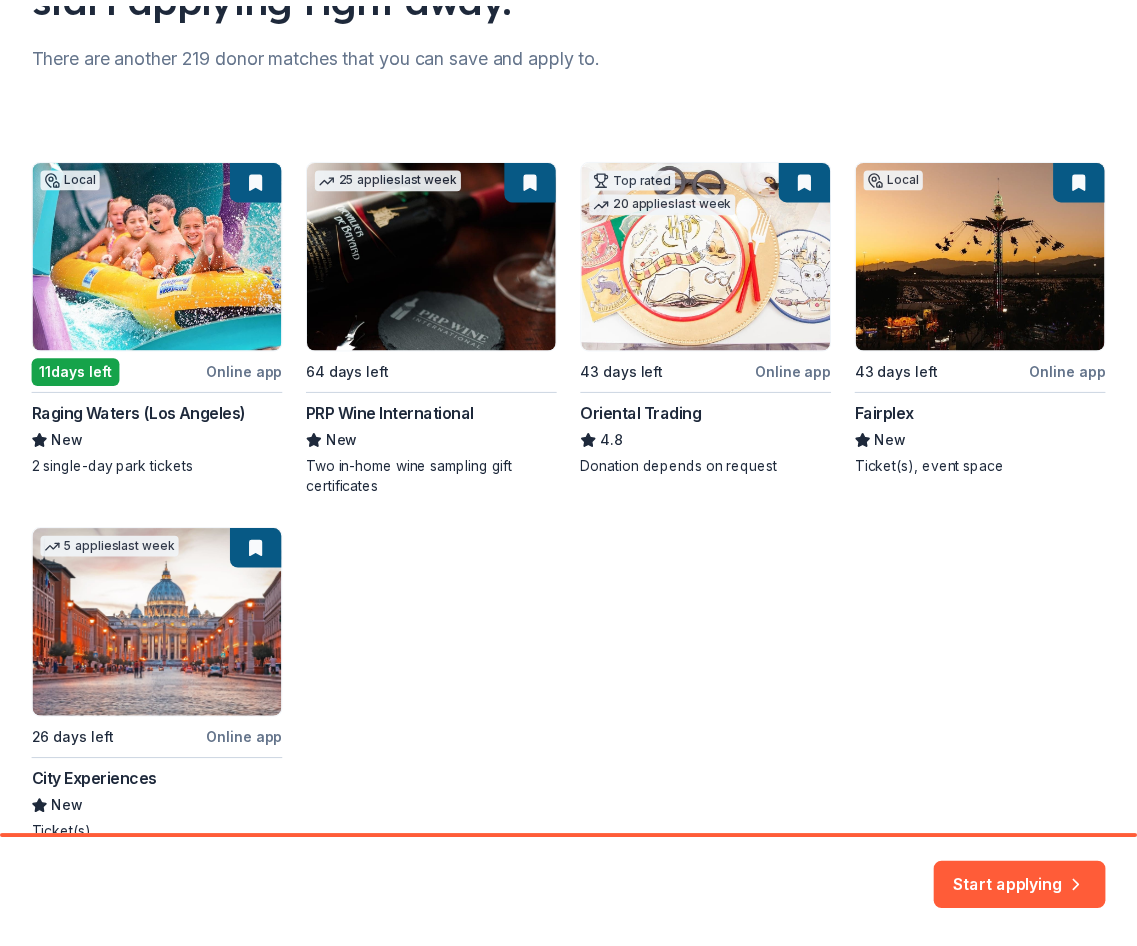 scroll, scrollTop: 353, scrollLeft: 0, axis: vertical 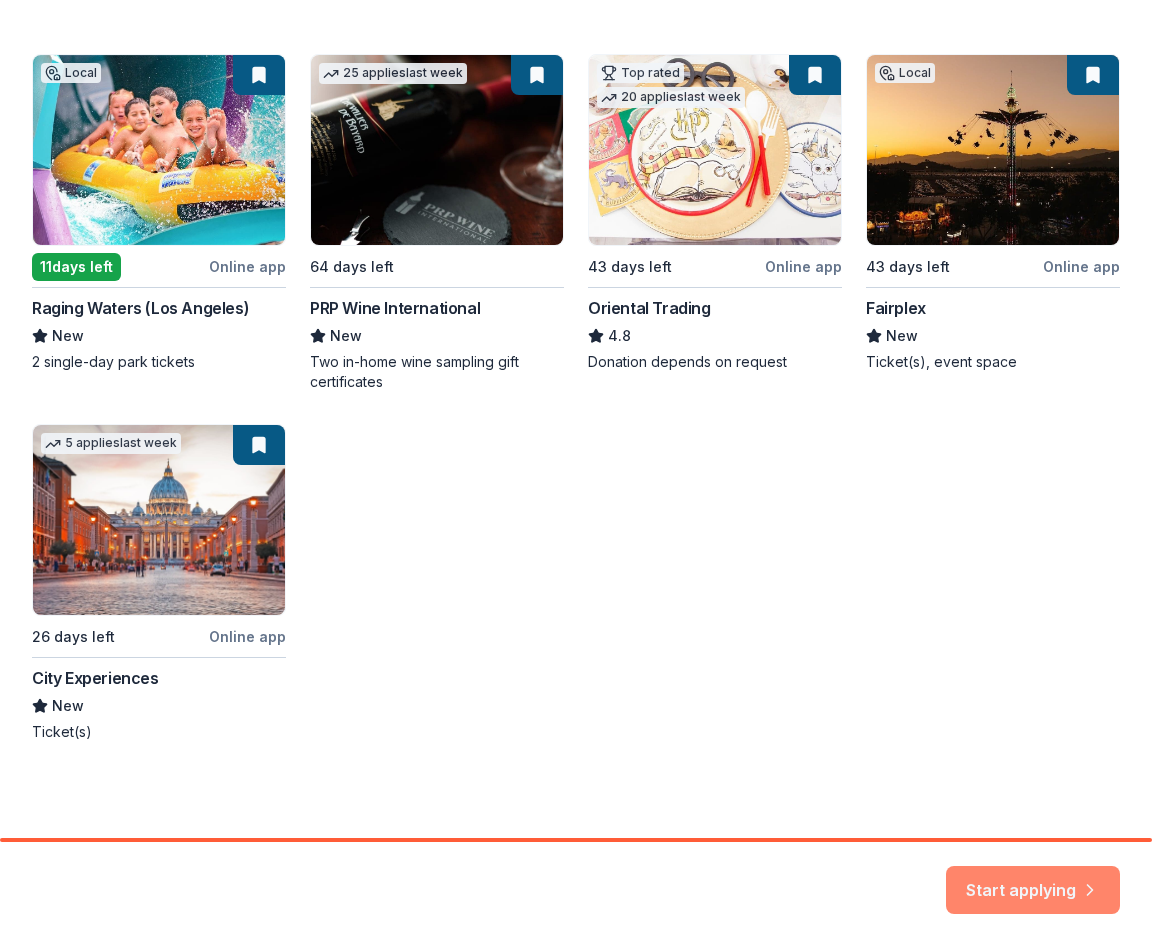click on "Start applying" at bounding box center (1033, 878) 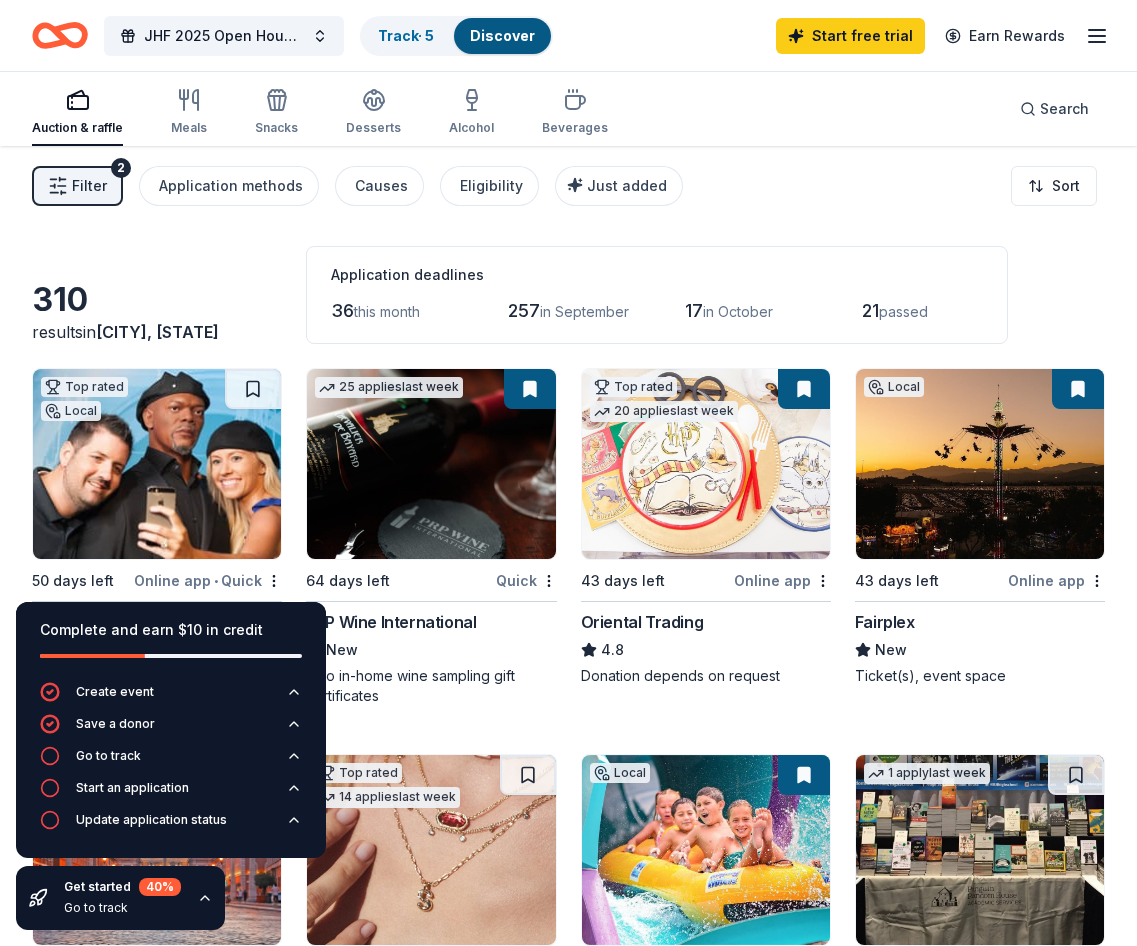 click 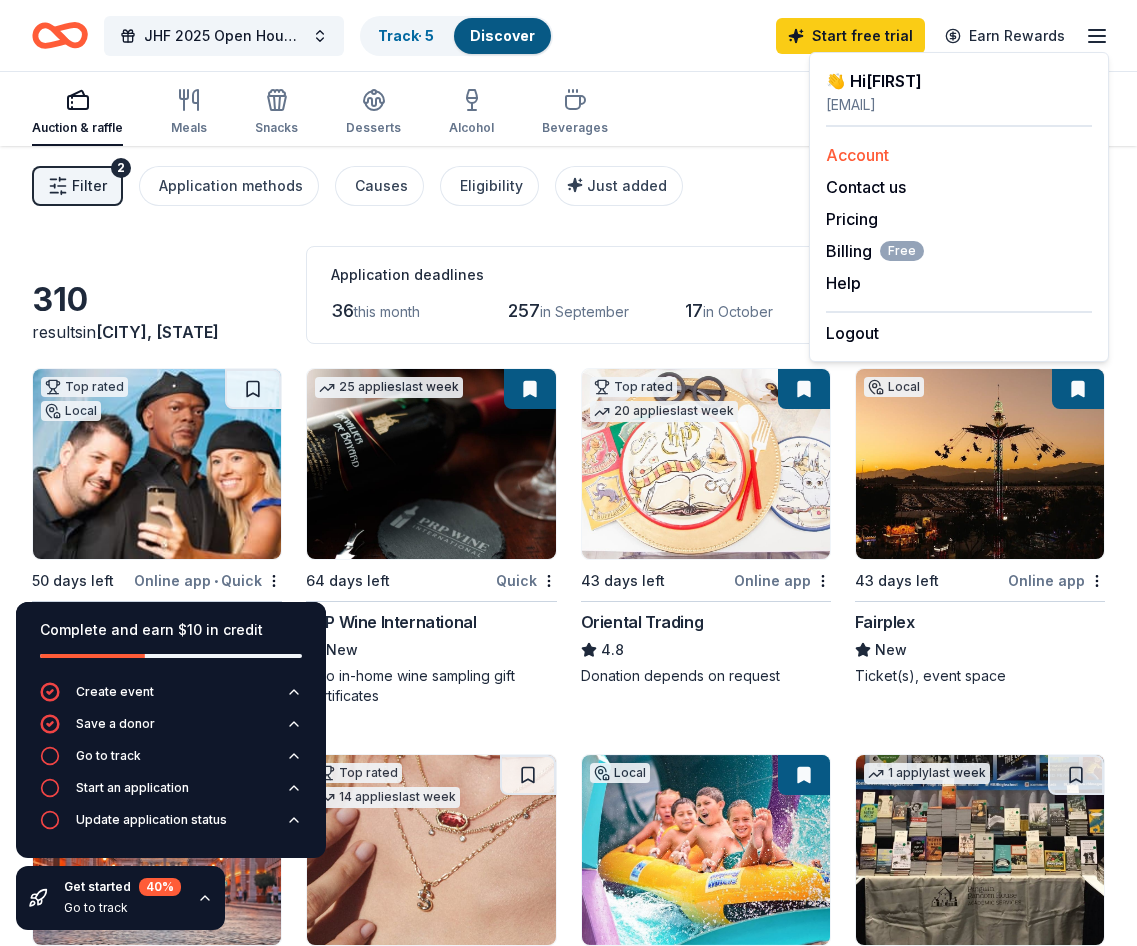 click on "Account" at bounding box center (857, 155) 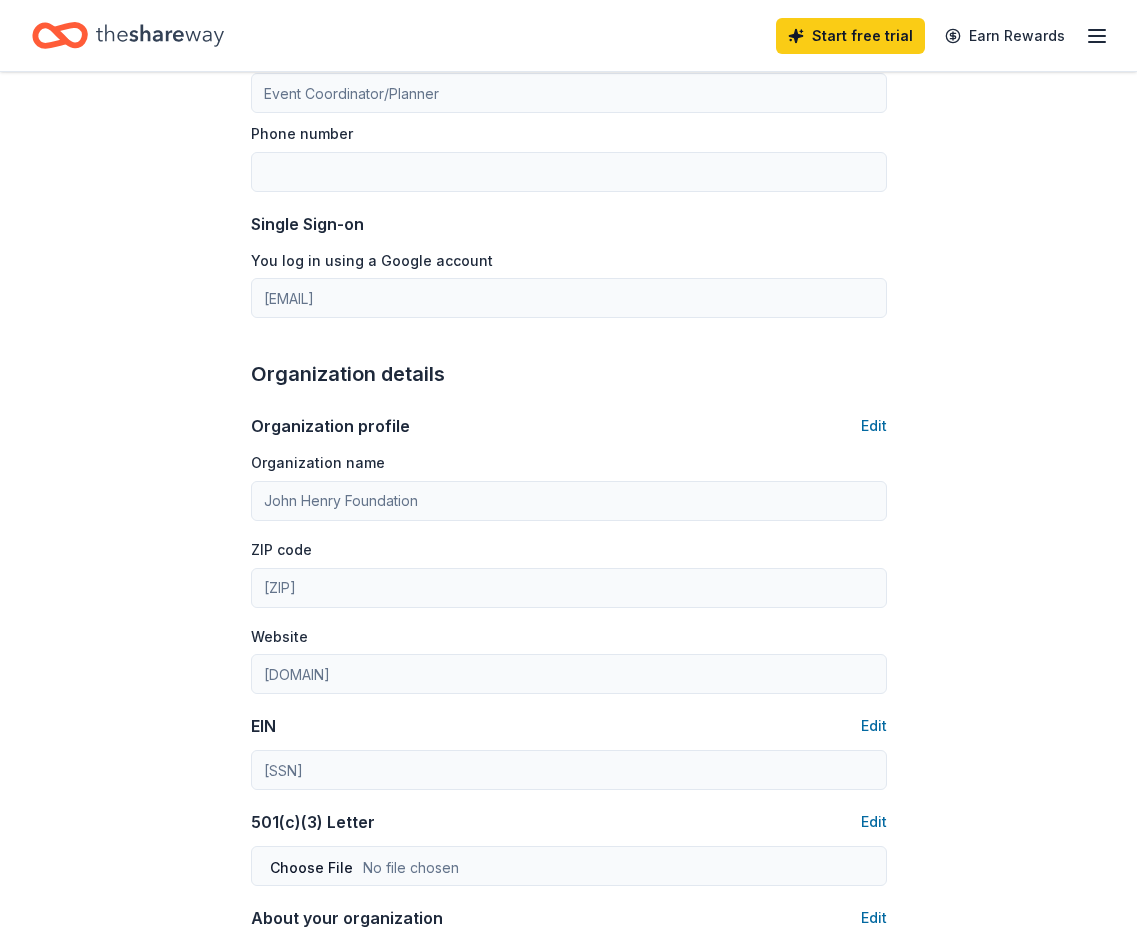 scroll, scrollTop: 0, scrollLeft: 0, axis: both 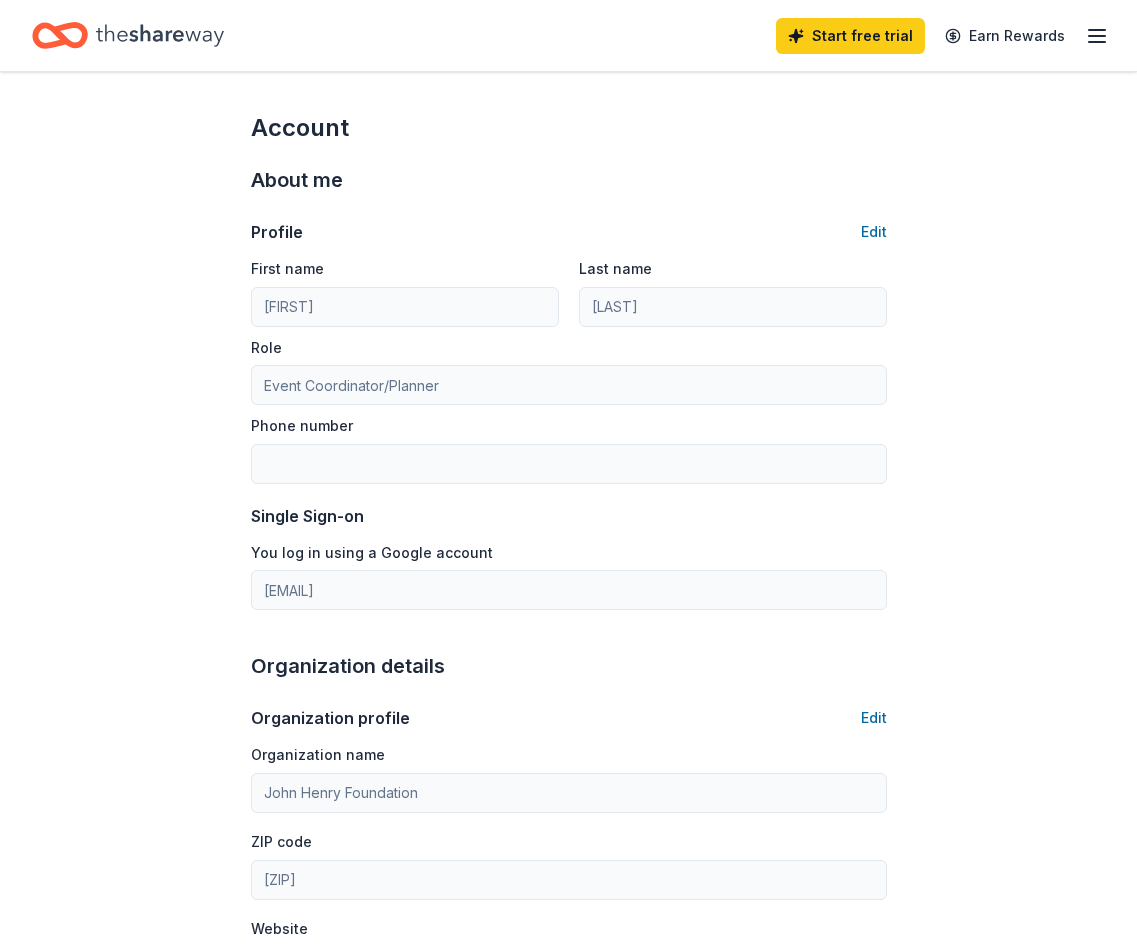 click on "Start free  trial Earn Rewards" at bounding box center (568, 35) 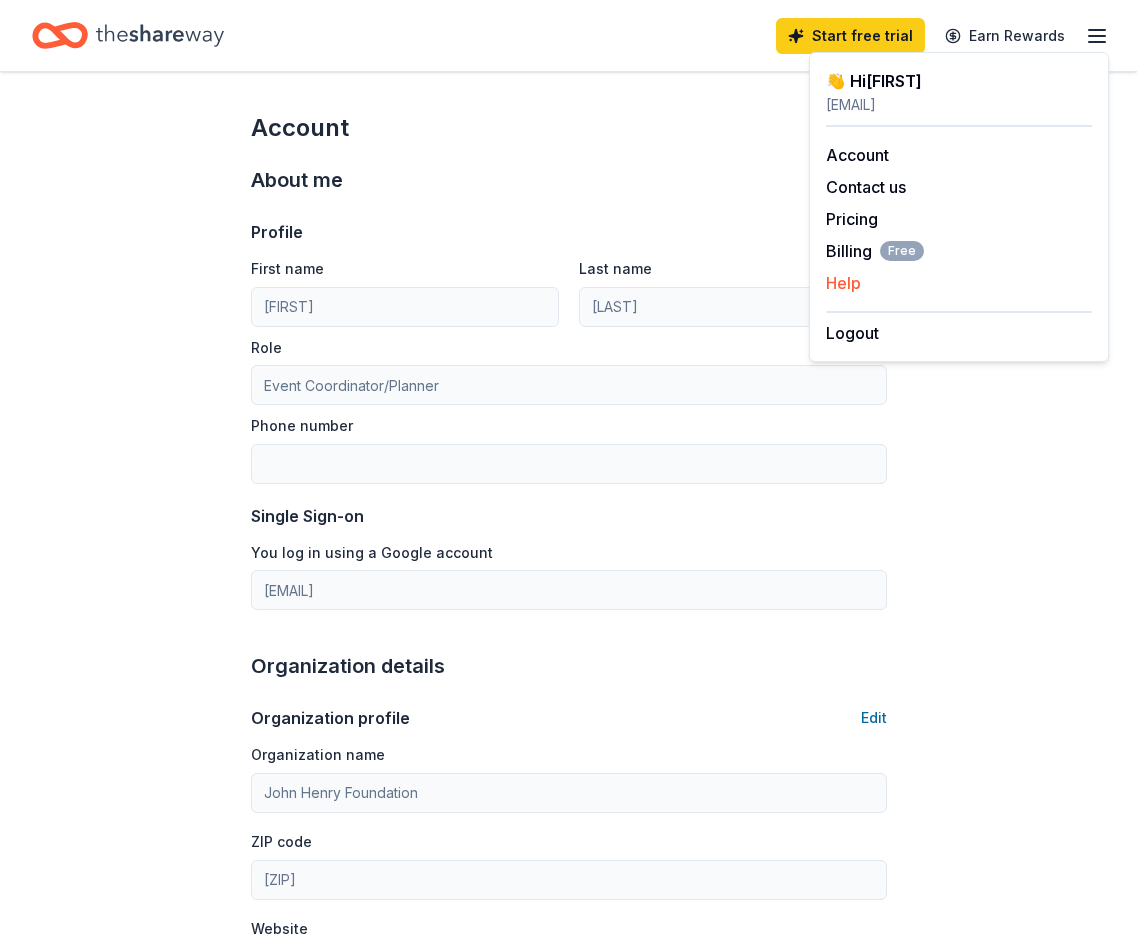 click on "Help" at bounding box center (843, 283) 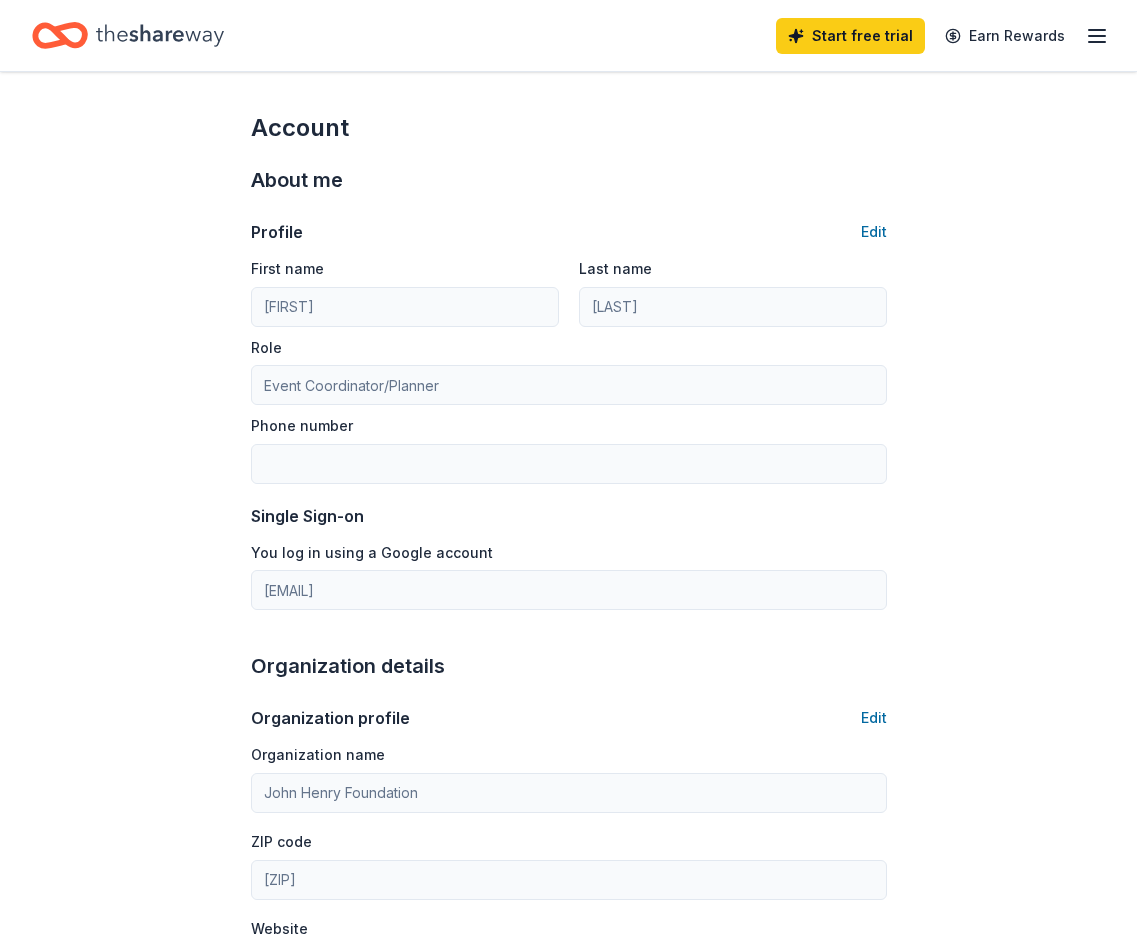 click on "About me Profile Edit First name [FIRST] Last name [LAST] Role Event Coordinator/Planner Phone number Single Sign-on You log in using a Google account [EMAIL]" at bounding box center [569, 387] 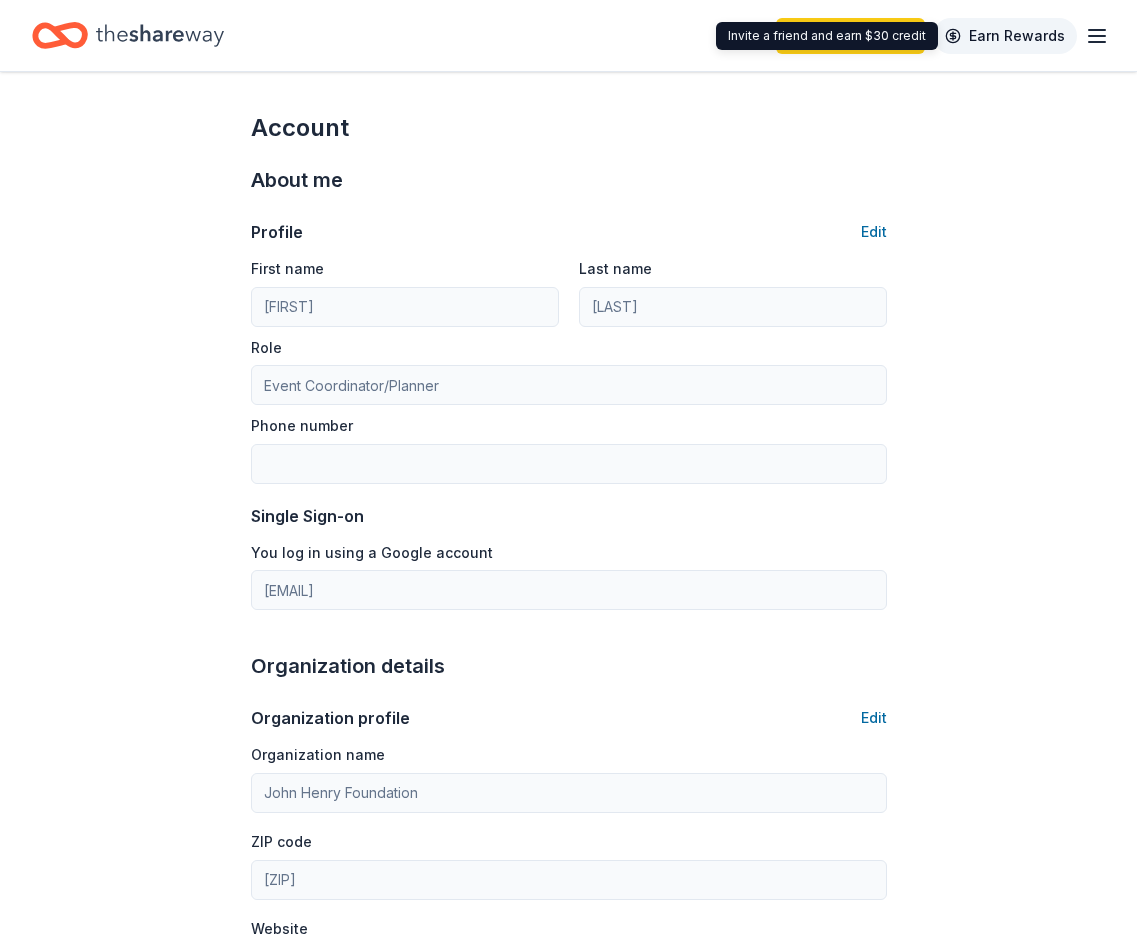 click on "Earn Rewards" at bounding box center [1005, 36] 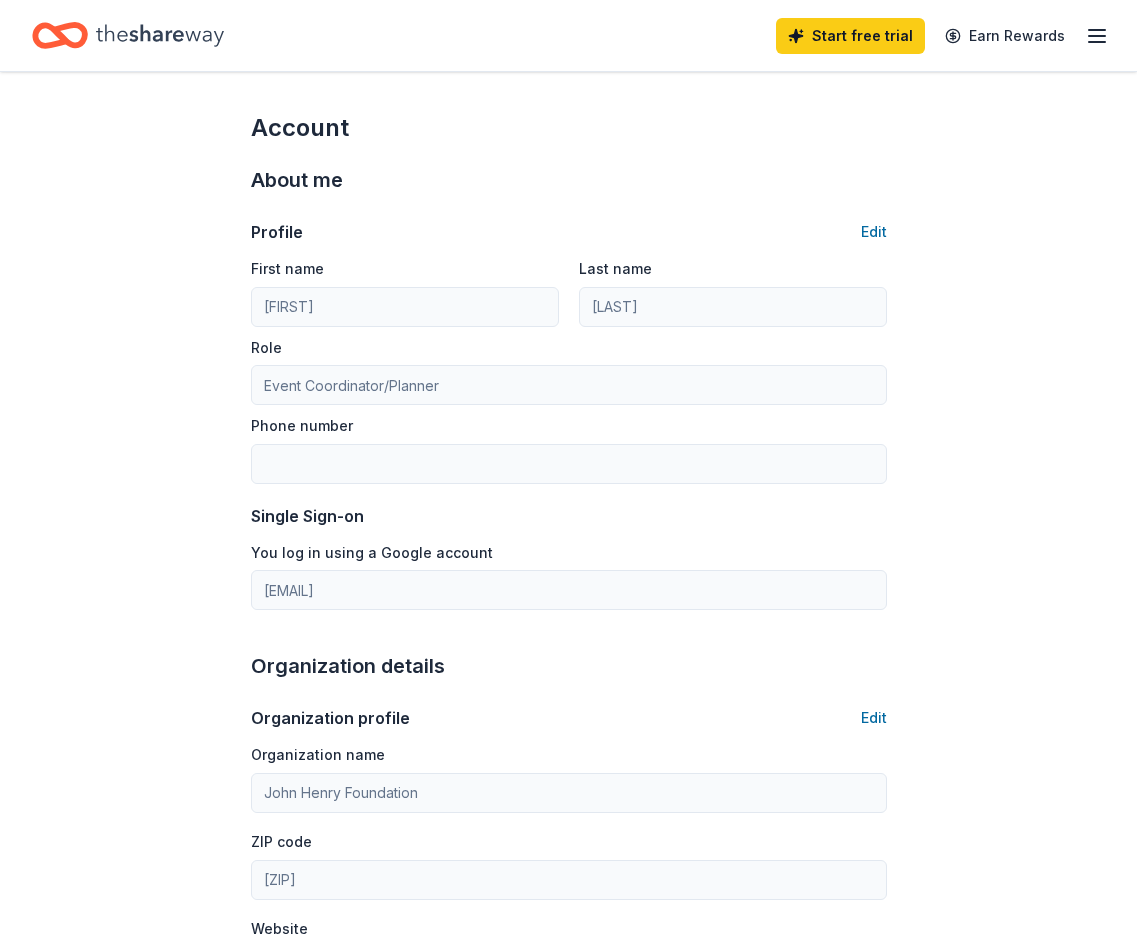 click 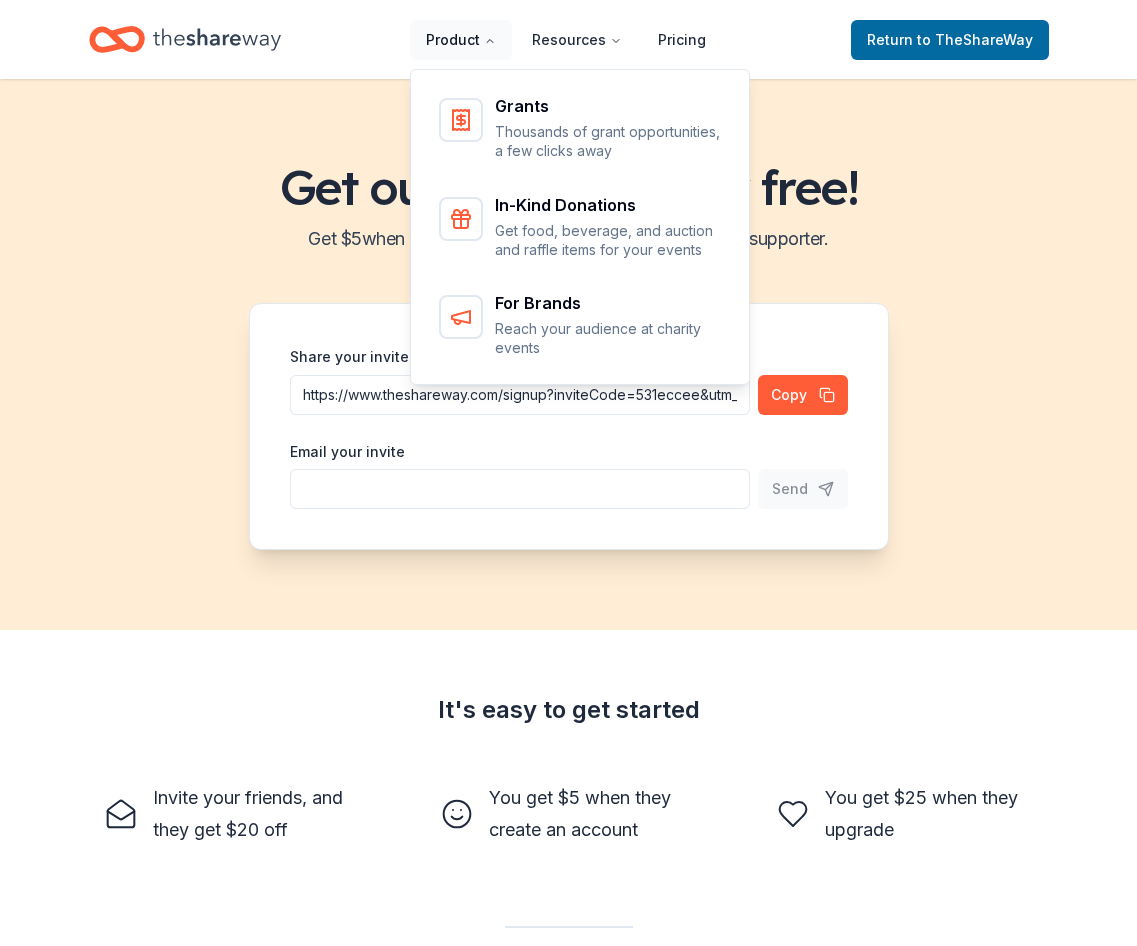 click on "Product" at bounding box center [461, 40] 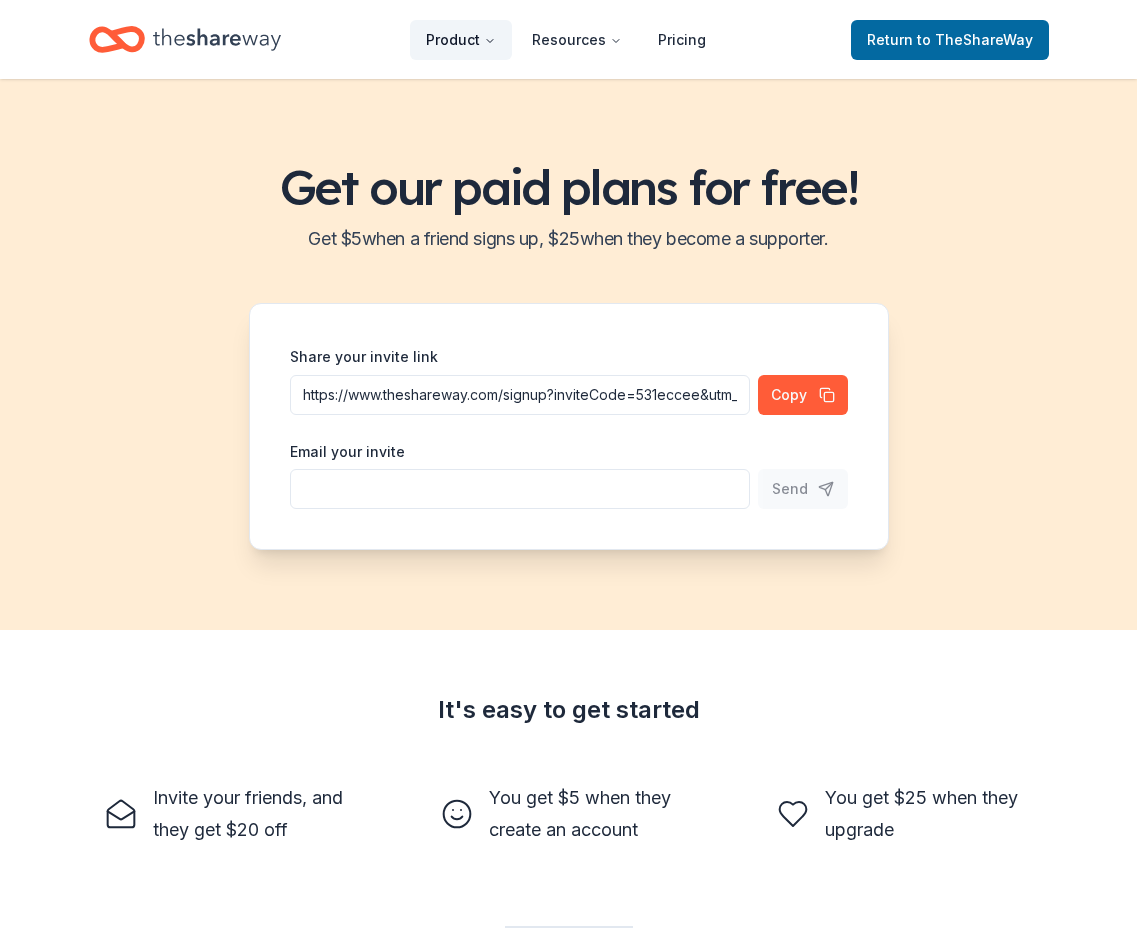 click on "Product" at bounding box center [461, 40] 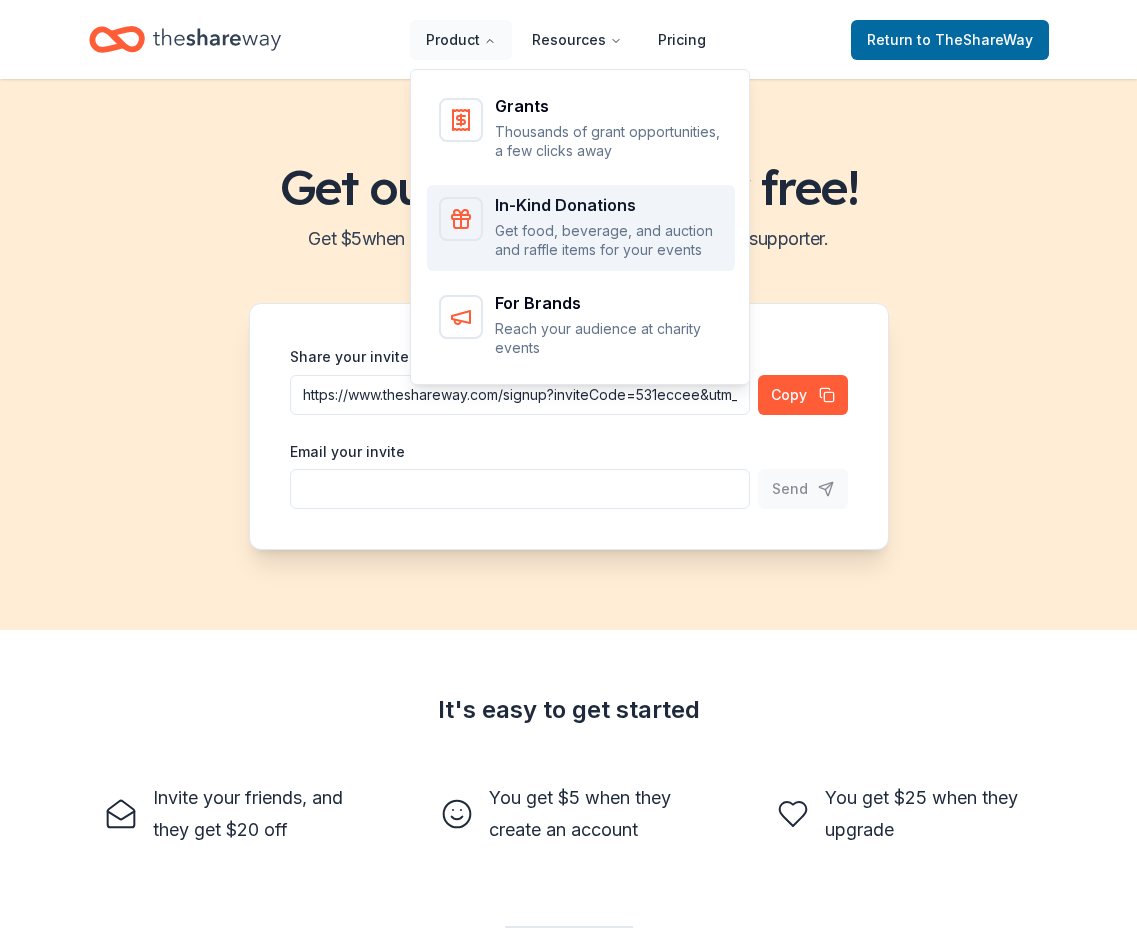click on "In-Kind Donations" at bounding box center (609, 205) 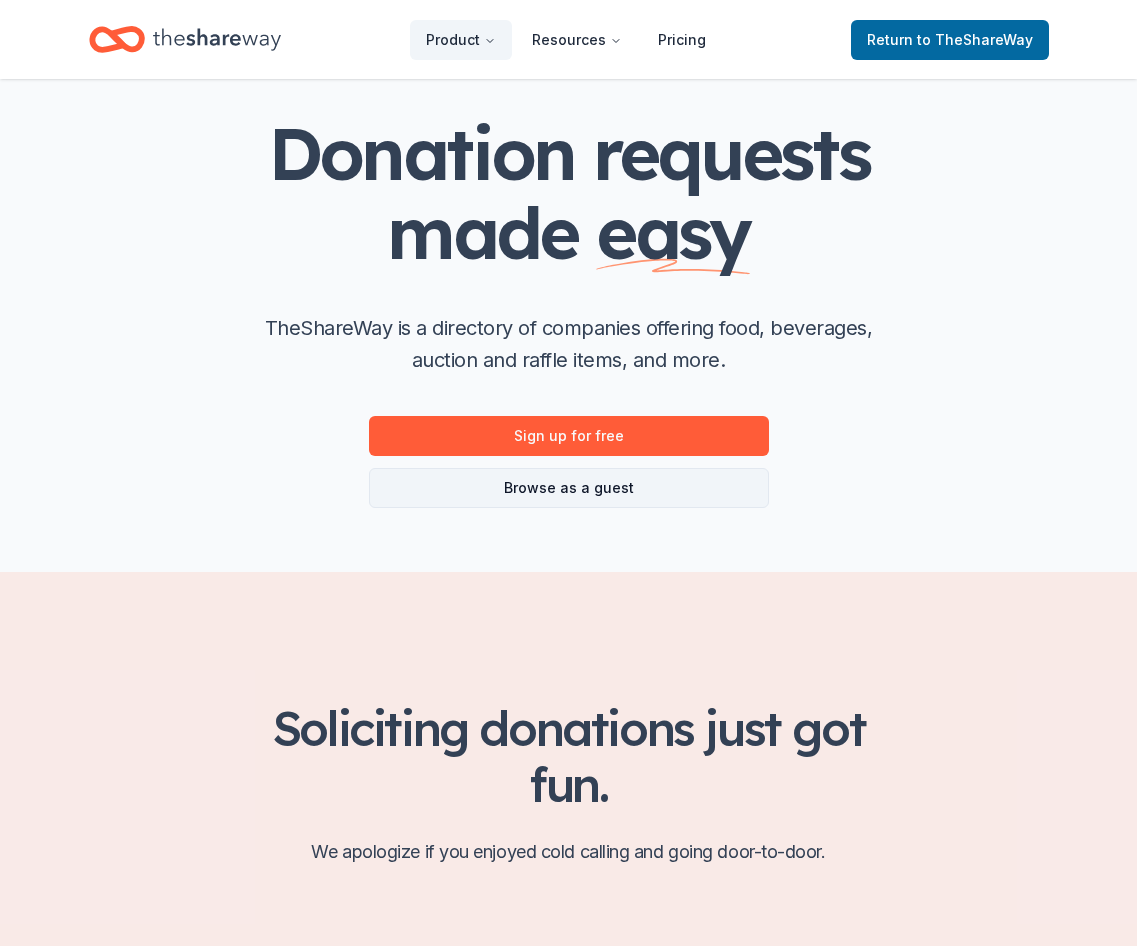 scroll, scrollTop: 600, scrollLeft: 0, axis: vertical 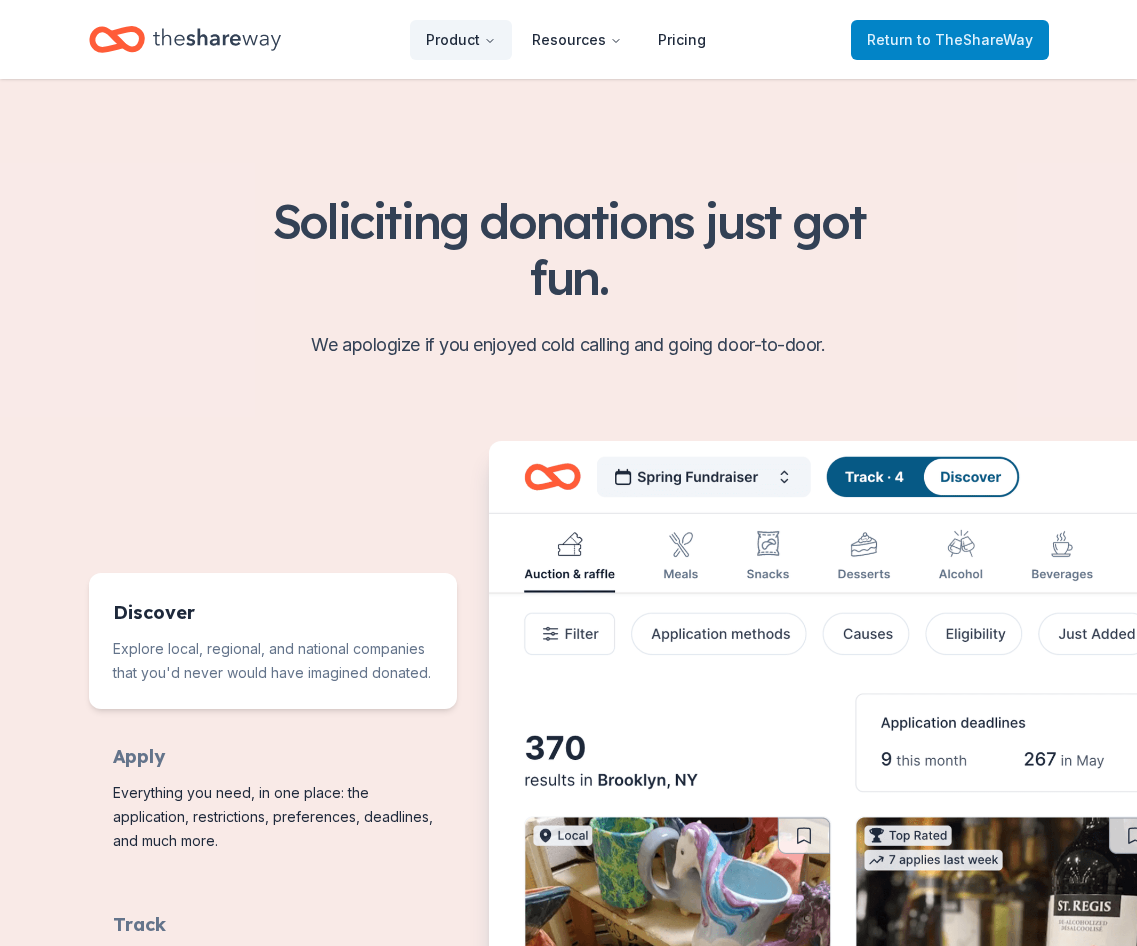 click on "Return to TheShareWay" at bounding box center (950, 40) 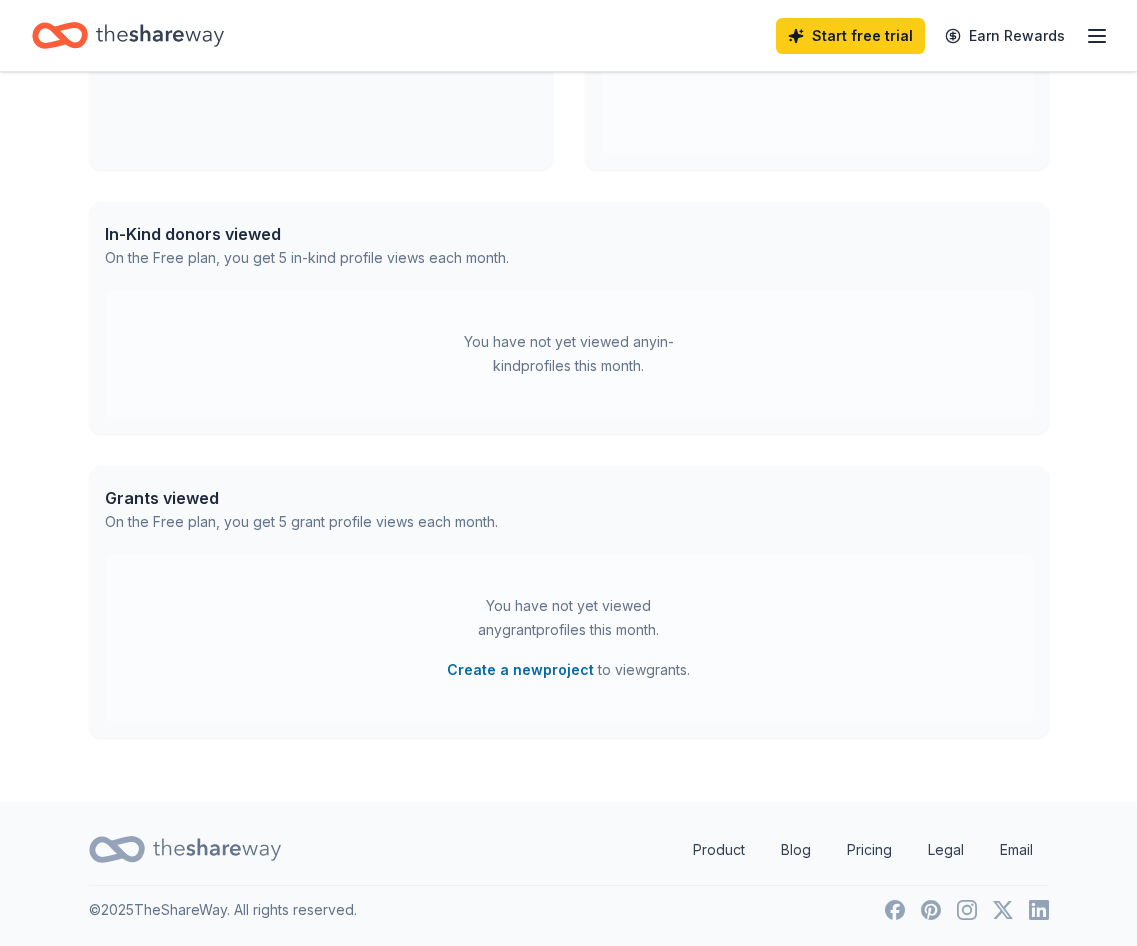 scroll, scrollTop: 0, scrollLeft: 0, axis: both 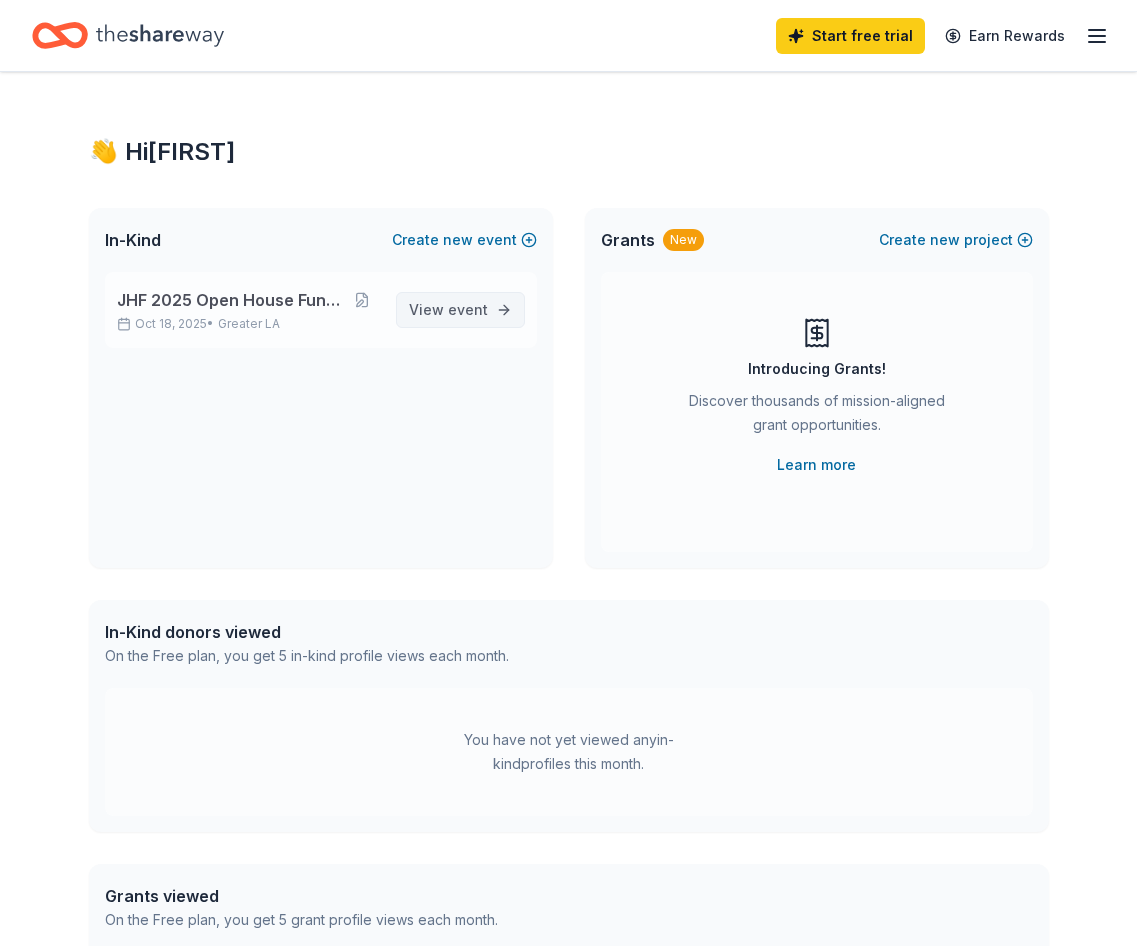 click on "View   event" at bounding box center [460, 310] 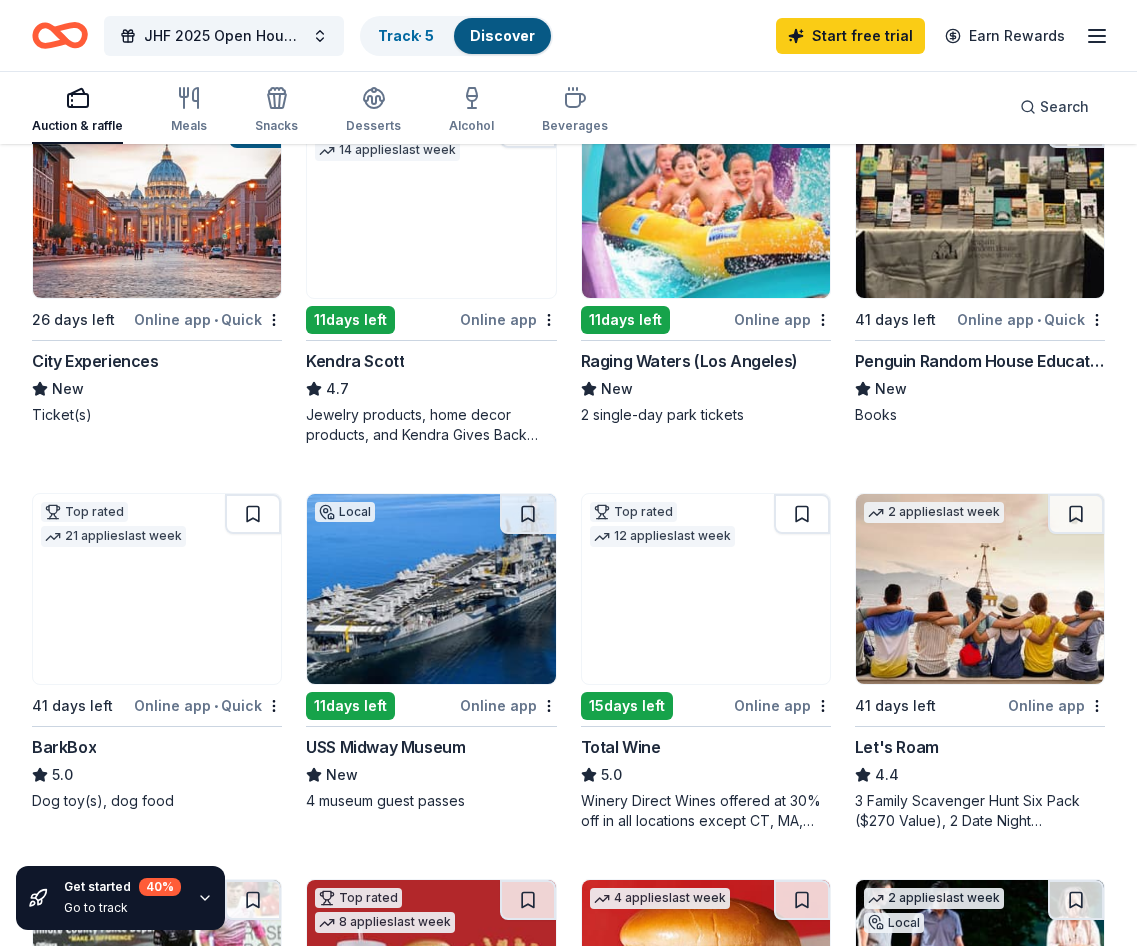 scroll, scrollTop: 700, scrollLeft: 0, axis: vertical 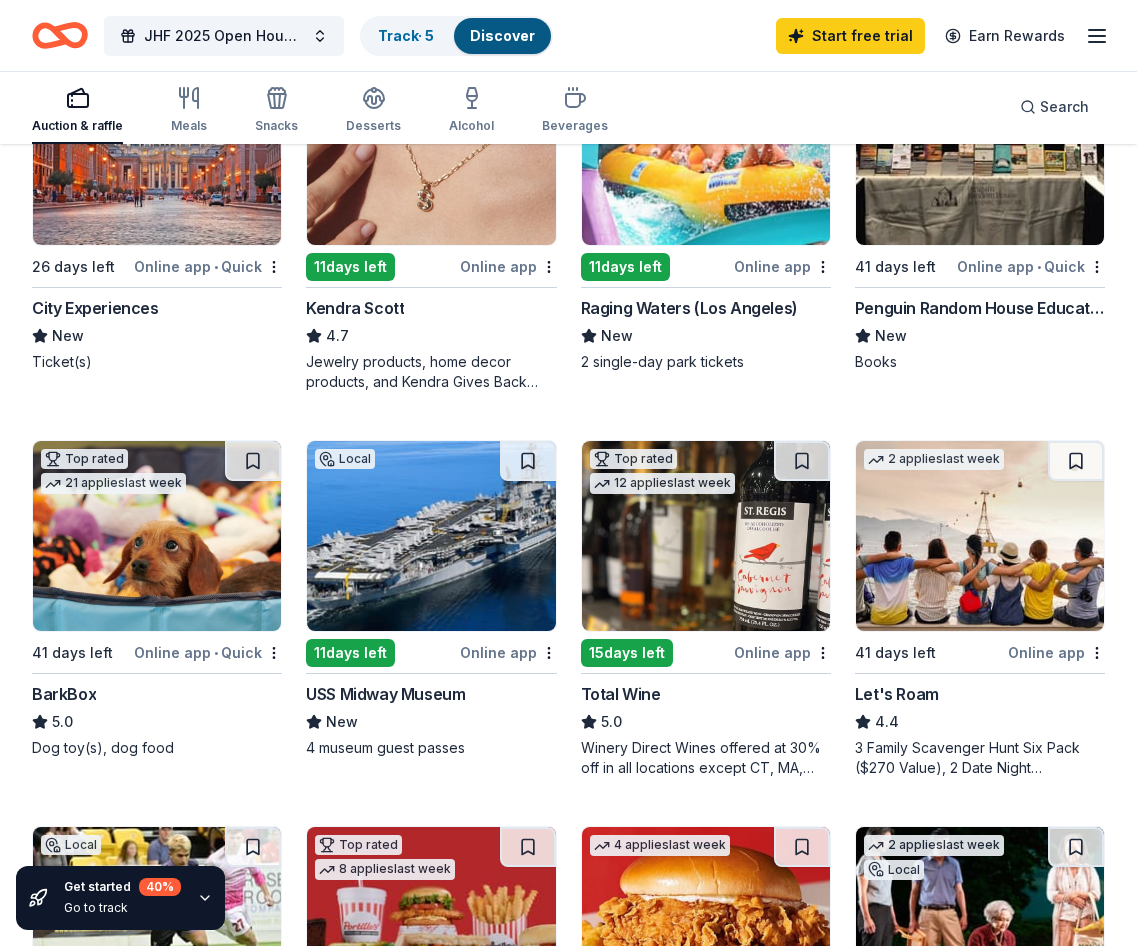 click on "310 results  in  Santa Ana, CA Application deadlines 36  this month 257  in September 17  in October 21  passed Top rated Local 50 days left Online app • Quick Hollywood Wax Museum (Hollywood) 5.0 A pair (2) of admission tickets, 1 to the Hollywood Wax Museum and 1 to the Guinness World Records Museum 25   applies  last week 64 days left Quick PRP Wine International New Two in-home wine sampling gift certificates Top rated 20   applies  last week 43 days left Online app Oriental Trading 4.8 Donation depends on request Local 43 days left Online app Fairplex New Ticket(s), event space 5   applies  last week 26 days left Online app • Quick City Experiences New Ticket(s) Top rated 14   applies  last week 11  days left Online app Kendra Scott 4.7 Jewelry products, home decor products, and Kendra Gives Back event in-store or online (or both!) where 20% of the proceeds will support the cause or people you care about. Local 11  days left Online app Raging Waters (Los Angeles) New 2 single-day park tickets 1   •" at bounding box center [568, 913] 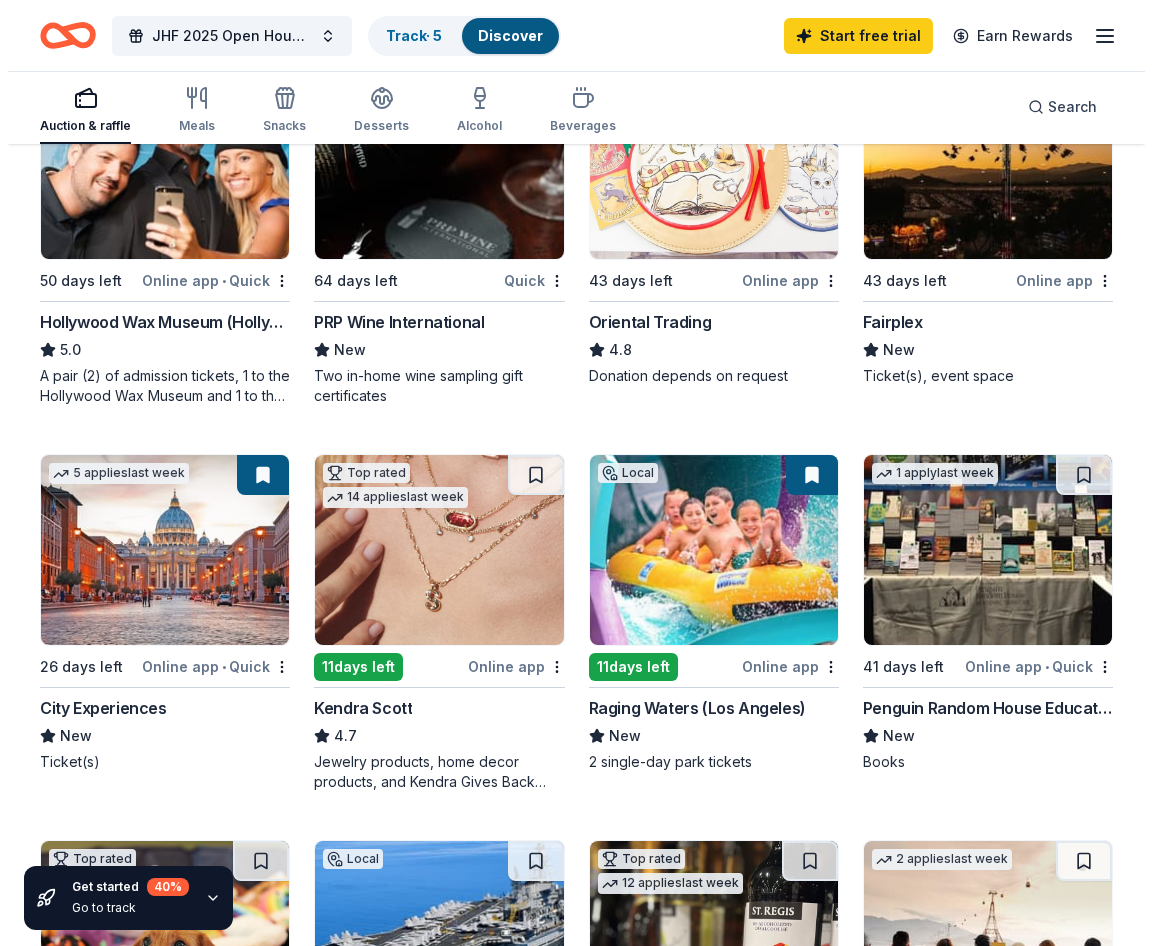 scroll, scrollTop: 0, scrollLeft: 0, axis: both 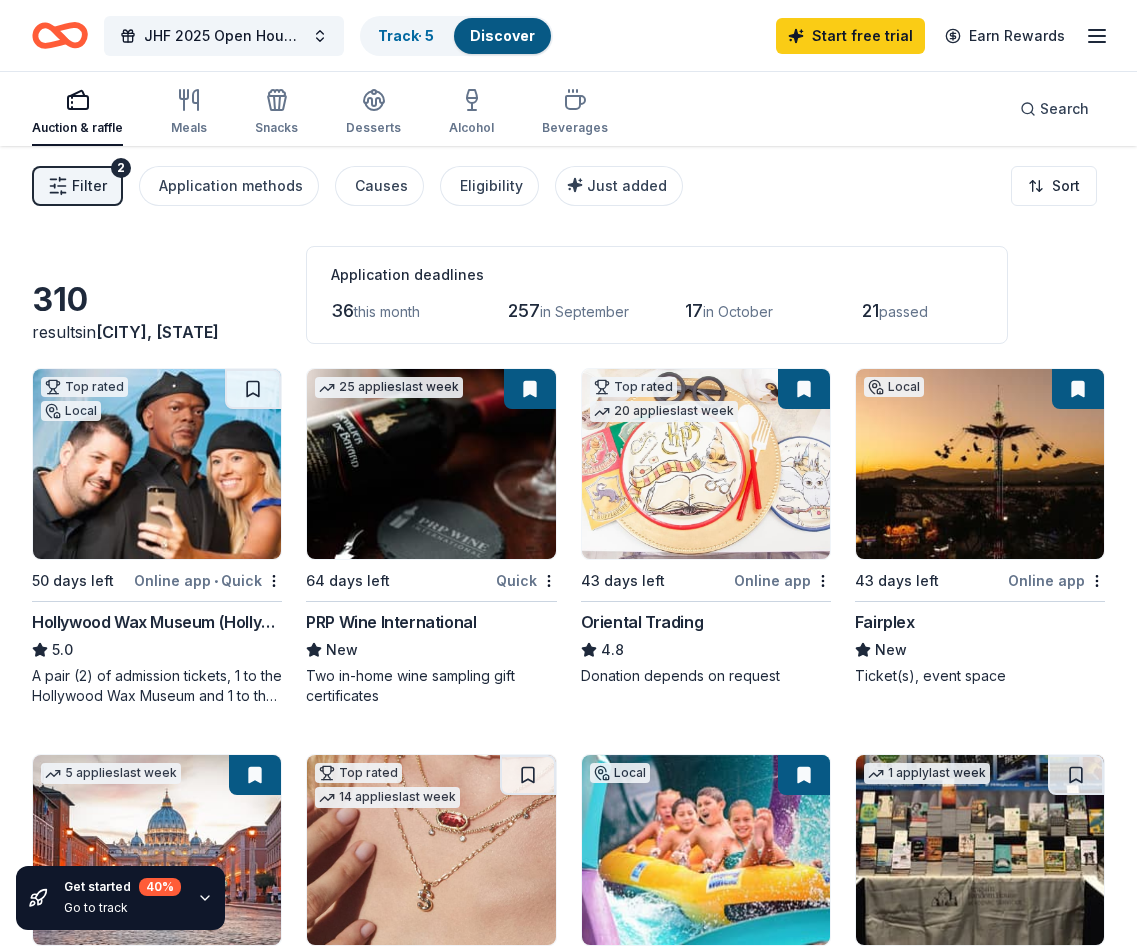click on "Filter" at bounding box center [89, 186] 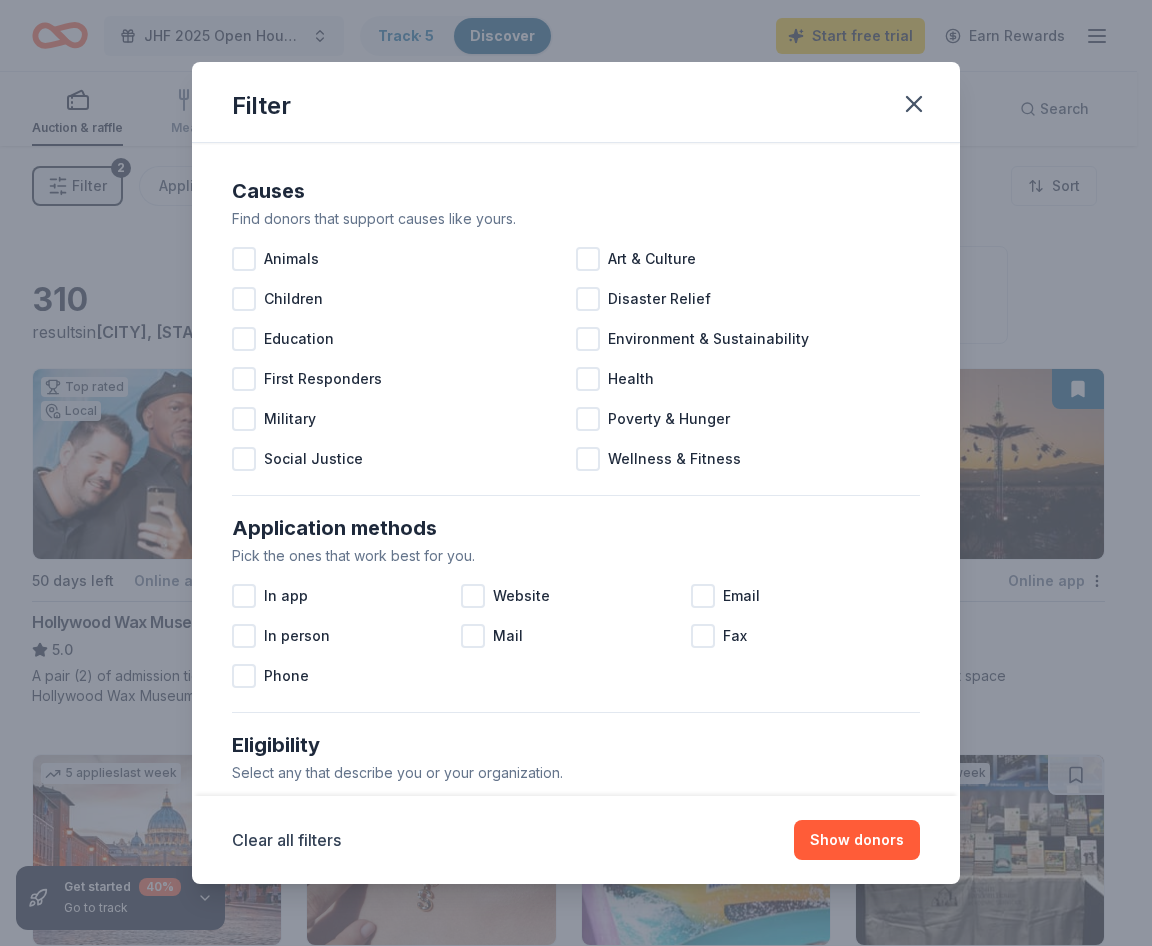 click on "Filter Causes Find donors that support causes like yours. Animals Art & Culture Children Disaster Relief Education Environment & Sustainability First Responders Health Military Poverty & Hunger Social Justice Wellness & Fitness Application methods Pick the ones that work best for you. In app Website Email In person Mail Fax Phone Eligibility Select any that describe you or your organization. Individuals Political Religious Sports Teams For profit Schools Lobbying & advocacy Just added Show donors that were added in the last two months.   Start free  trial to use this filter. Ships to you Show donors that can ship products to you. Virtual events Show lightweight products that are easy to mail to attendees. Hide Hide donors with paused donation programs. Hide donors whose deadlines have passed. Hide donors you've already saved or have applied to.   Start free  trial to use this filter. Clear all filters Show    donors" at bounding box center [576, 473] 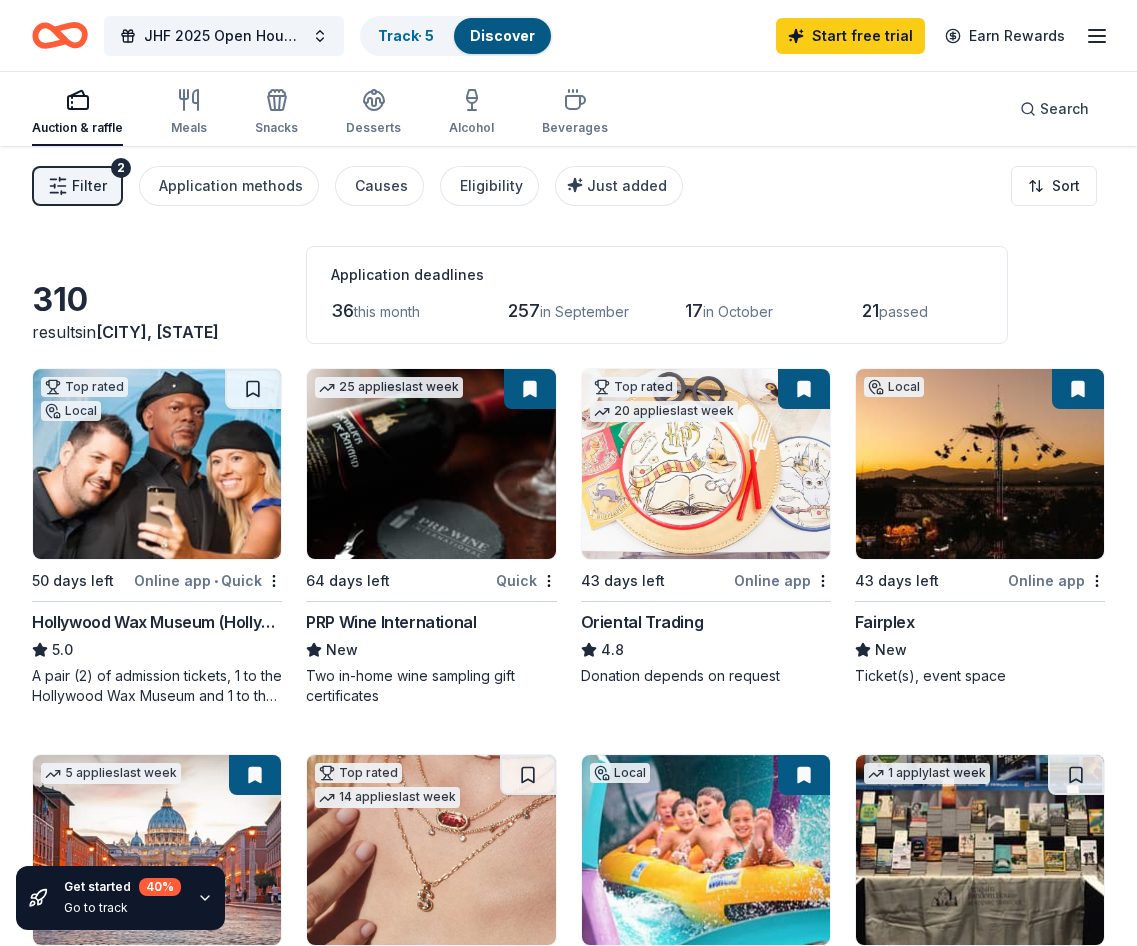 click on "Filter 2" at bounding box center (77, 186) 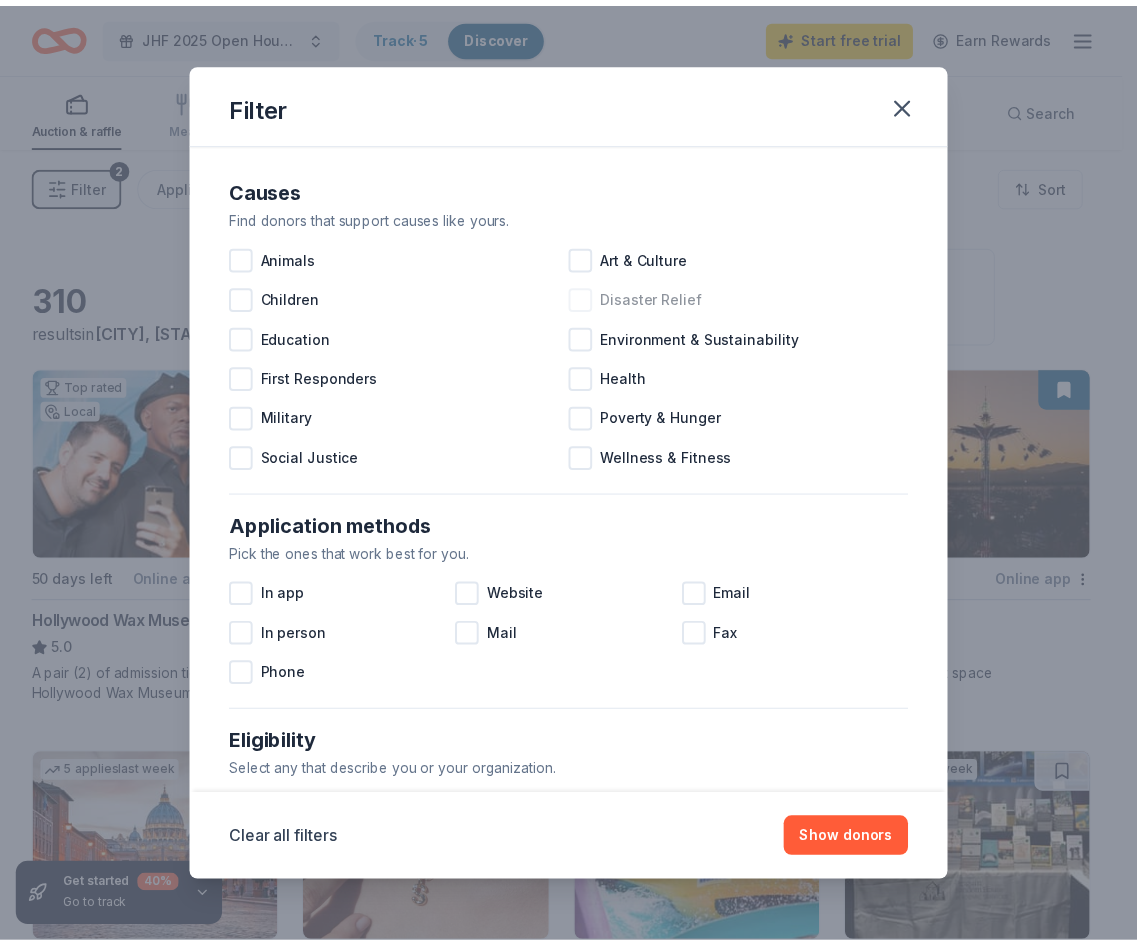 scroll, scrollTop: 0, scrollLeft: 0, axis: both 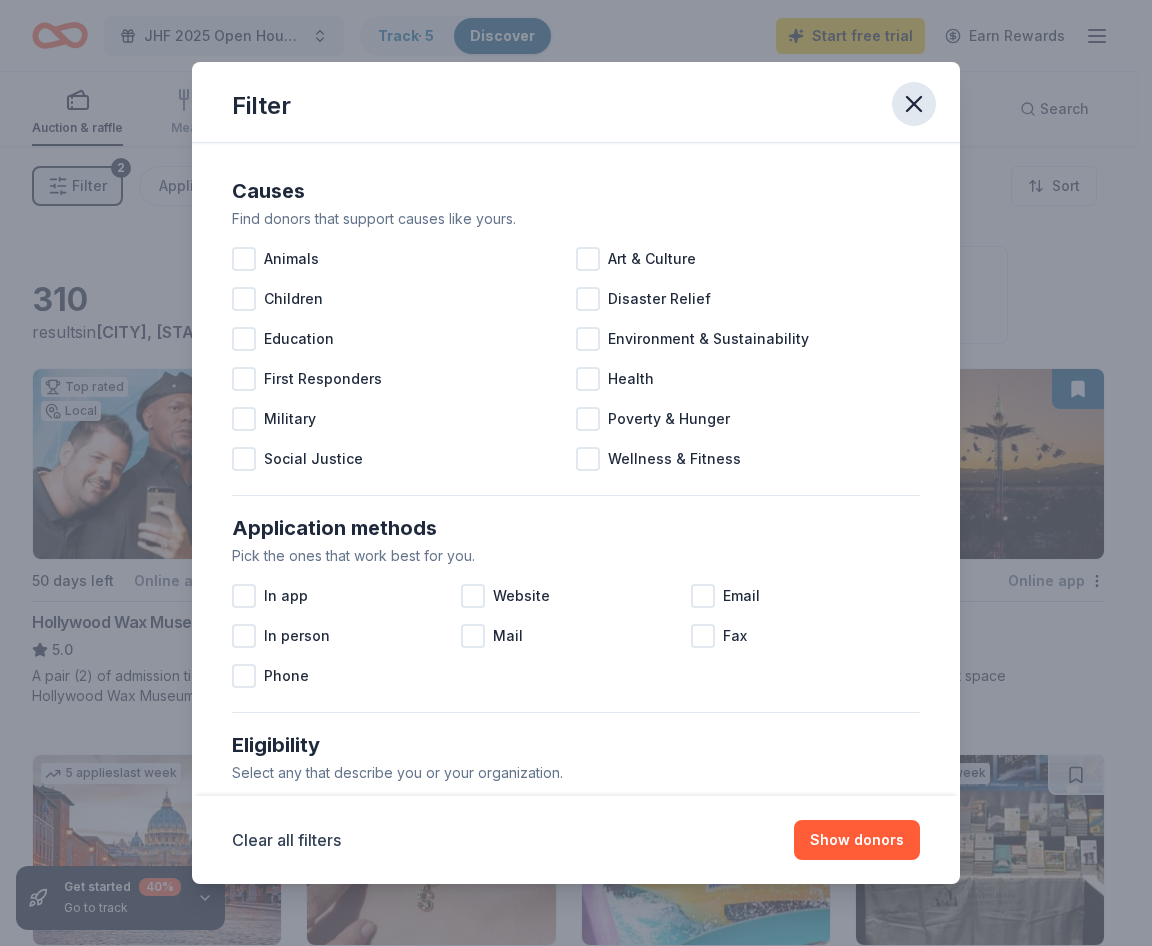 click 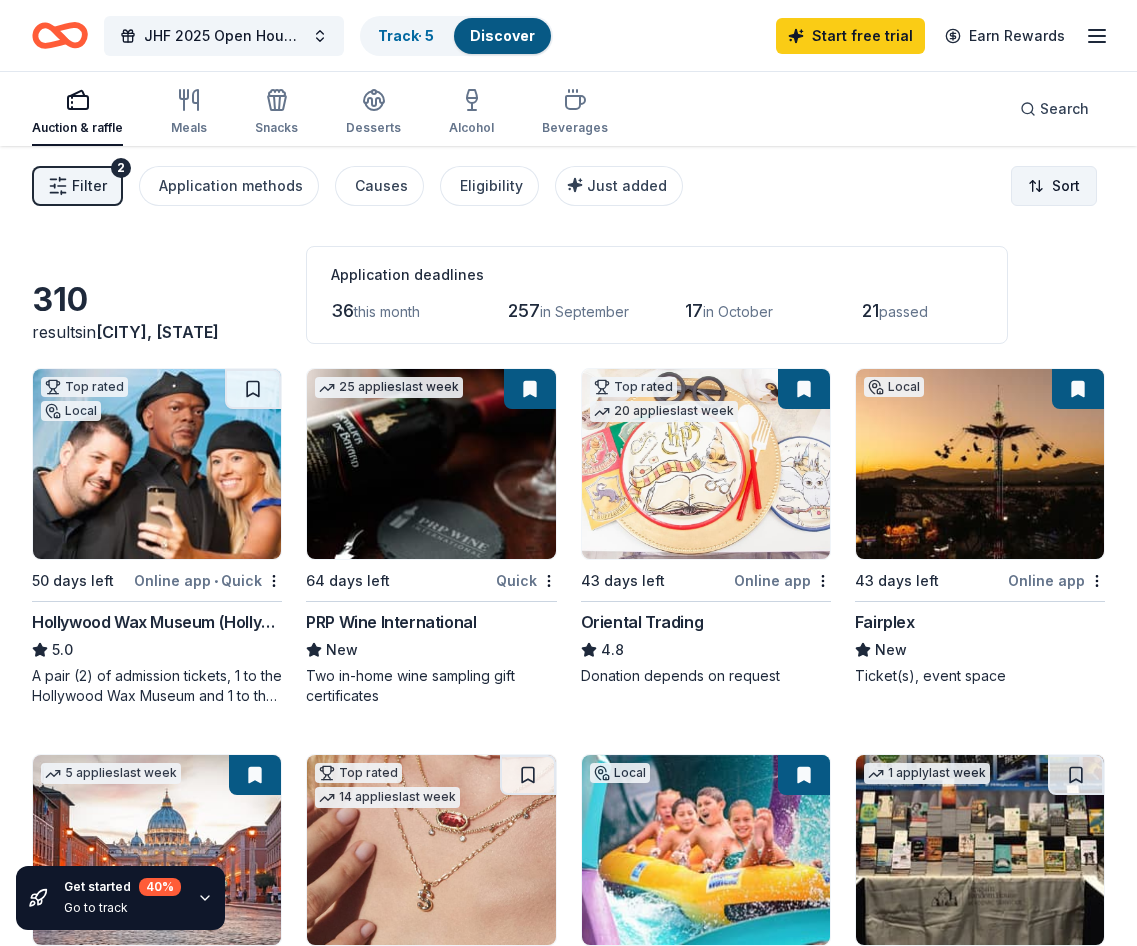 click on "JHF 2025 Open House Fundraiser Track  · 5 Discover Start free  trial Earn Rewards Auction & raffle Meals Snacks Desserts Alcohol Beverages Search Filter 2 Application methods Causes Eligibility Just added Sort Get started 40 % Go to track 310 results  in  Santa Ana, CA Application deadlines 36  this month 257  in September 17  in October 21  passed Top rated Local 50 days left Online app • Quick Hollywood Wax Museum (Hollywood) 5.0 A pair (2) of admission tickets, 1 to the Hollywood Wax Museum and 1 to the Guinness World Records Museum 25   applies  last week 64 days left Quick PRP Wine International New Two in-home wine sampling gift certificates Top rated 20   applies  last week 43 days left Online app Oriental Trading 4.8 Donation depends on request Local 43 days left Online app Fairplex New Ticket(s), event space 5   applies  last week 26 days left Online app • Quick City Experiences New Ticket(s) Top rated 14   applies  last week 11  days left Online app Kendra Scott 4.7 Local 11  days left New 1" at bounding box center (568, 473) 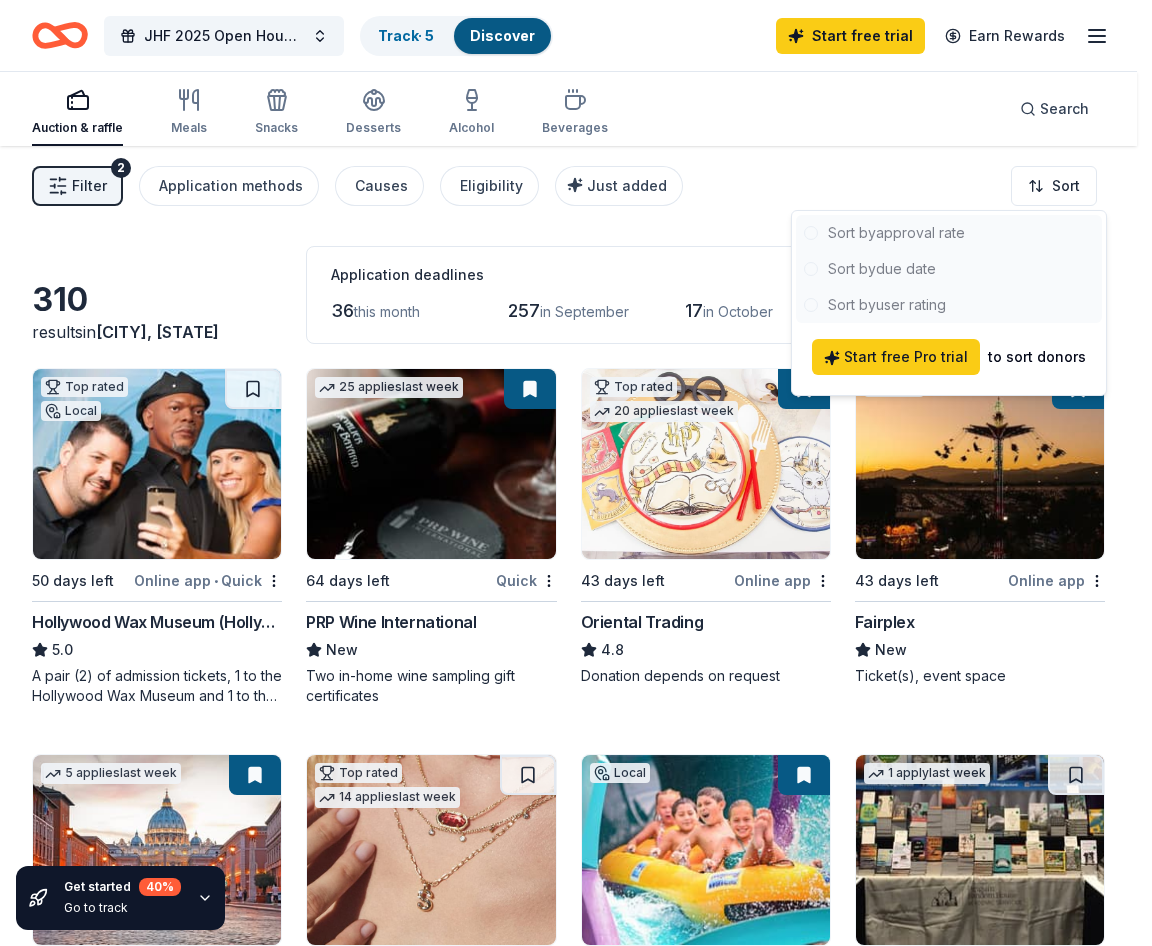 click on "JHF 2025 Open House Fundraiser Track  · 5 Discover Start free  trial Earn Rewards Auction & raffle Meals Snacks Desserts Alcohol Beverages Search Filter 2 Application methods Causes Eligibility Just added Sort Get started 40 % Go to track 310 results  in  Santa Ana, CA Application deadlines 36  this month 257  in September 17  in October 21  passed Top rated Local 50 days left Online app • Quick Hollywood Wax Museum (Hollywood) 5.0 A pair (2) of admission tickets, 1 to the Hollywood Wax Museum and 1 to the Guinness World Records Museum 25   applies  last week 64 days left Quick PRP Wine International New Two in-home wine sampling gift certificates Top rated 20   applies  last week 43 days left Online app Oriental Trading 4.8 Donation depends on request Local 43 days left Online app Fairplex New Ticket(s), event space 5   applies  last week 26 days left Online app • Quick City Experiences New Ticket(s) Top rated 14   applies  last week 11  days left Online app Kendra Scott 4.7 Local 11  days left New 1" at bounding box center [576, 473] 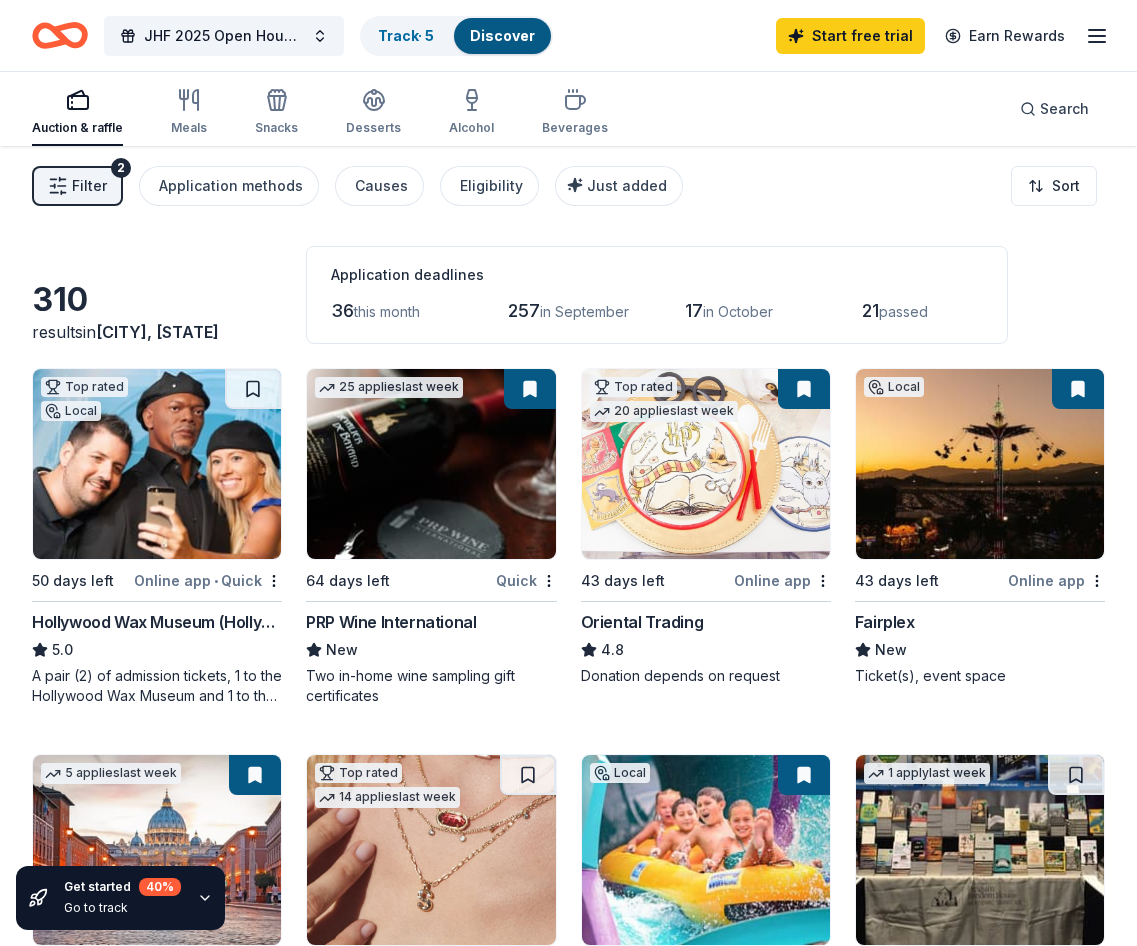 click on "310 results  in  Santa Ana, CA Application deadlines 36  this month 257  in September 17  in October 21  passed Top rated Local 50 days left Online app • Quick Hollywood Wax Museum (Hollywood) 5.0 A pair (2) of admission tickets, 1 to the Hollywood Wax Museum and 1 to the Guinness World Records Museum 25   applies  last week 64 days left Quick PRP Wine International New Two in-home wine sampling gift certificates Top rated 20   applies  last week 43 days left Online app Oriental Trading 4.8 Donation depends on request Local 43 days left Online app Fairplex New Ticket(s), event space 5   applies  last week 26 days left Online app • Quick City Experiences New Ticket(s) Top rated 14   applies  last week 11  days left Online app Kendra Scott 4.7 Jewelry products, home decor products, and Kendra Gives Back event in-store or online (or both!) where 20% of the proceeds will support the cause or people you care about. Local 11  days left Online app Raging Waters (Los Angeles) New 2 single-day park tickets 1   •" at bounding box center (568, 1613) 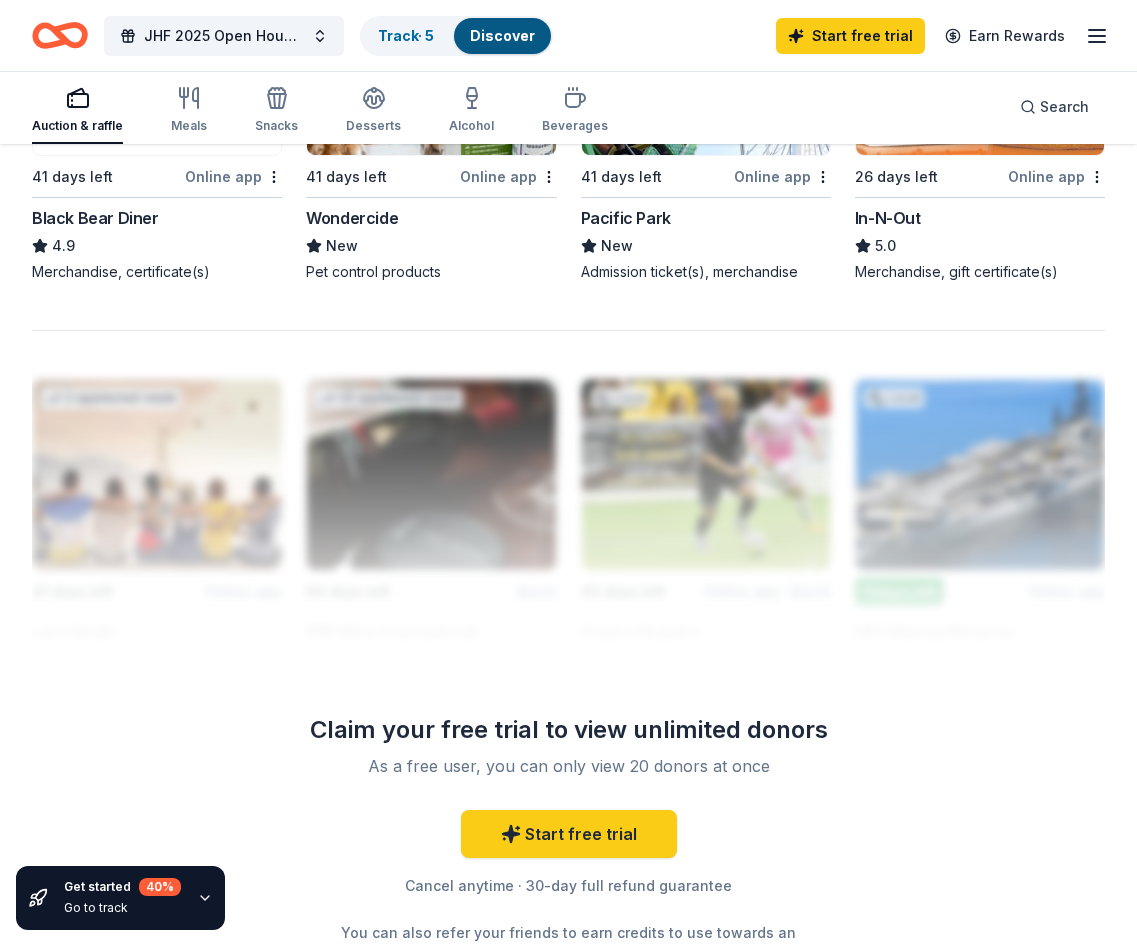 scroll, scrollTop: 2100, scrollLeft: 0, axis: vertical 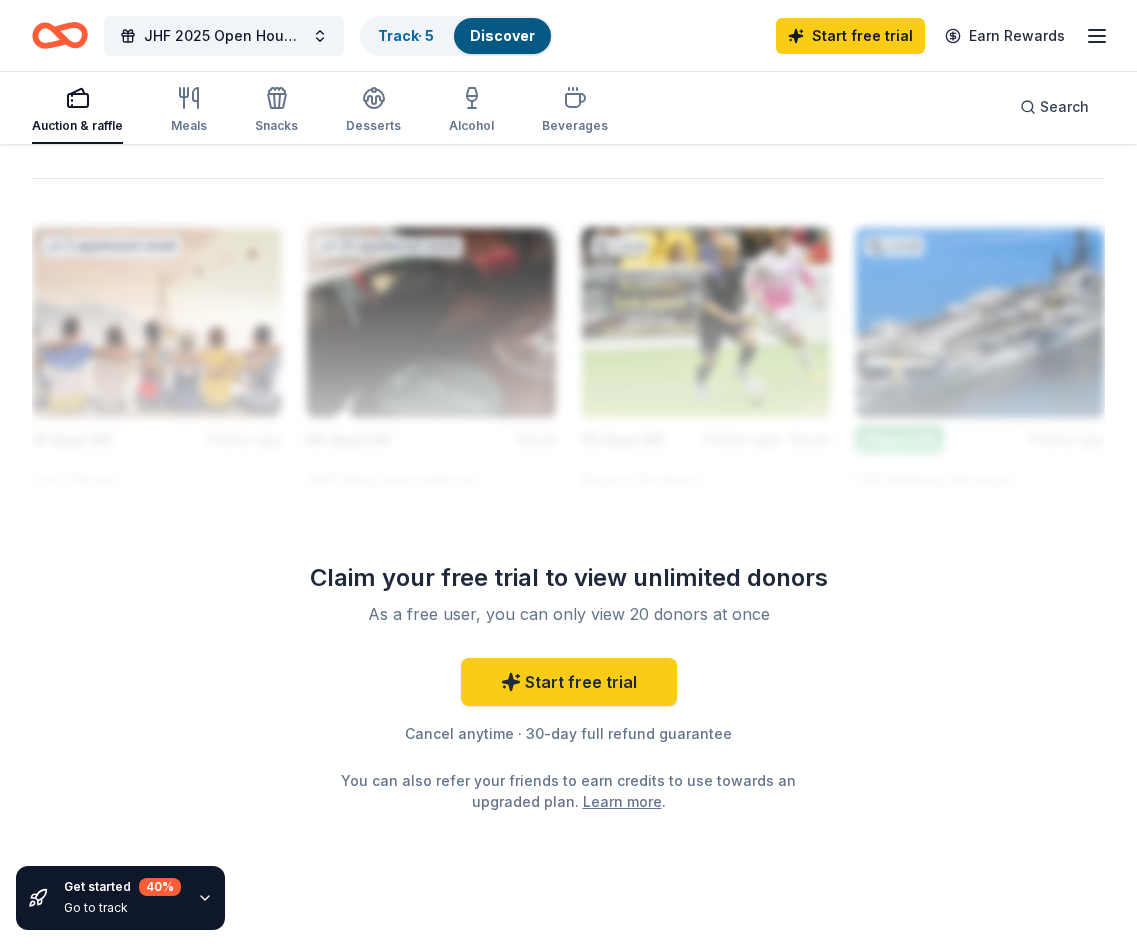 click 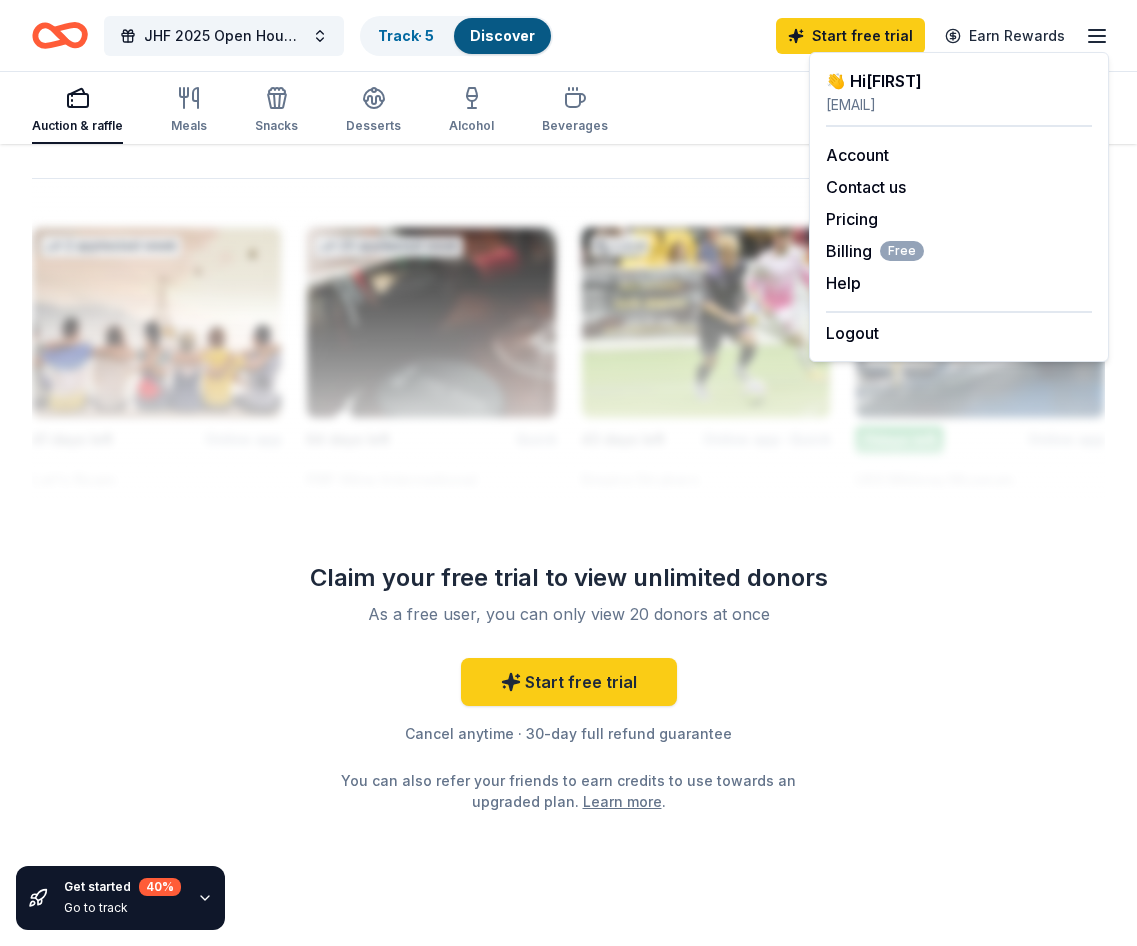 drag, startPoint x: 994, startPoint y: 79, endPoint x: 983, endPoint y: 90, distance: 15.556349 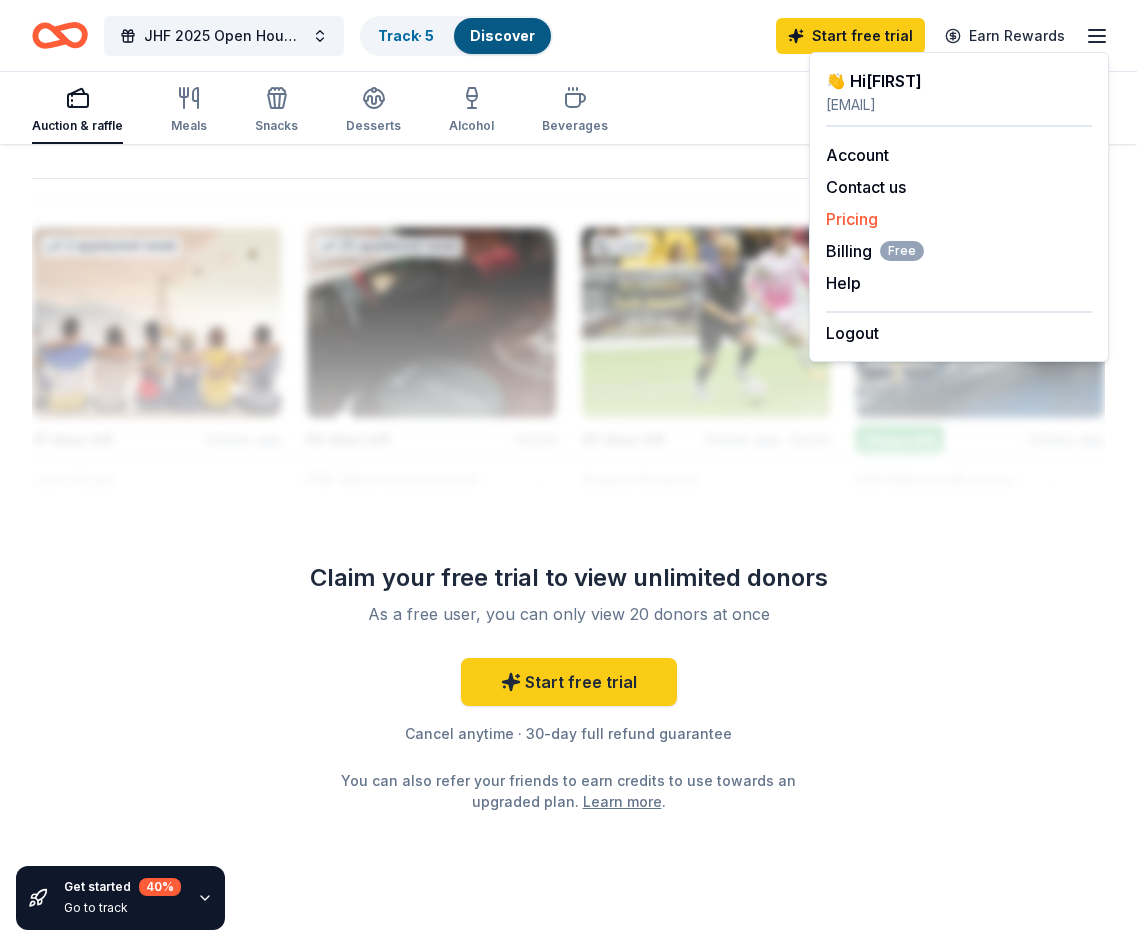 click on "Pricing" at bounding box center [852, 219] 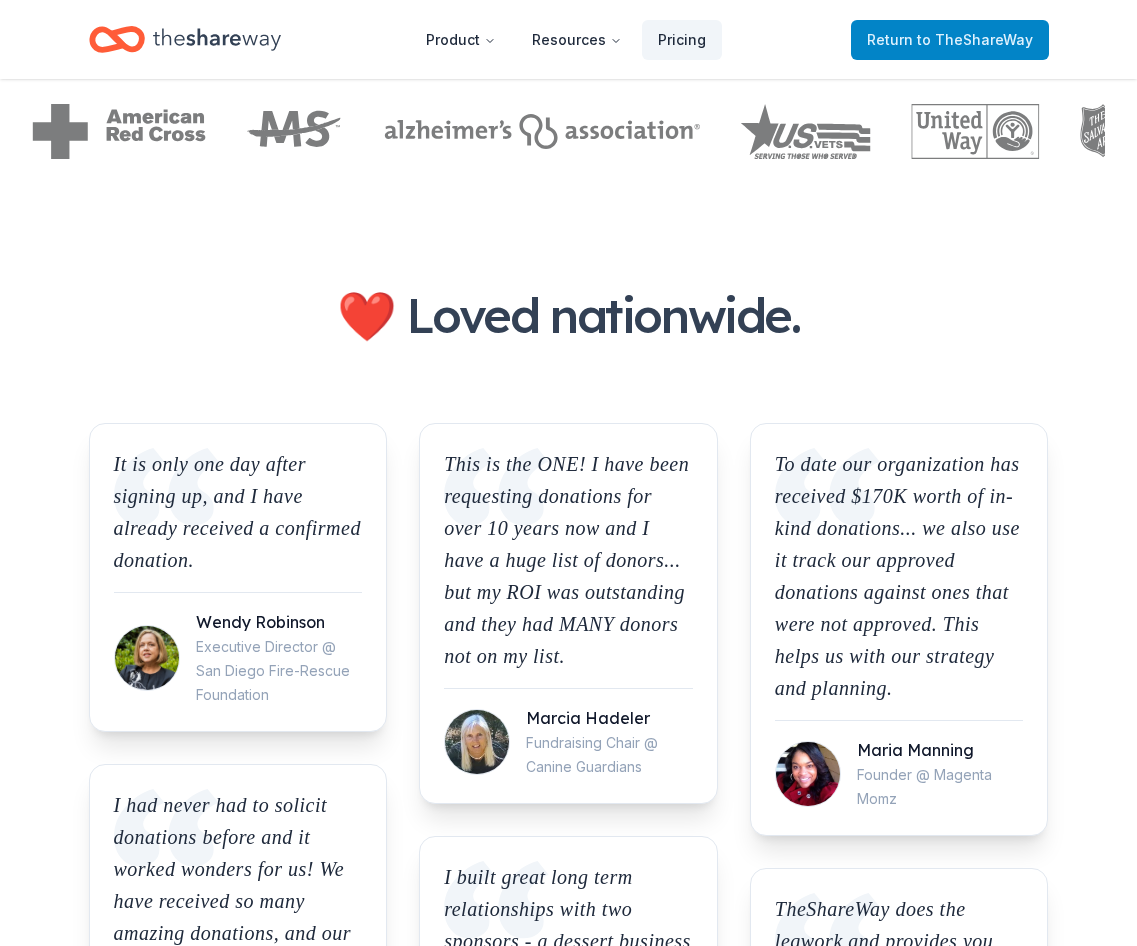 scroll, scrollTop: 0, scrollLeft: 0, axis: both 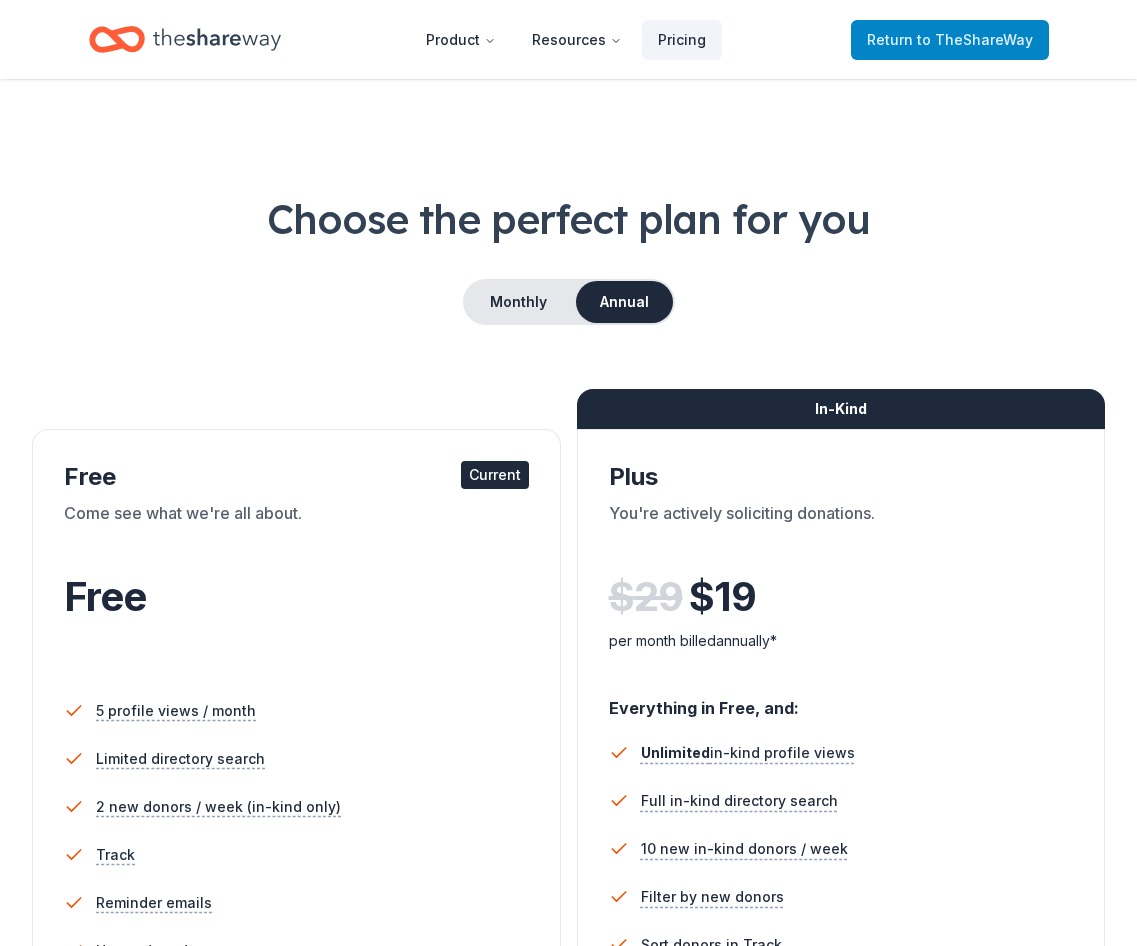 click on "to TheShareWay" at bounding box center (975, 39) 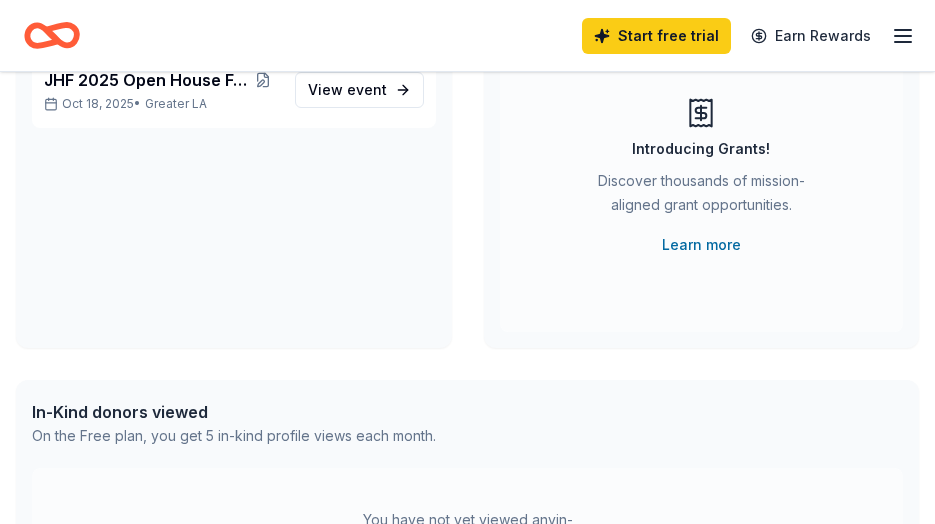 scroll, scrollTop: 0, scrollLeft: 0, axis: both 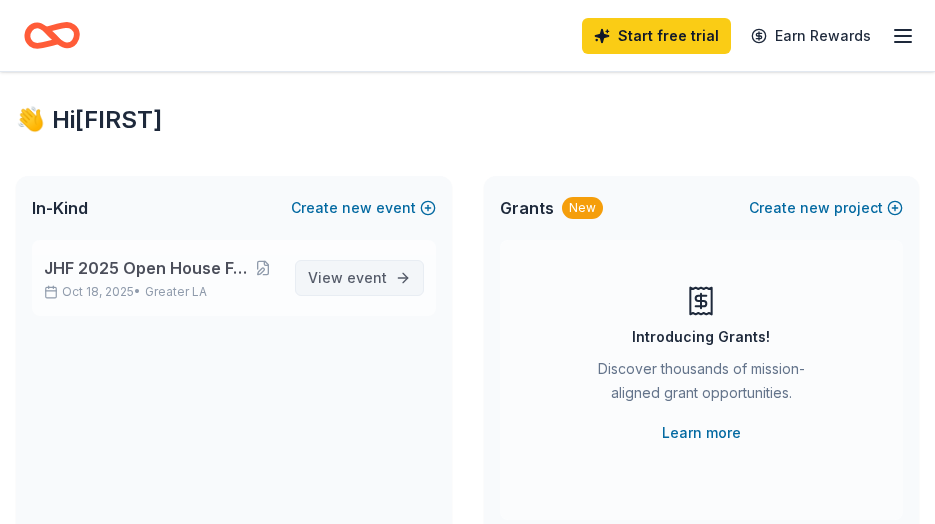 click on "View   event" at bounding box center (359, 278) 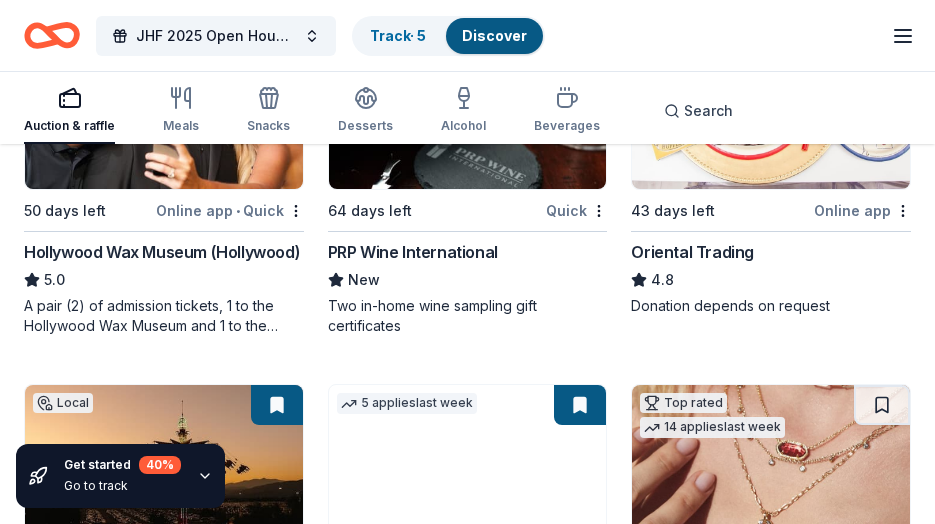scroll, scrollTop: 288, scrollLeft: 0, axis: vertical 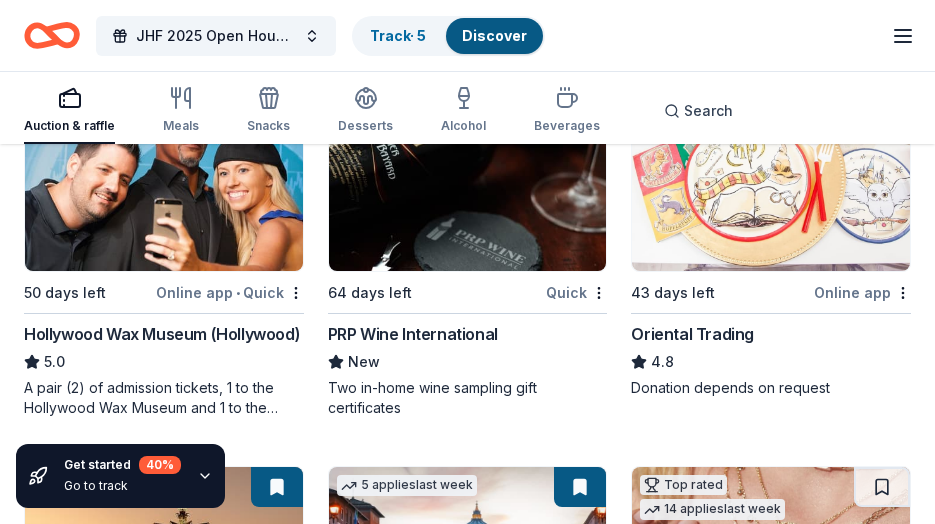 click on "310 results  in  Santa Ana, CA Application deadlines 36  this month 257  in September 17  in October 21  passed Top rated Local 50 days left Online app • Quick Hollywood Wax Museum (Hollywood) 5.0 A pair (2) of admission tickets, 1 to the Hollywood Wax Museum and 1 to the Guinness World Records Museum 25   applies  last week 64 days left Quick PRP Wine International New Two in-home wine sampling gift certificates Top rated 20   applies  last week 43 days left Online app Oriental Trading 4.8 Donation depends on request Local 43 days left Online app Fairplex New Ticket(s), event space 5   applies  last week 26 days left Online app • Quick City Experiences New Ticket(s) Top rated 14   applies  last week 11  days left Online app Kendra Scott 4.7 Jewelry products, home decor products, and Kendra Gives Back event in-store or online (or both!) where 20% of the proceeds will support the cause or people you care about. Local 11  days left Online app Raging Waters (Los Angeles) New 2 single-day park tickets 1   •" at bounding box center (467, 1691) 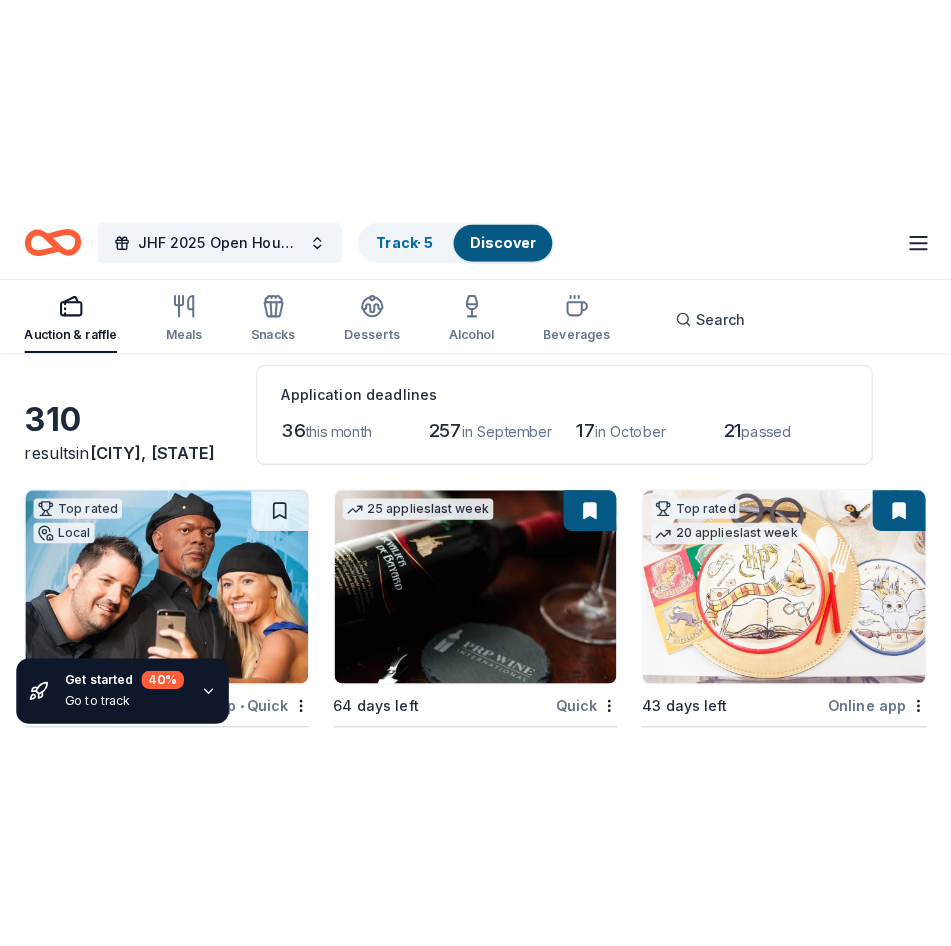 scroll, scrollTop: 0, scrollLeft: 0, axis: both 